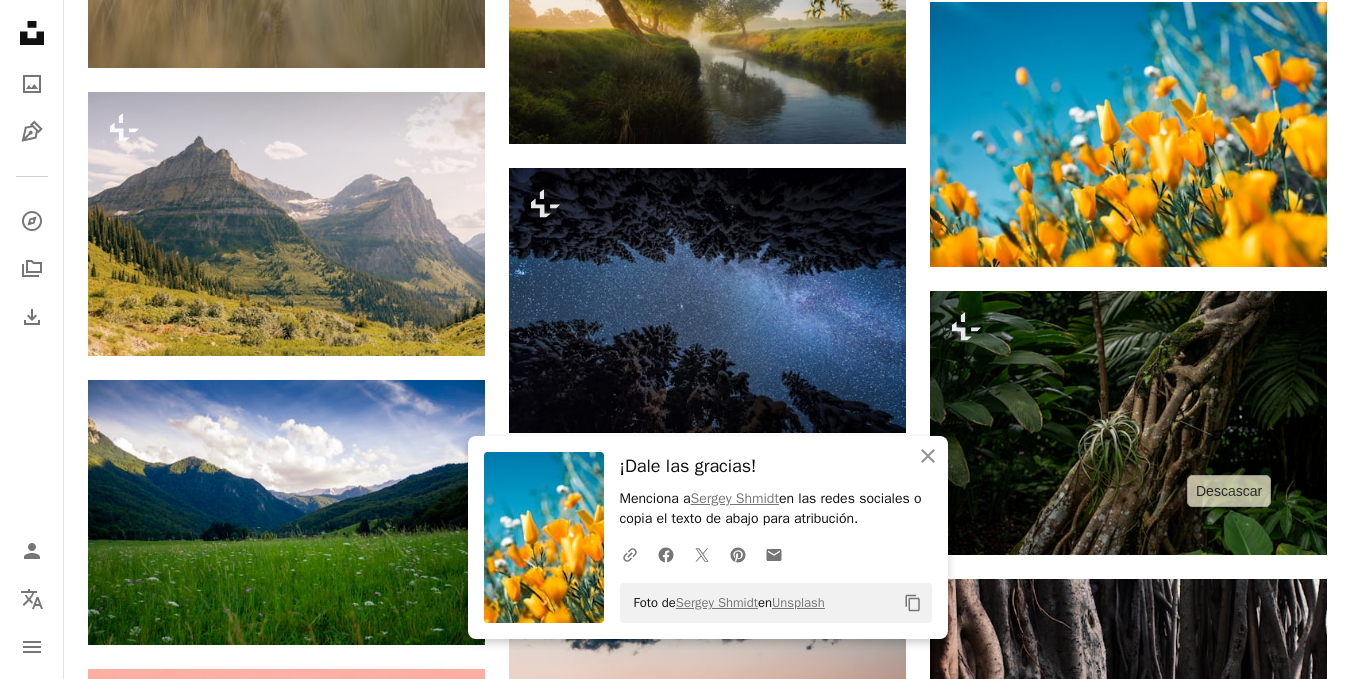 scroll, scrollTop: 9400, scrollLeft: 0, axis: vertical 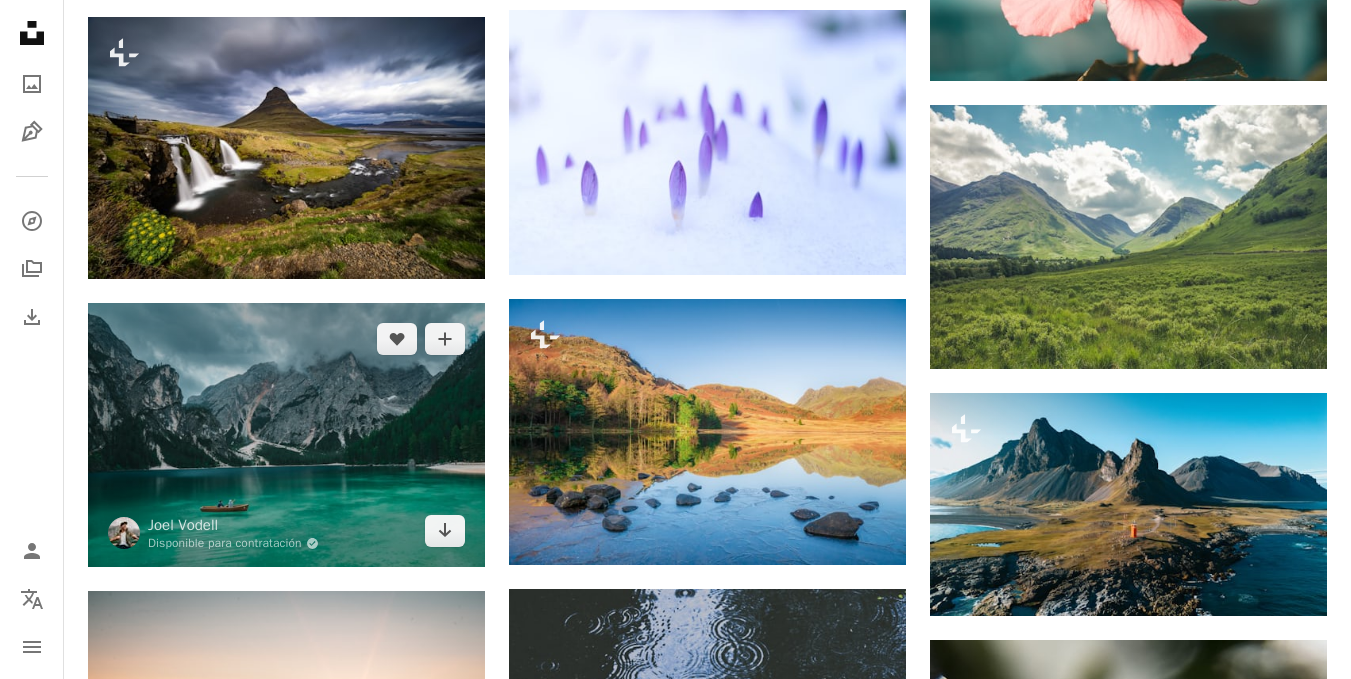 click at bounding box center [286, 435] 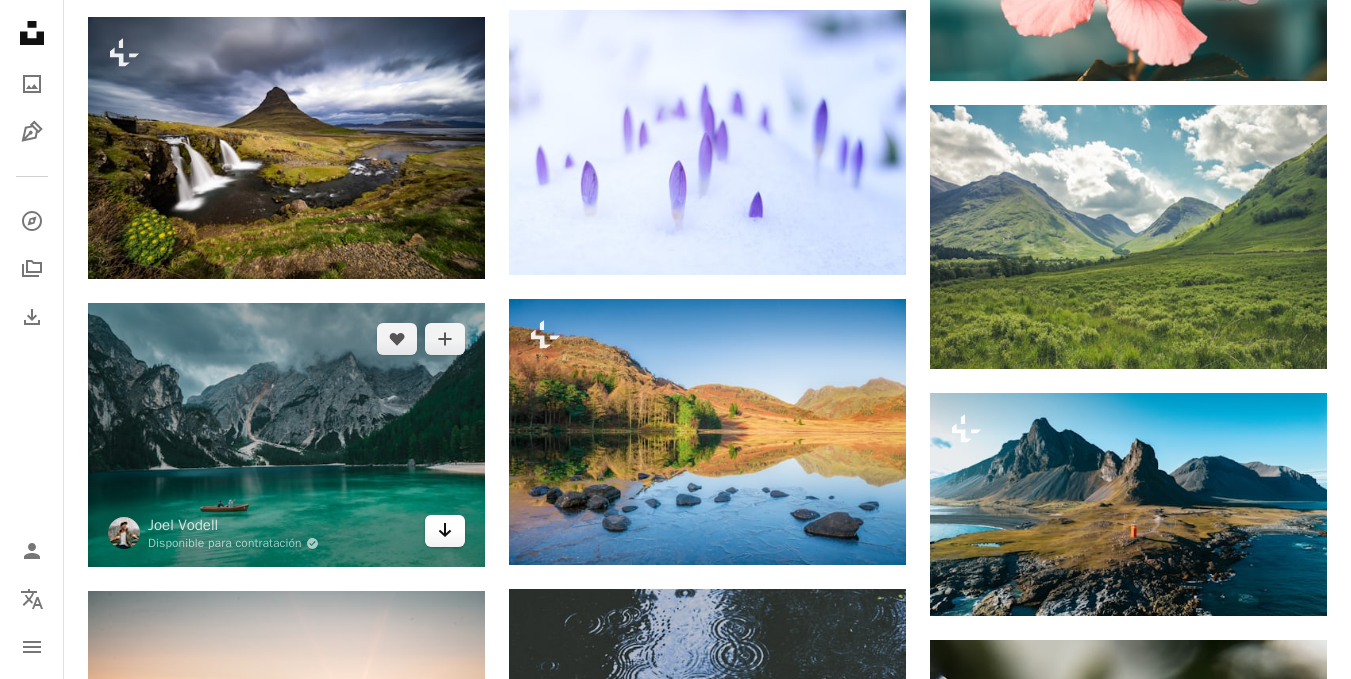 click 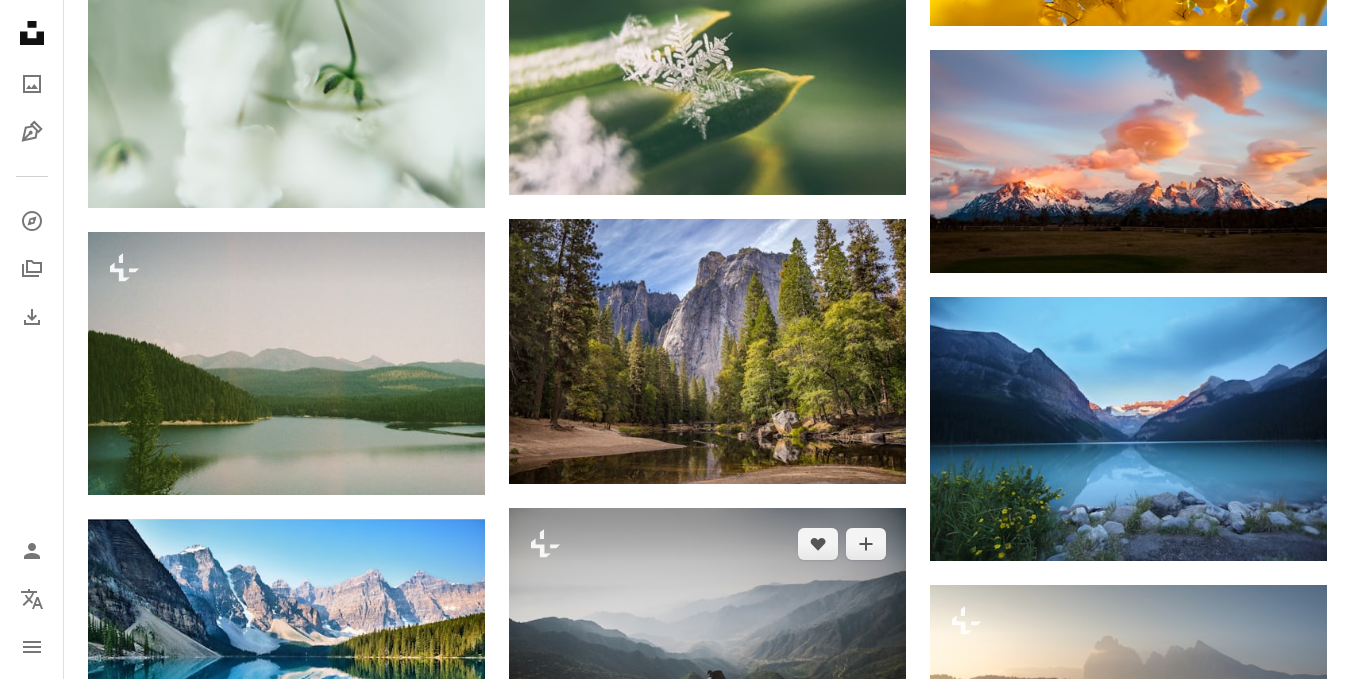 scroll, scrollTop: 17300, scrollLeft: 0, axis: vertical 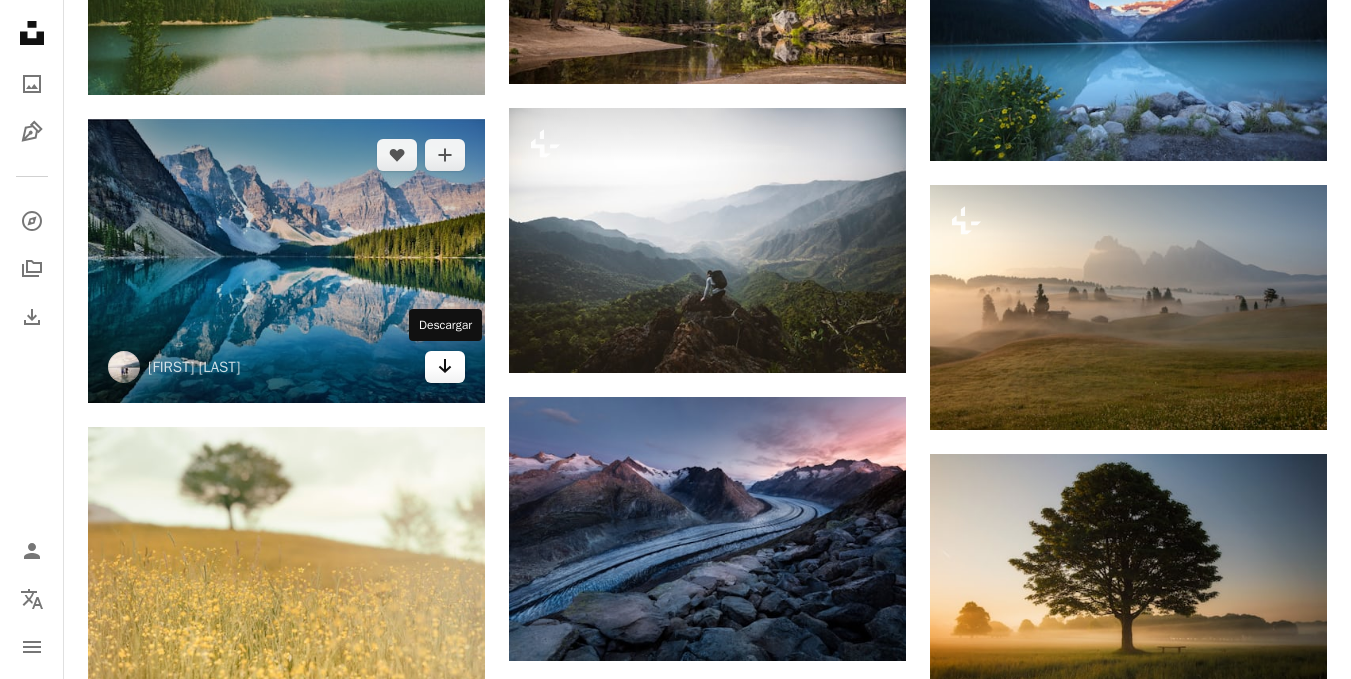 click on "Arrow pointing down" at bounding box center [445, 367] 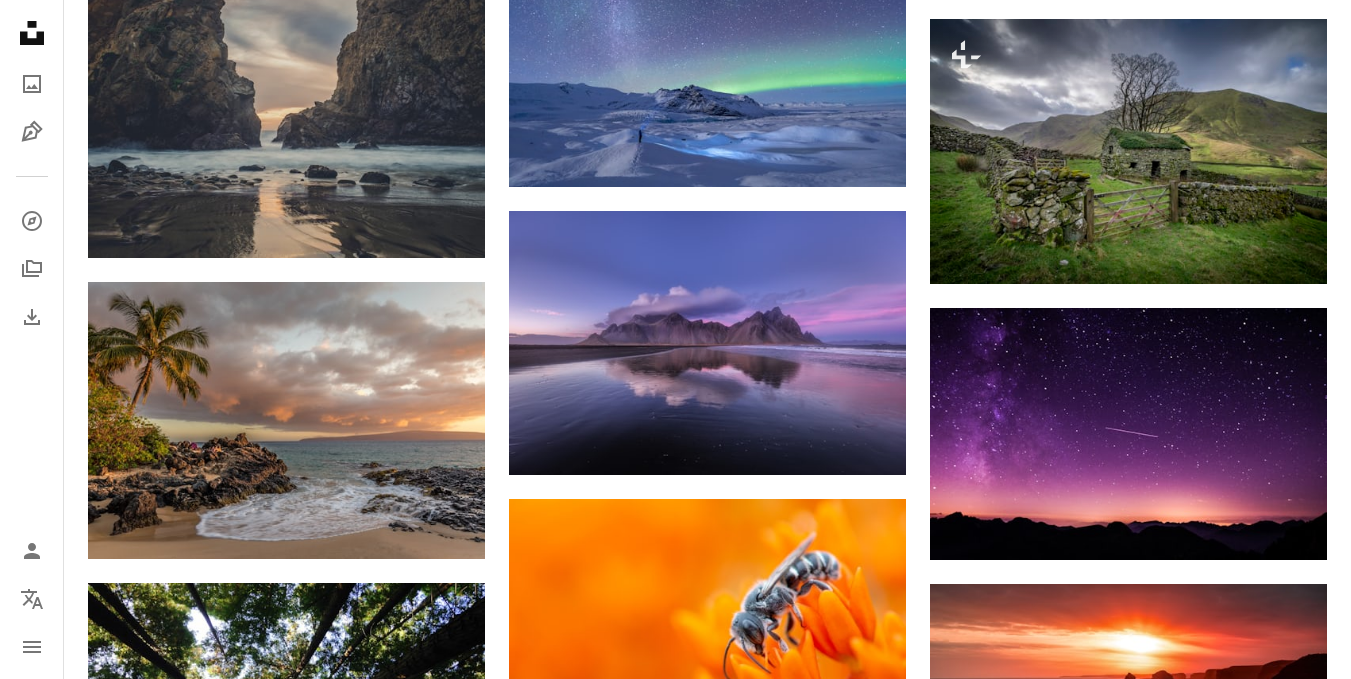 scroll, scrollTop: 18900, scrollLeft: 0, axis: vertical 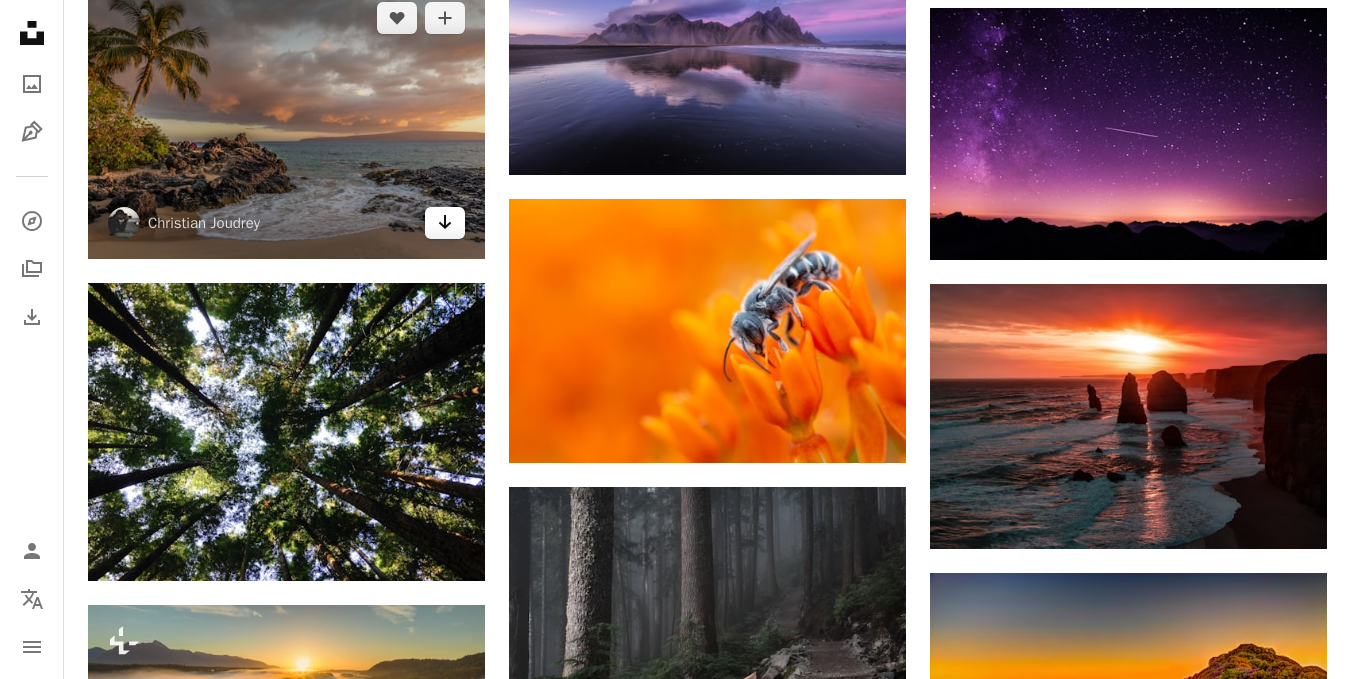 click on "Arrow pointing down" at bounding box center [445, 223] 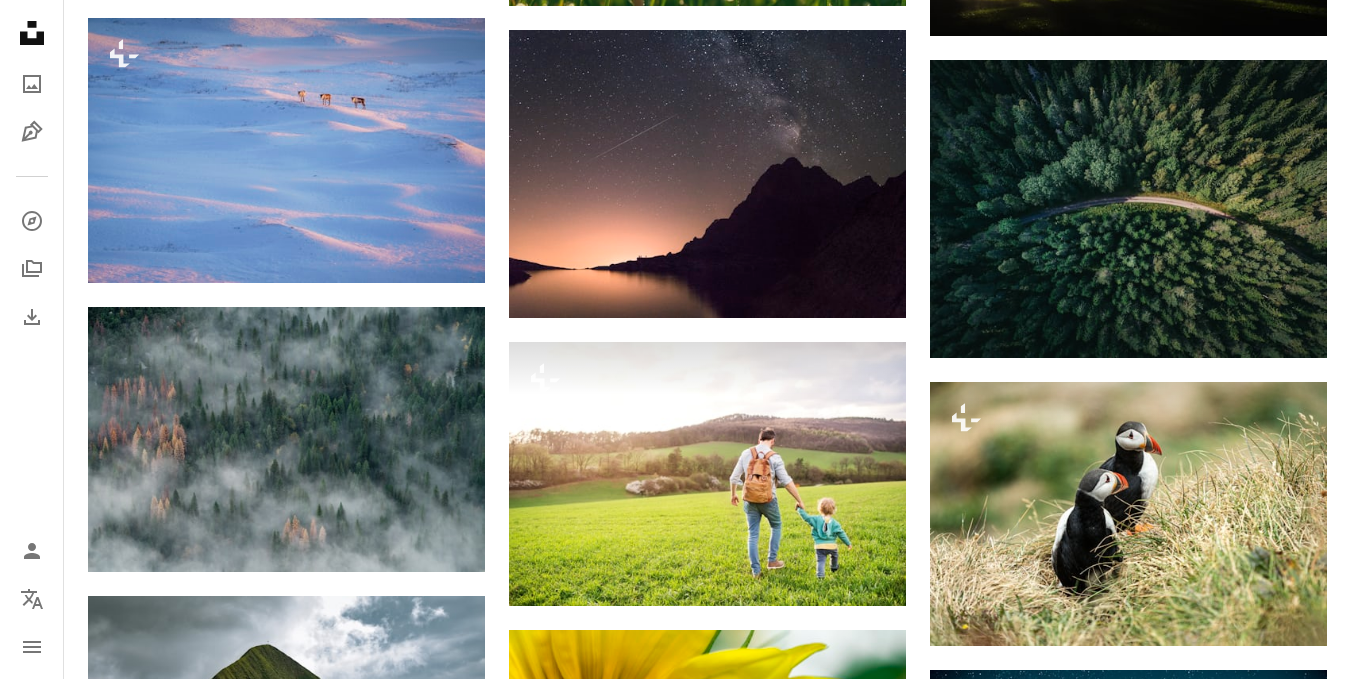 scroll, scrollTop: 23200, scrollLeft: 0, axis: vertical 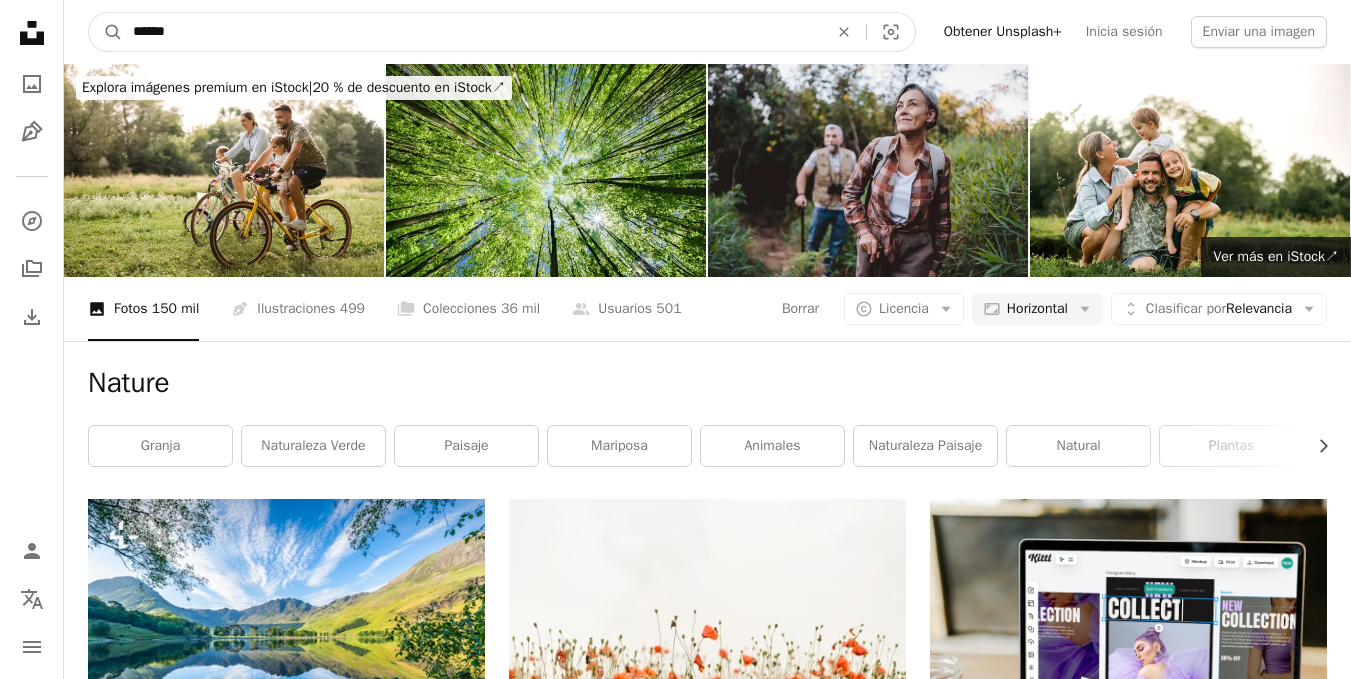 click on "******" at bounding box center [472, 32] 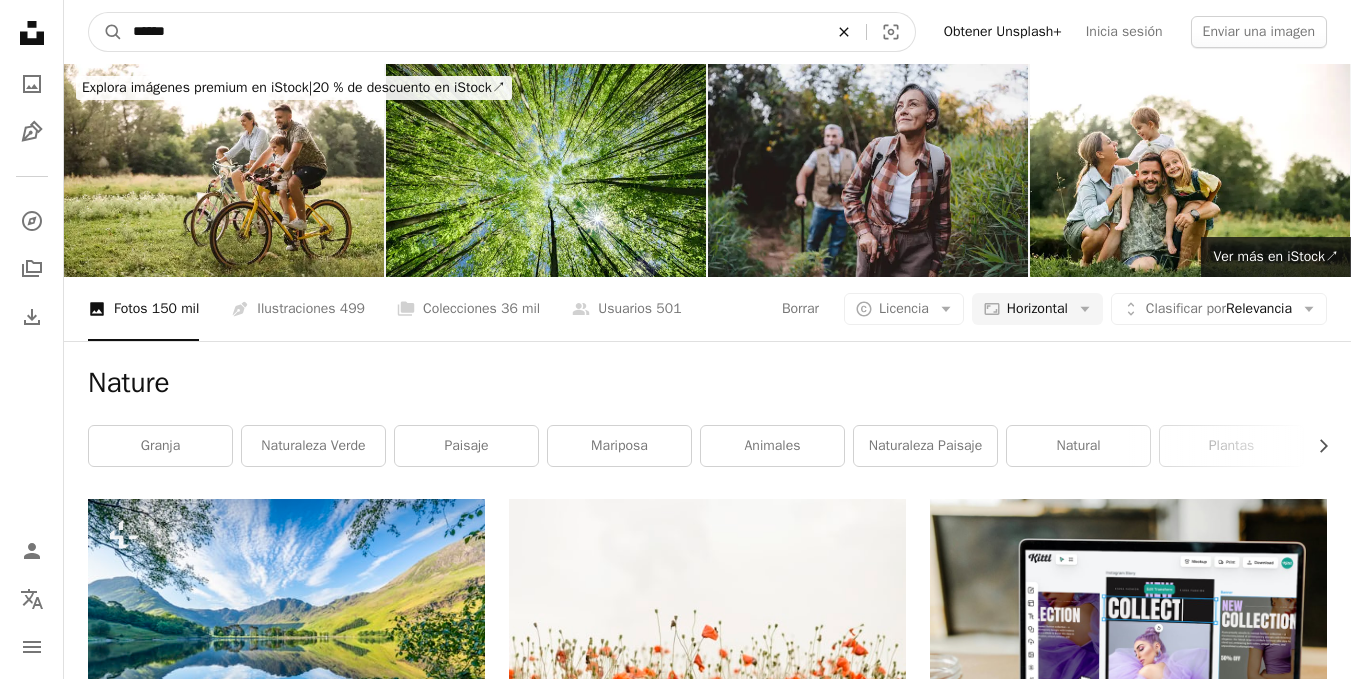 click on "An X shape" 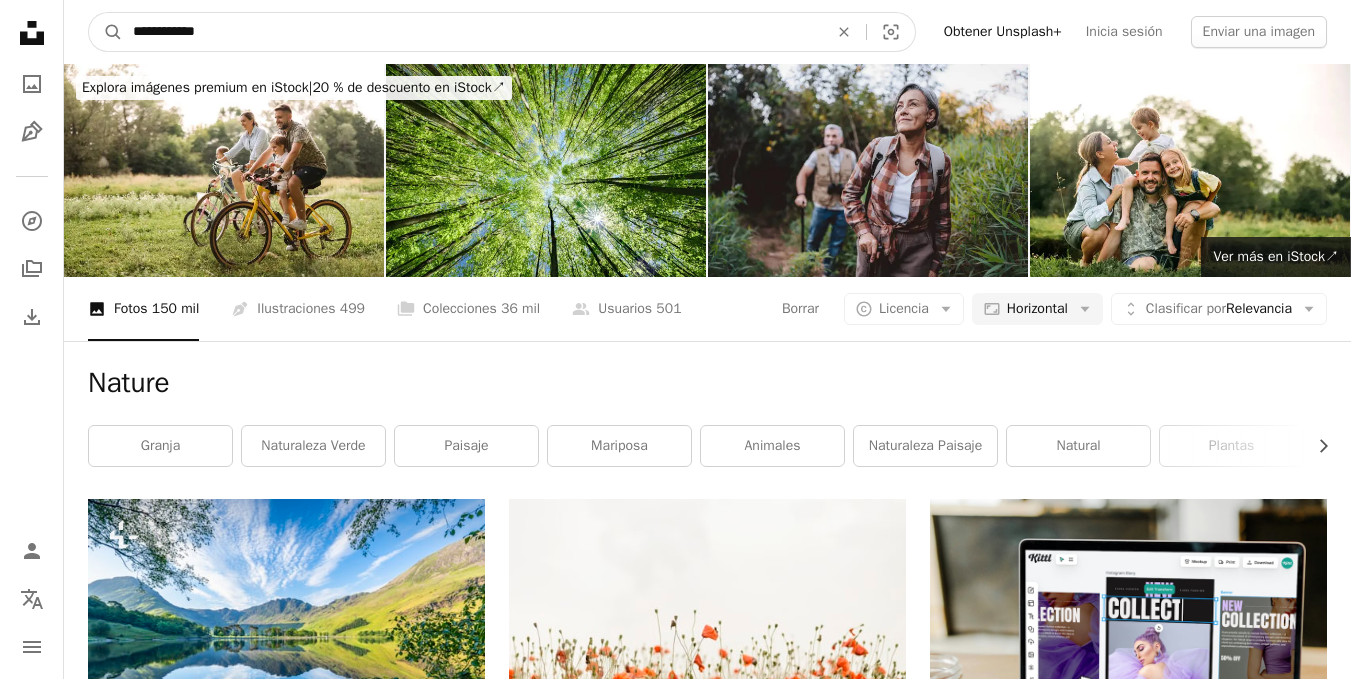 type on "**********" 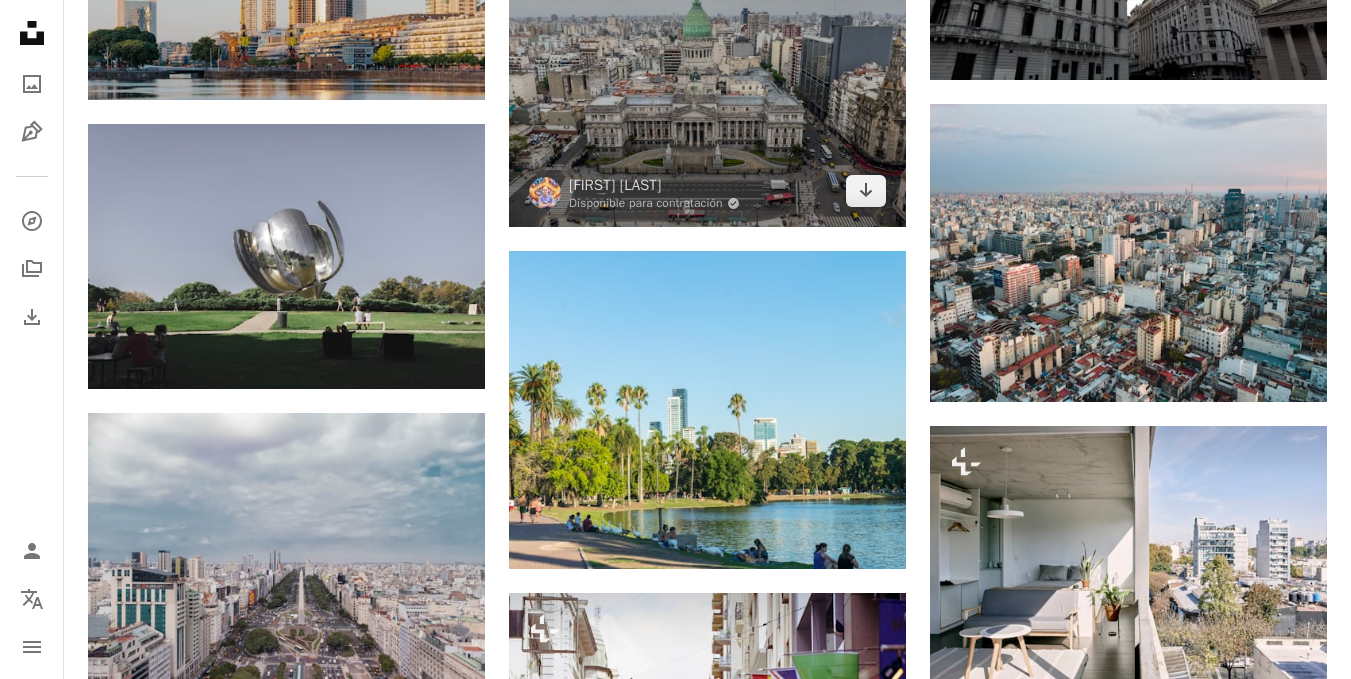scroll, scrollTop: 1800, scrollLeft: 0, axis: vertical 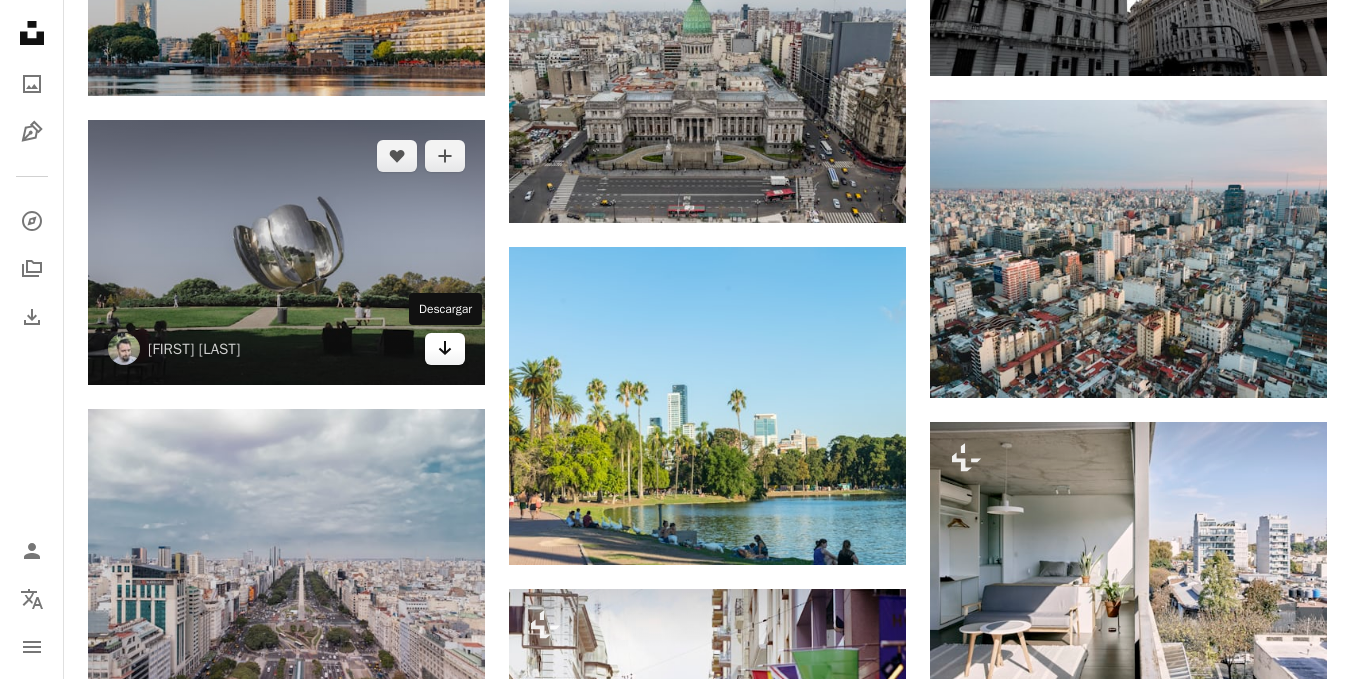 click on "Arrow pointing down" 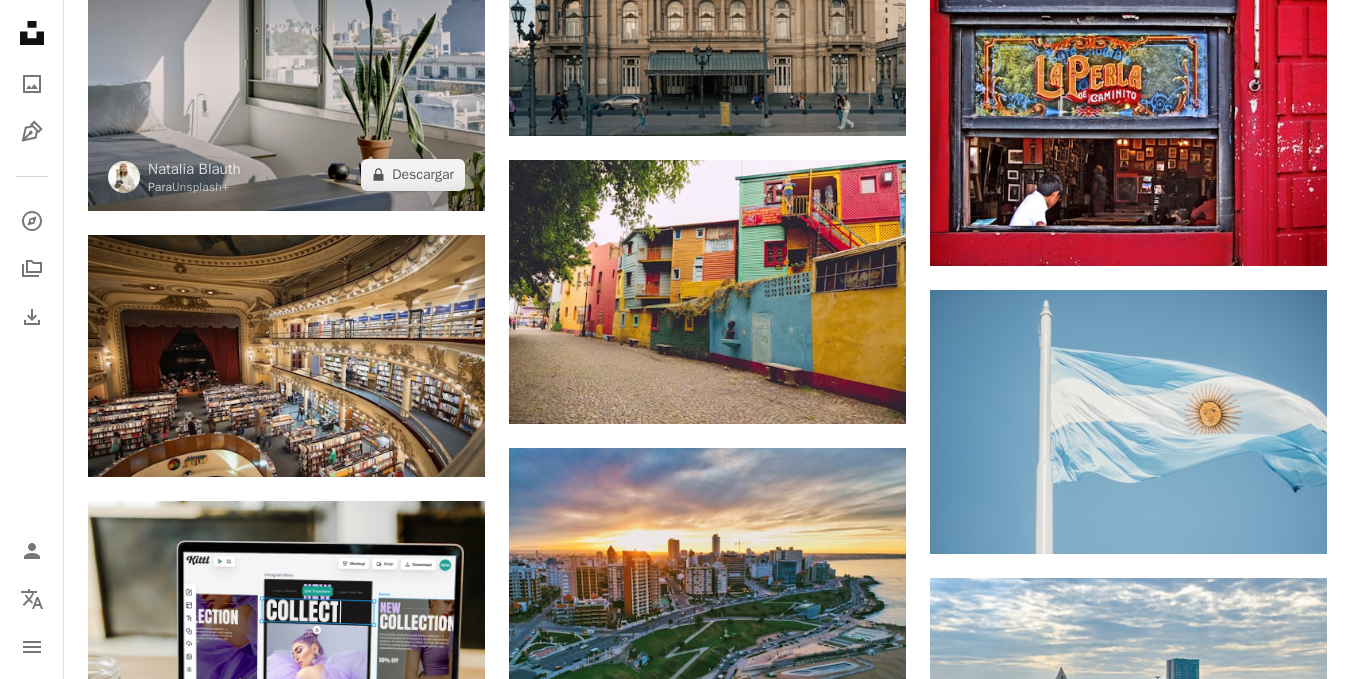 scroll, scrollTop: 2900, scrollLeft: 0, axis: vertical 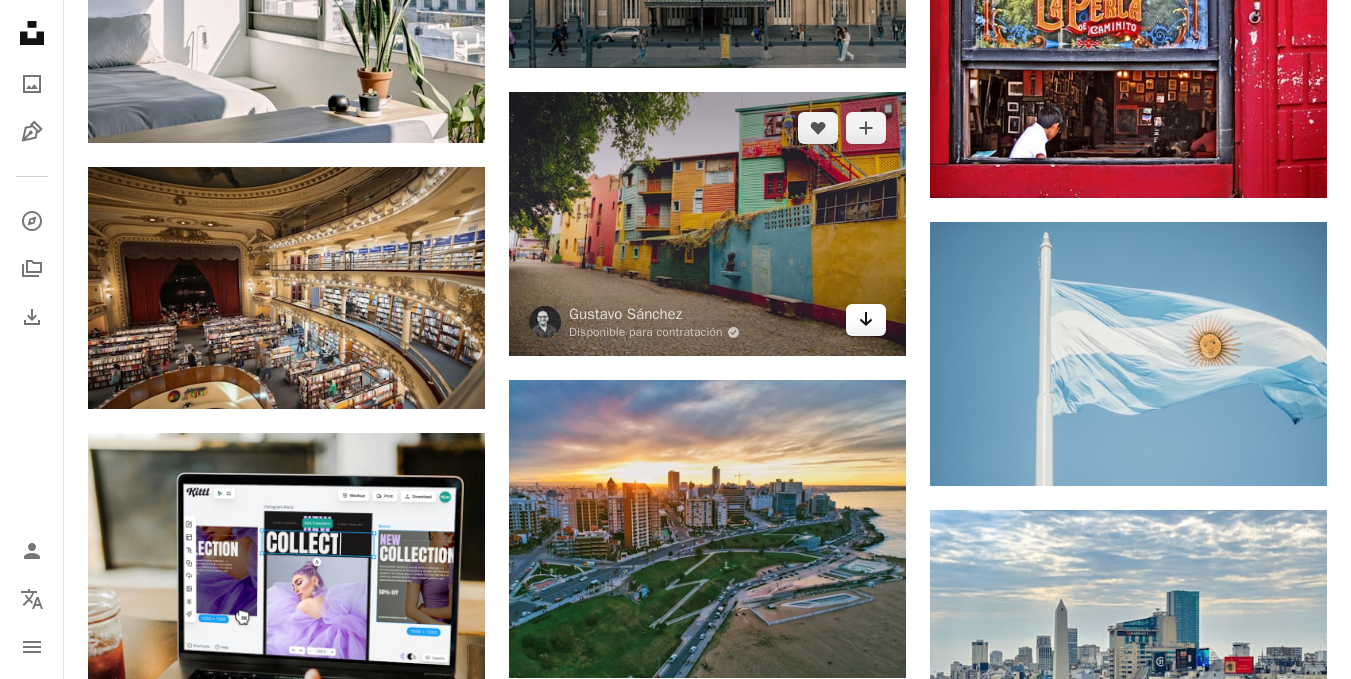 click on "Arrow pointing down" at bounding box center (866, 320) 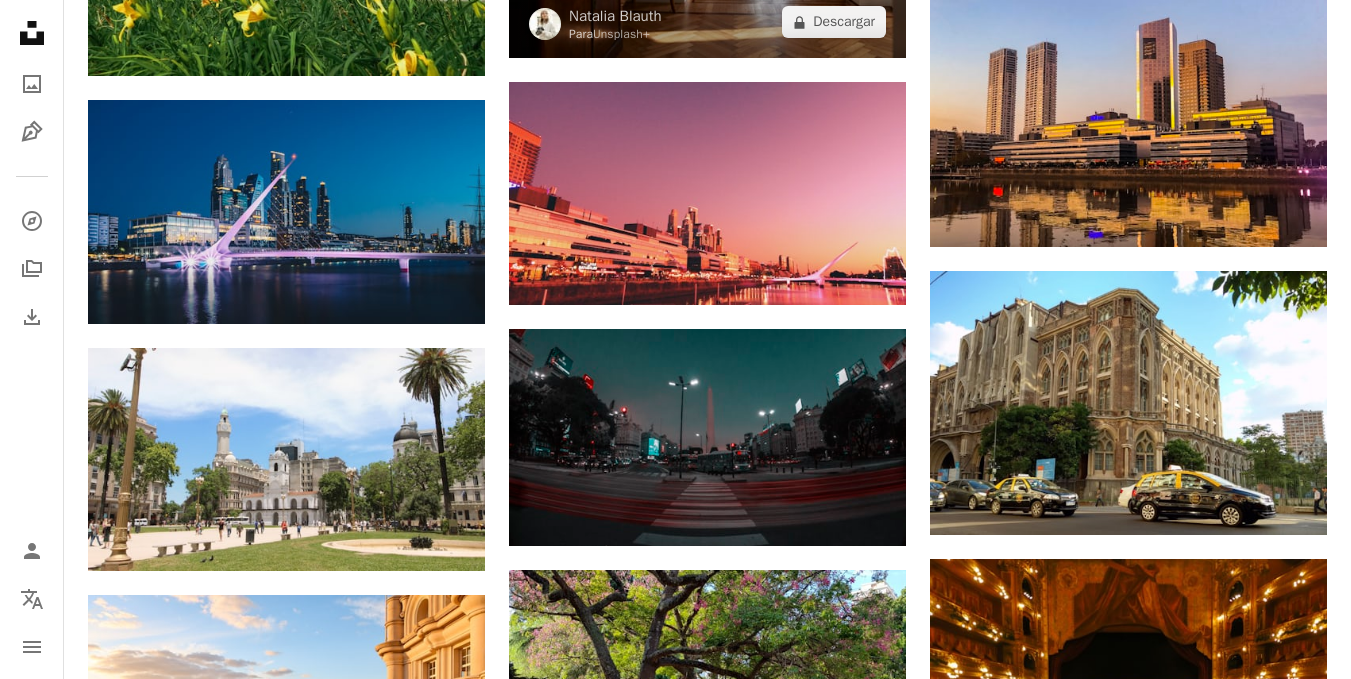 scroll, scrollTop: 4100, scrollLeft: 0, axis: vertical 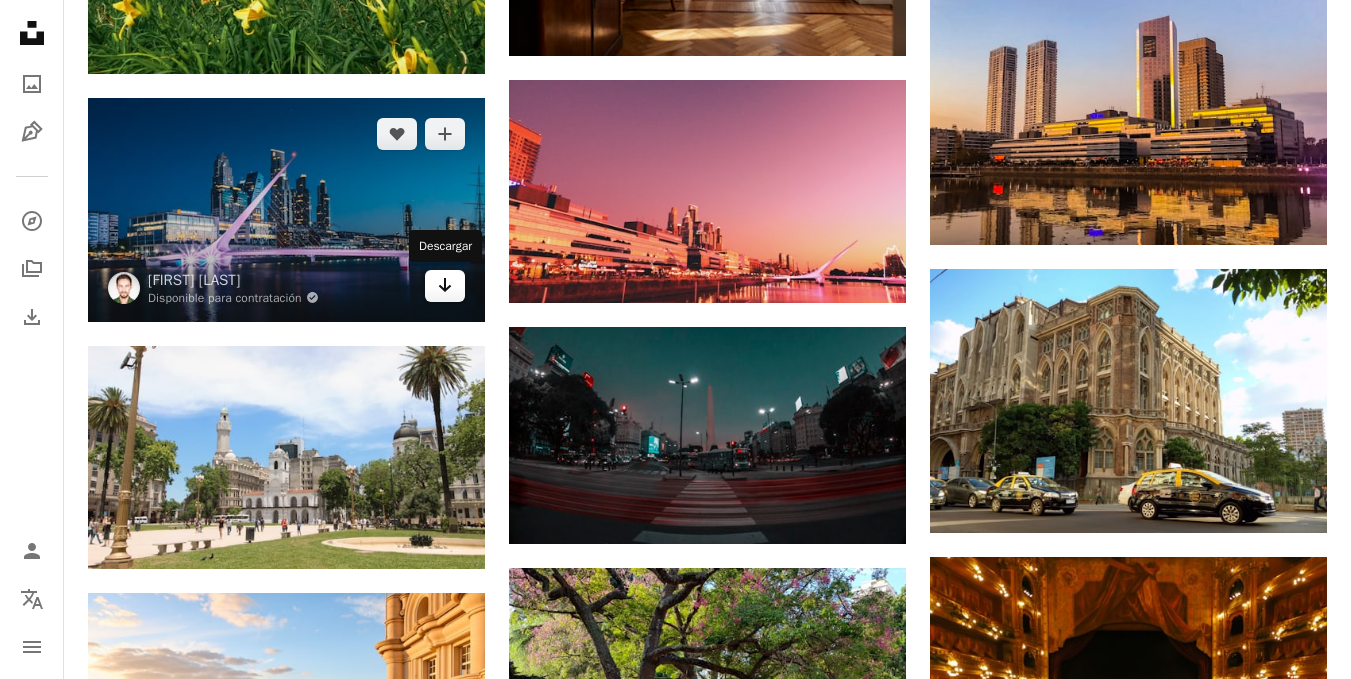 click on "Arrow pointing down" at bounding box center [445, 286] 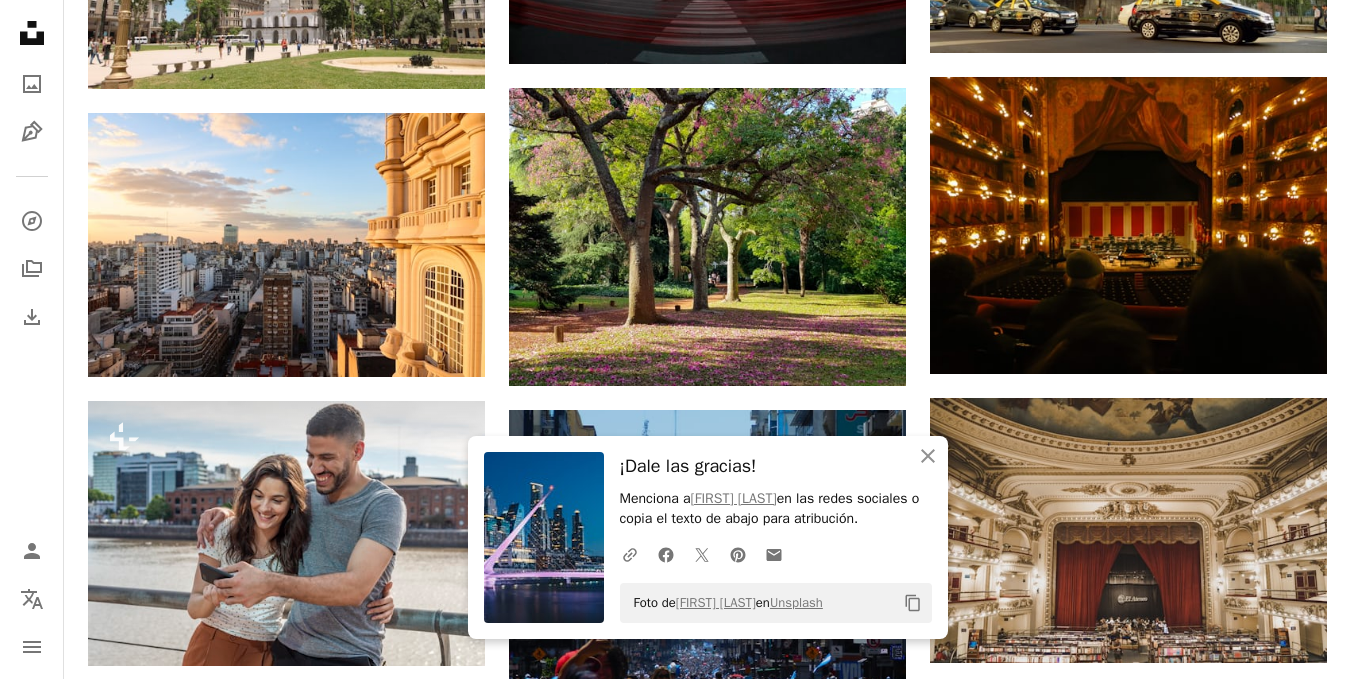 scroll, scrollTop: 4600, scrollLeft: 0, axis: vertical 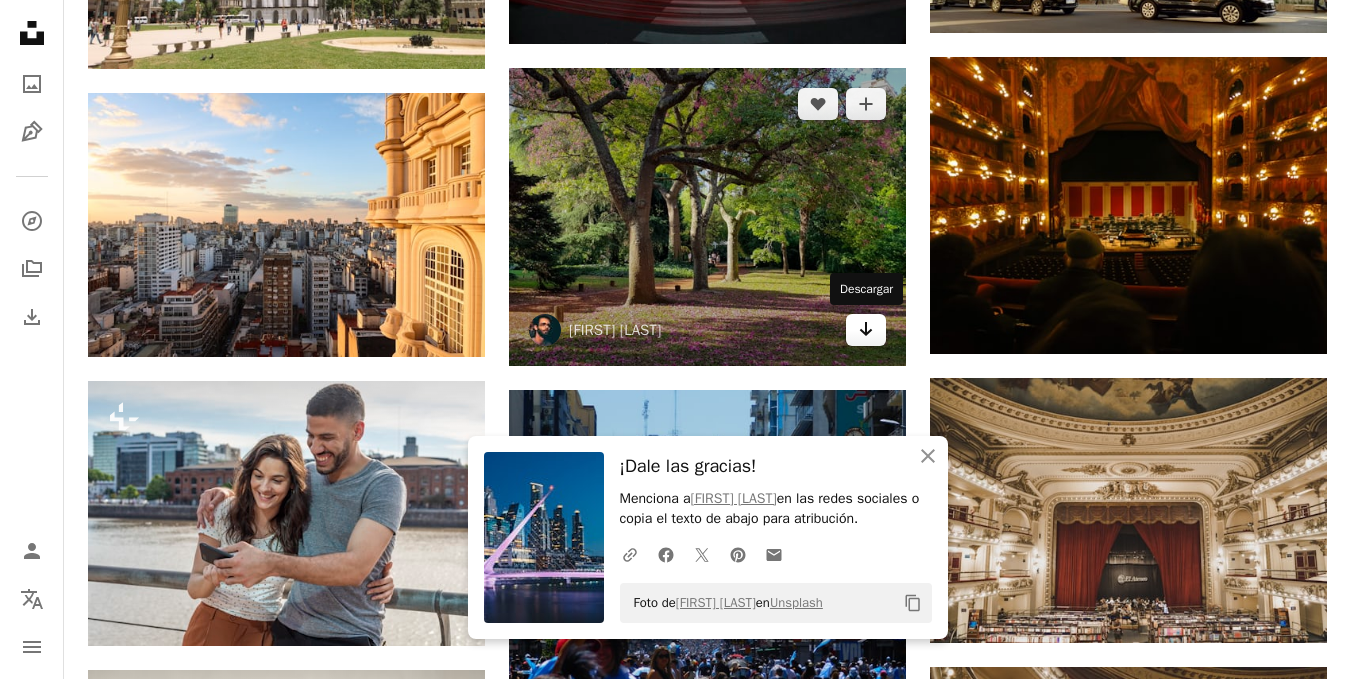 click 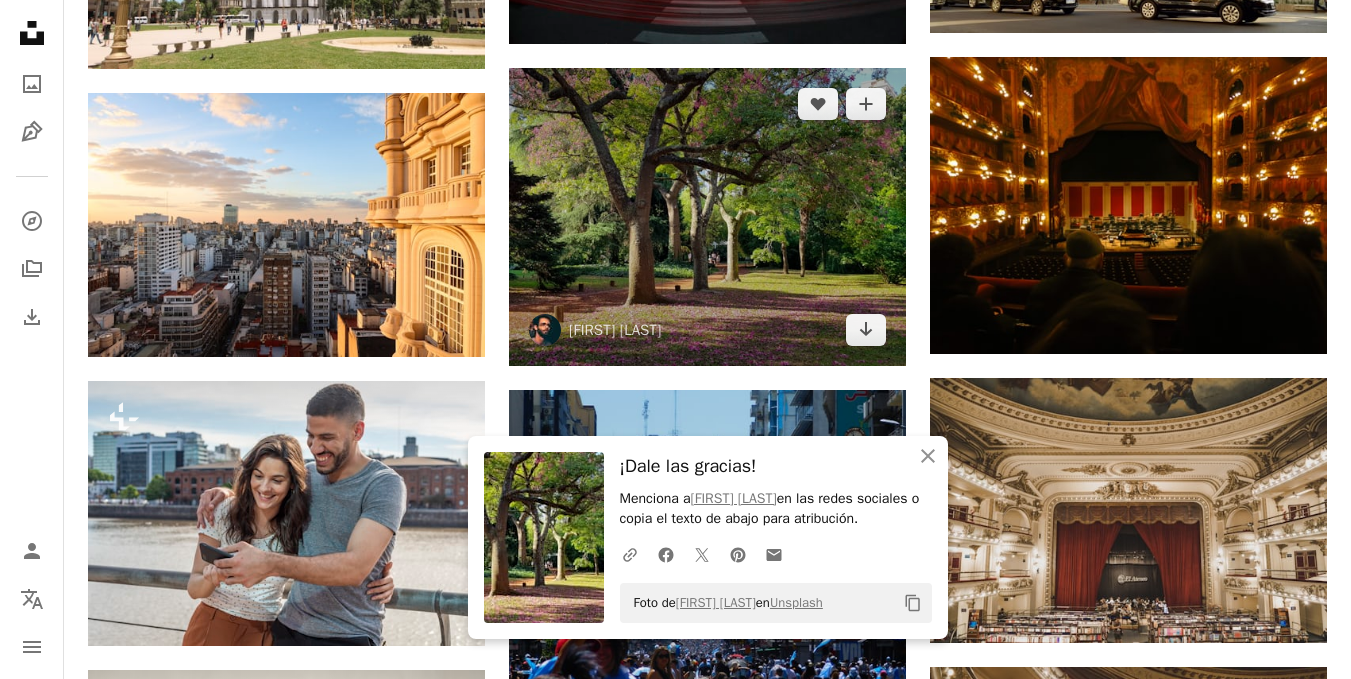scroll, scrollTop: 4900, scrollLeft: 0, axis: vertical 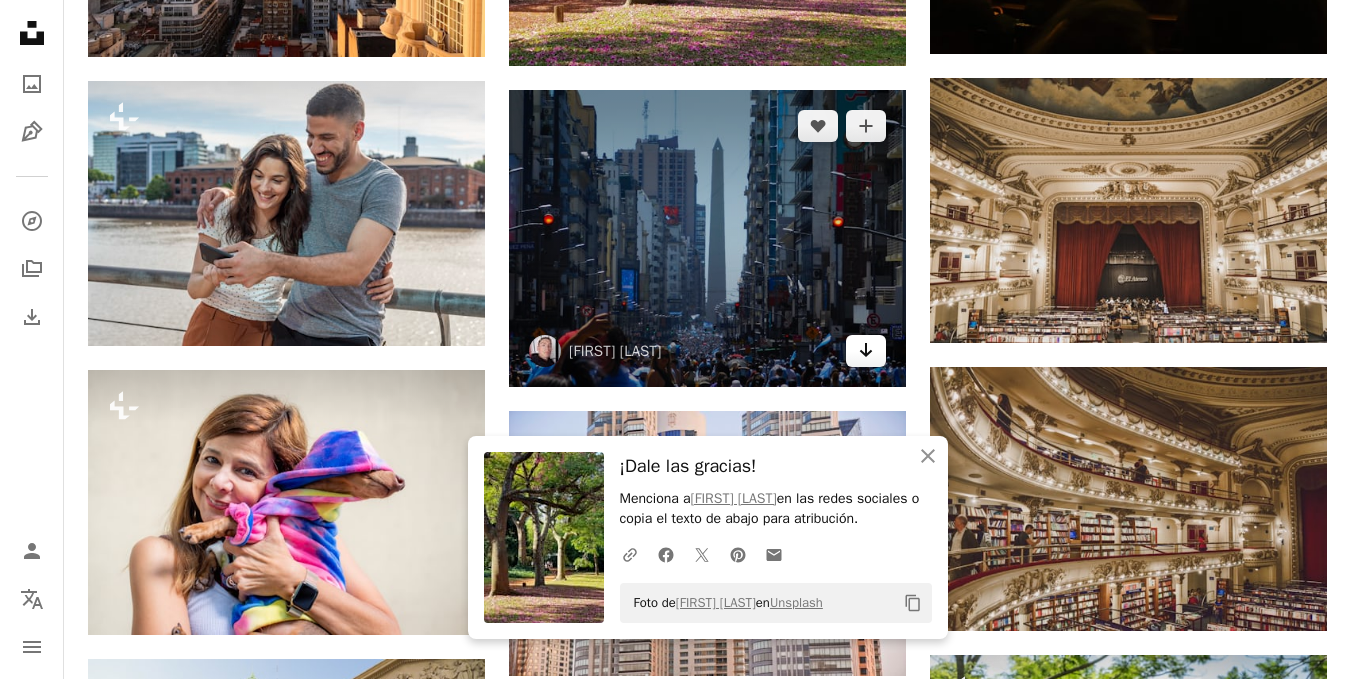 click on "Arrow pointing down" 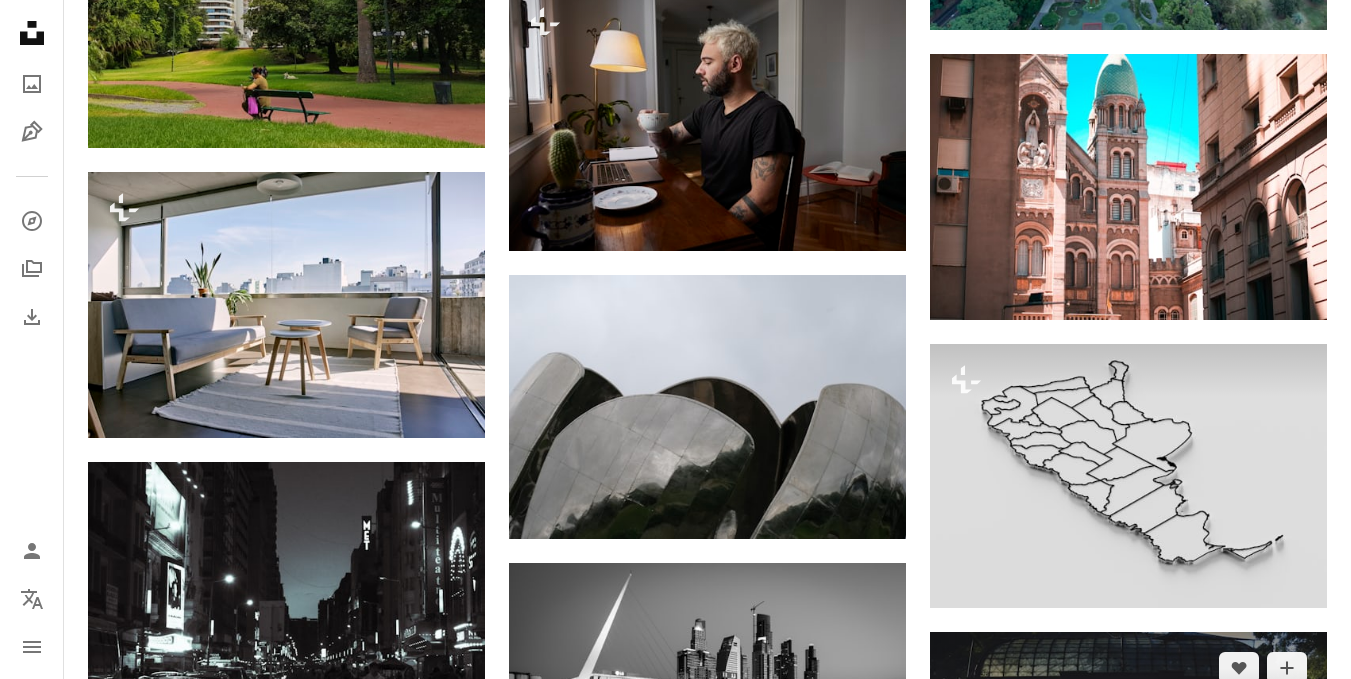scroll, scrollTop: 11200, scrollLeft: 0, axis: vertical 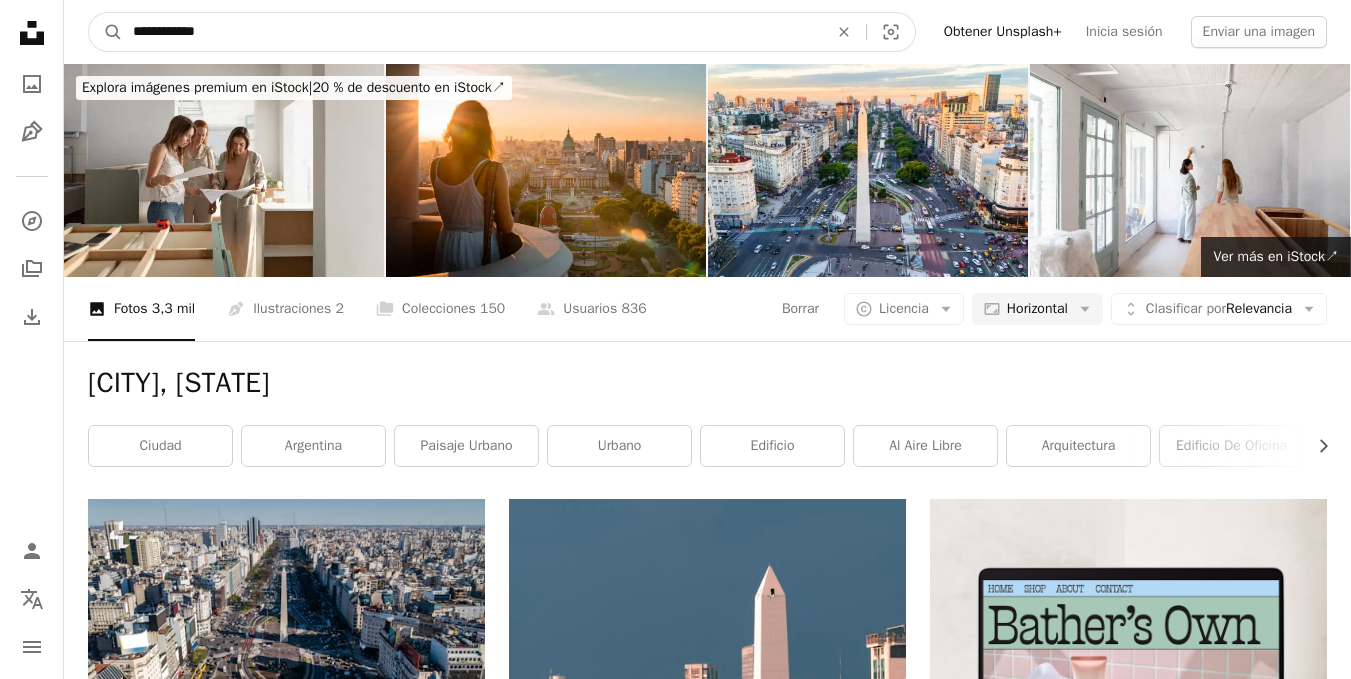 drag, startPoint x: 339, startPoint y: 42, endPoint x: 0, endPoint y: 10, distance: 340.507 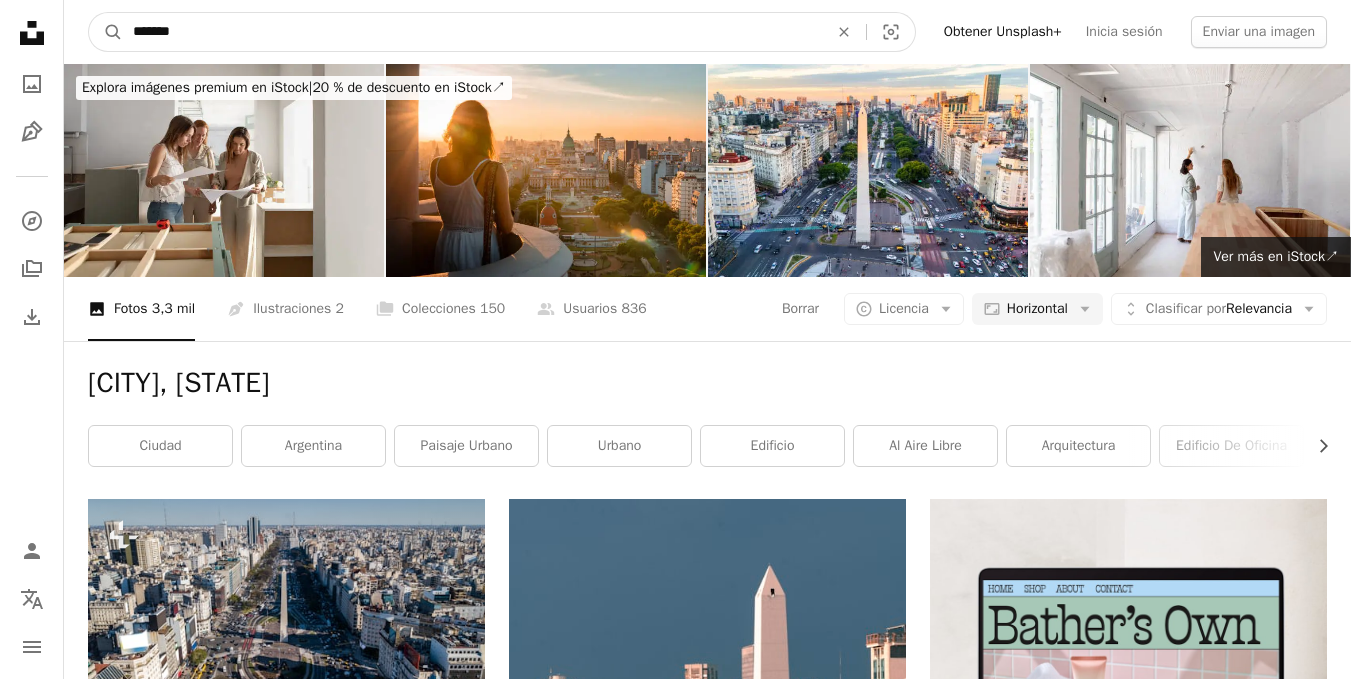 type on "*******" 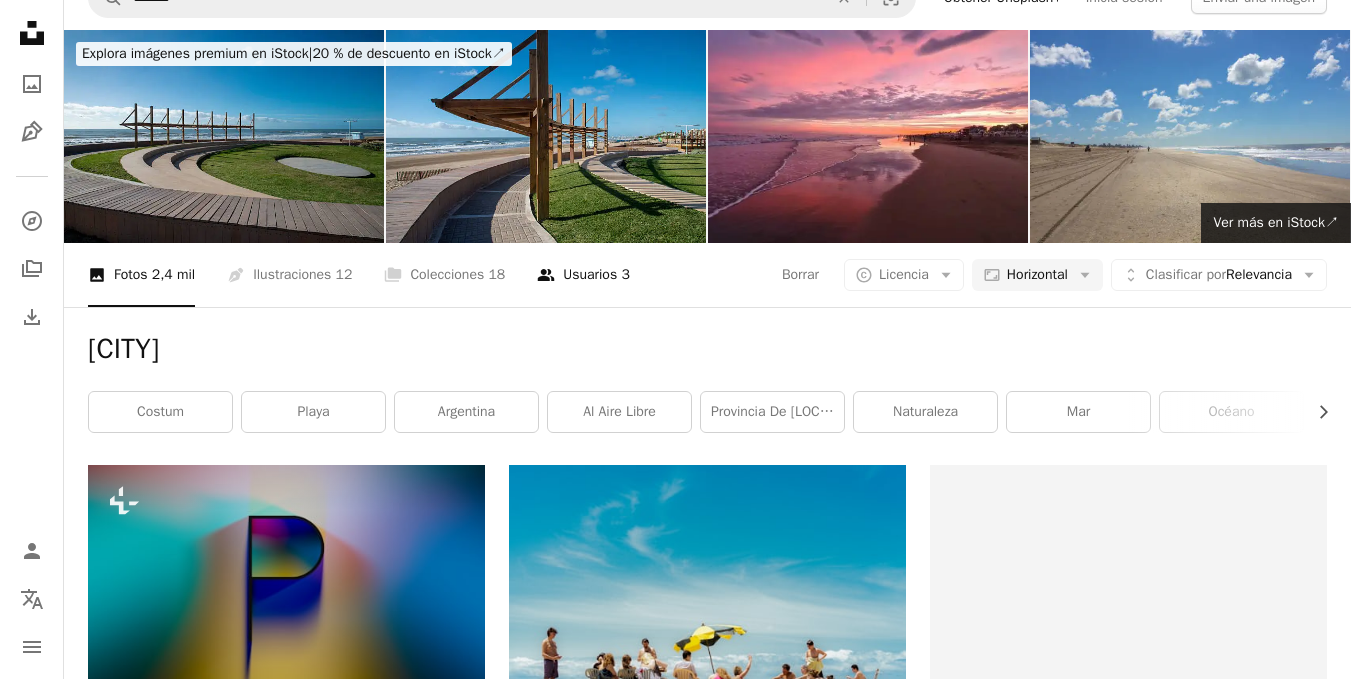 scroll, scrollTop: 0, scrollLeft: 0, axis: both 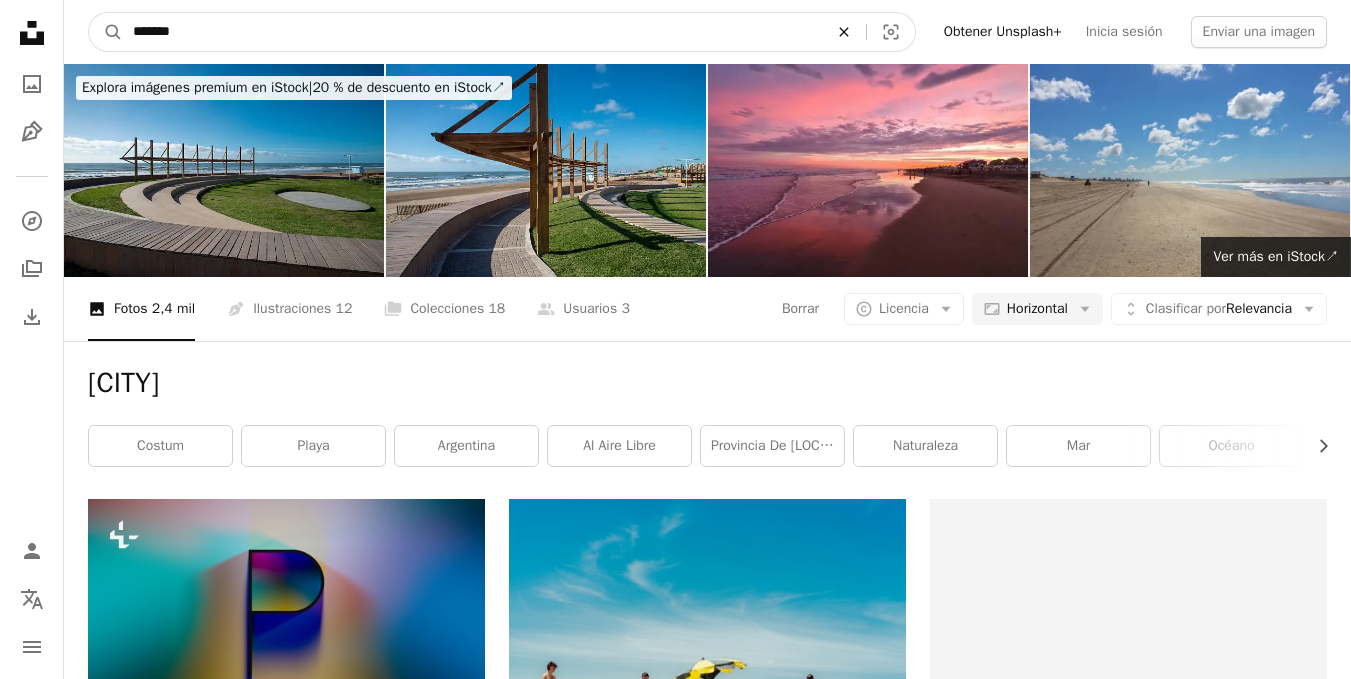 click on "An X shape" 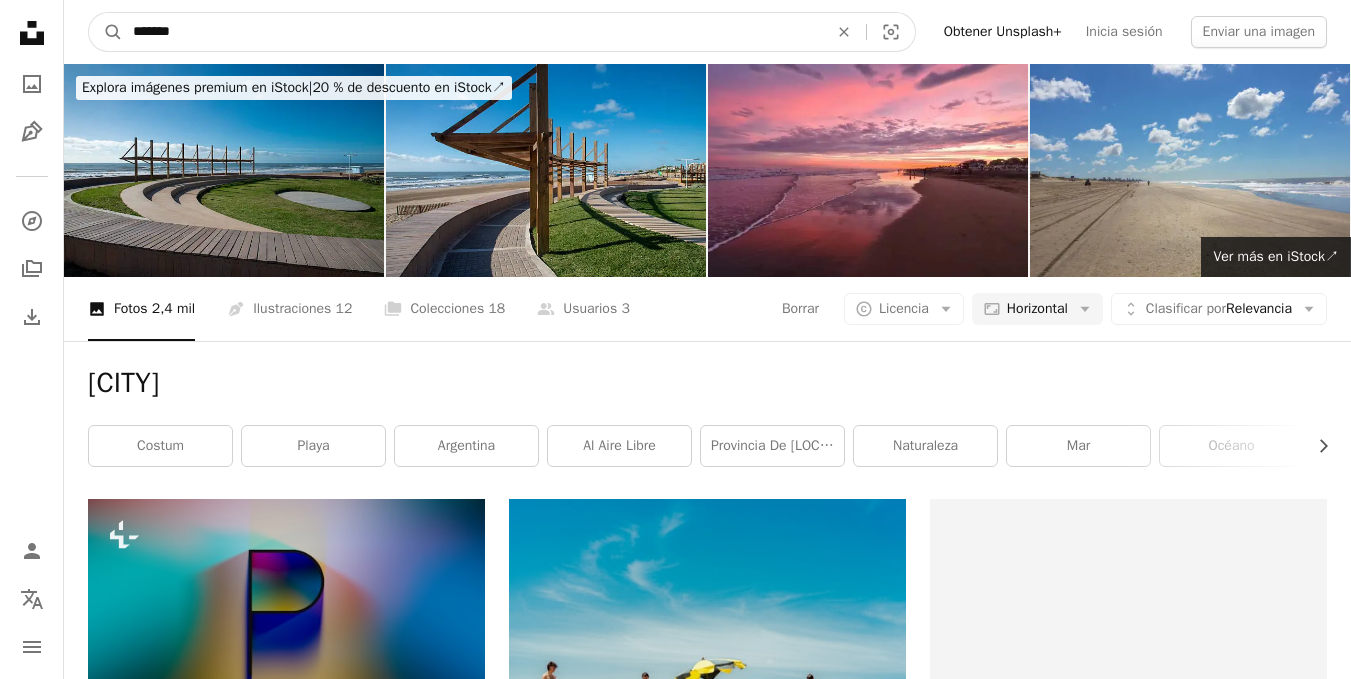 type on "*******" 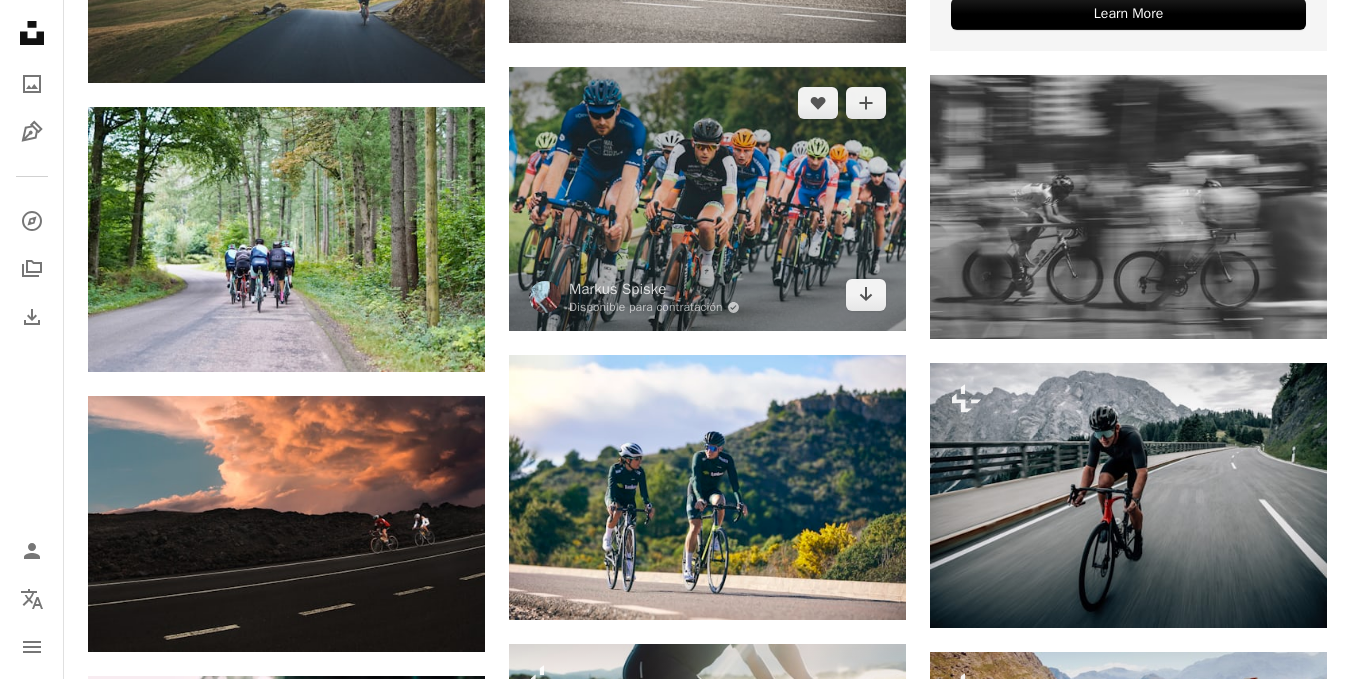 scroll, scrollTop: 1000, scrollLeft: 0, axis: vertical 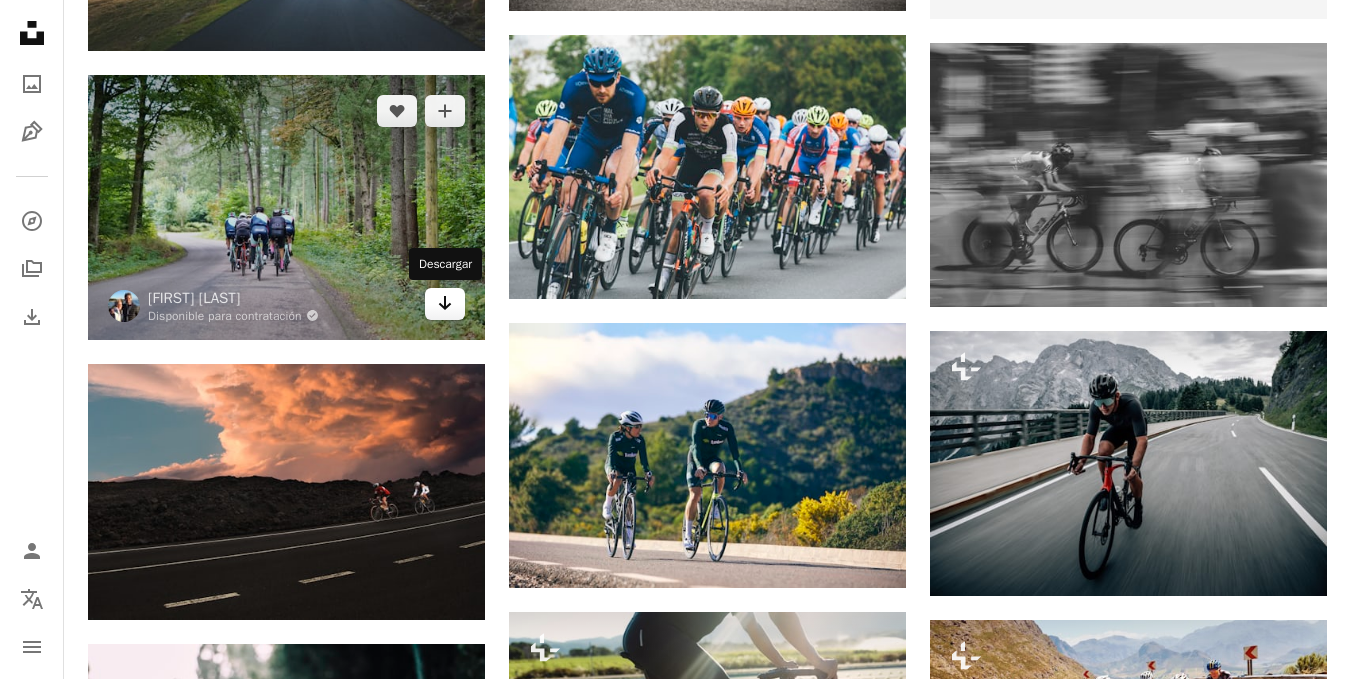 click on "Arrow pointing down" 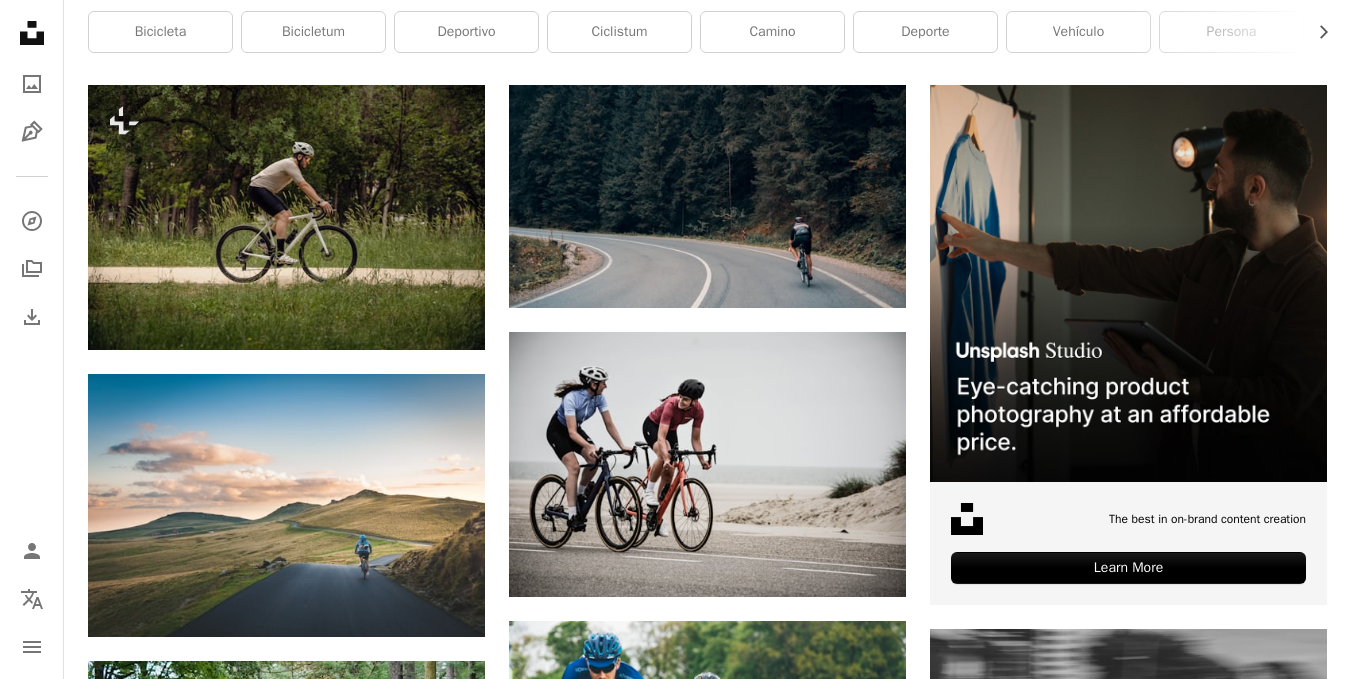 scroll, scrollTop: 400, scrollLeft: 0, axis: vertical 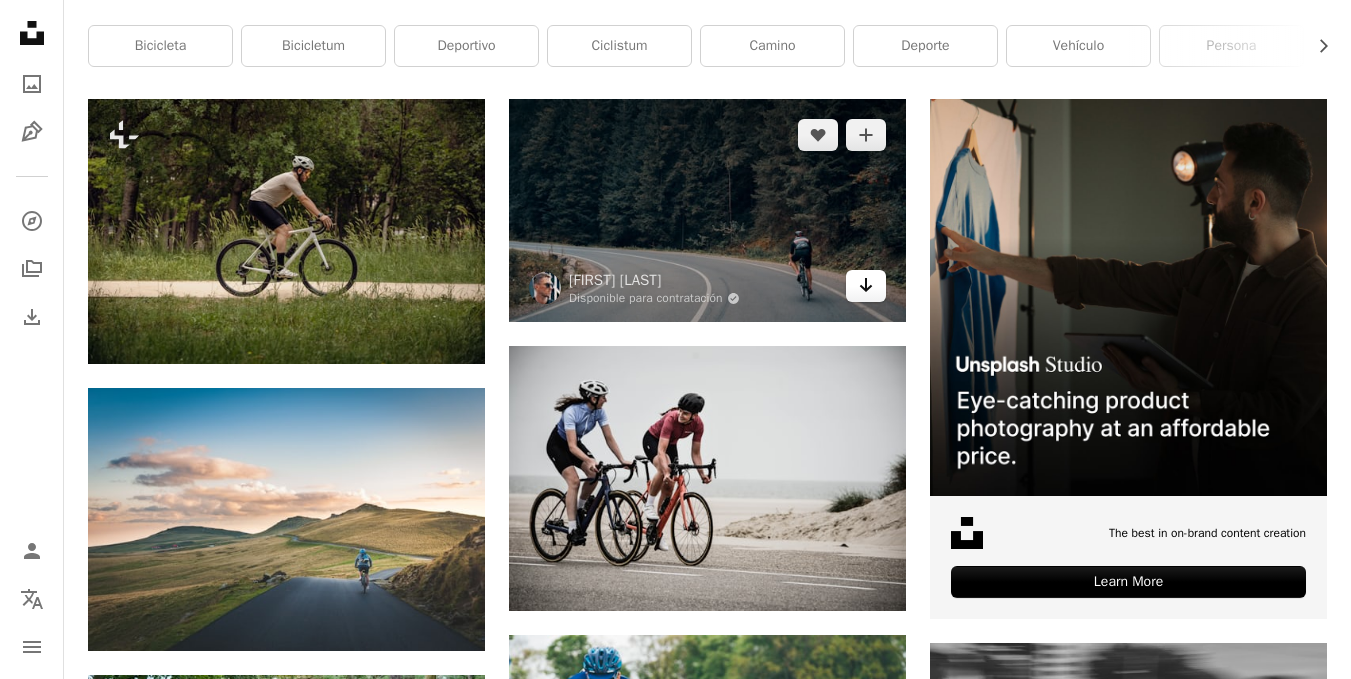 click 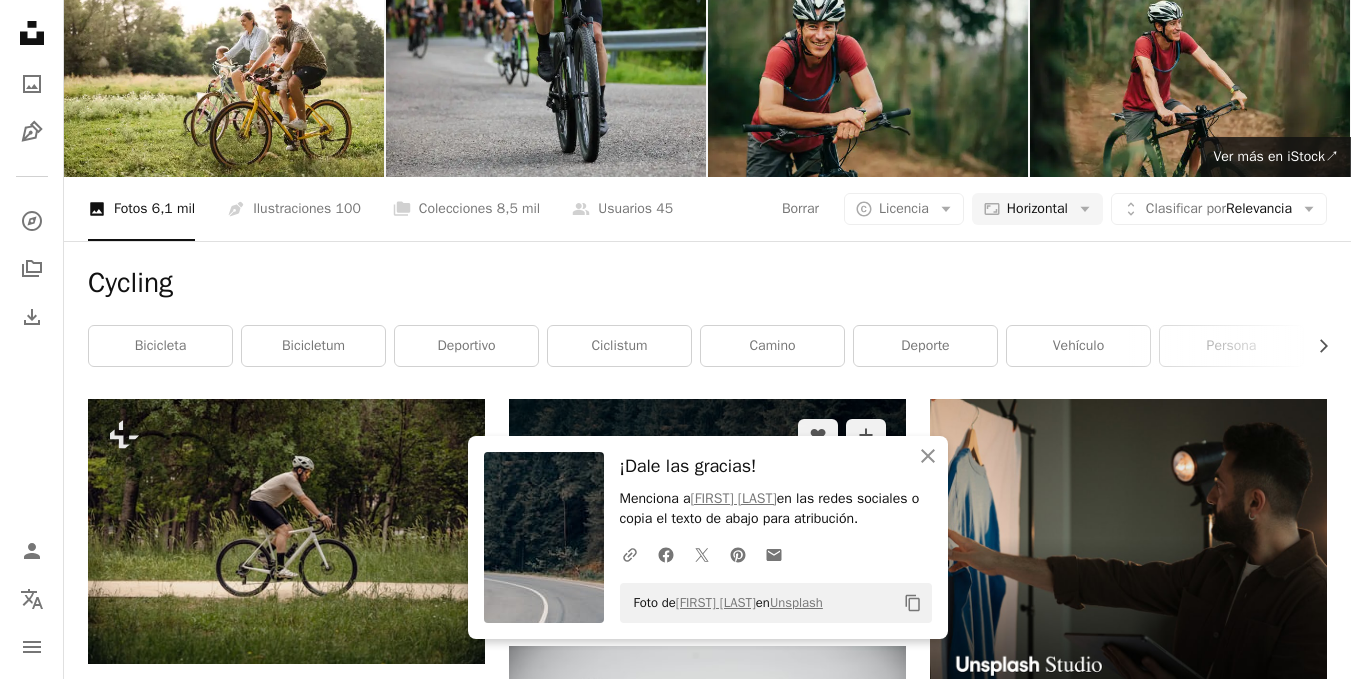 scroll, scrollTop: 0, scrollLeft: 0, axis: both 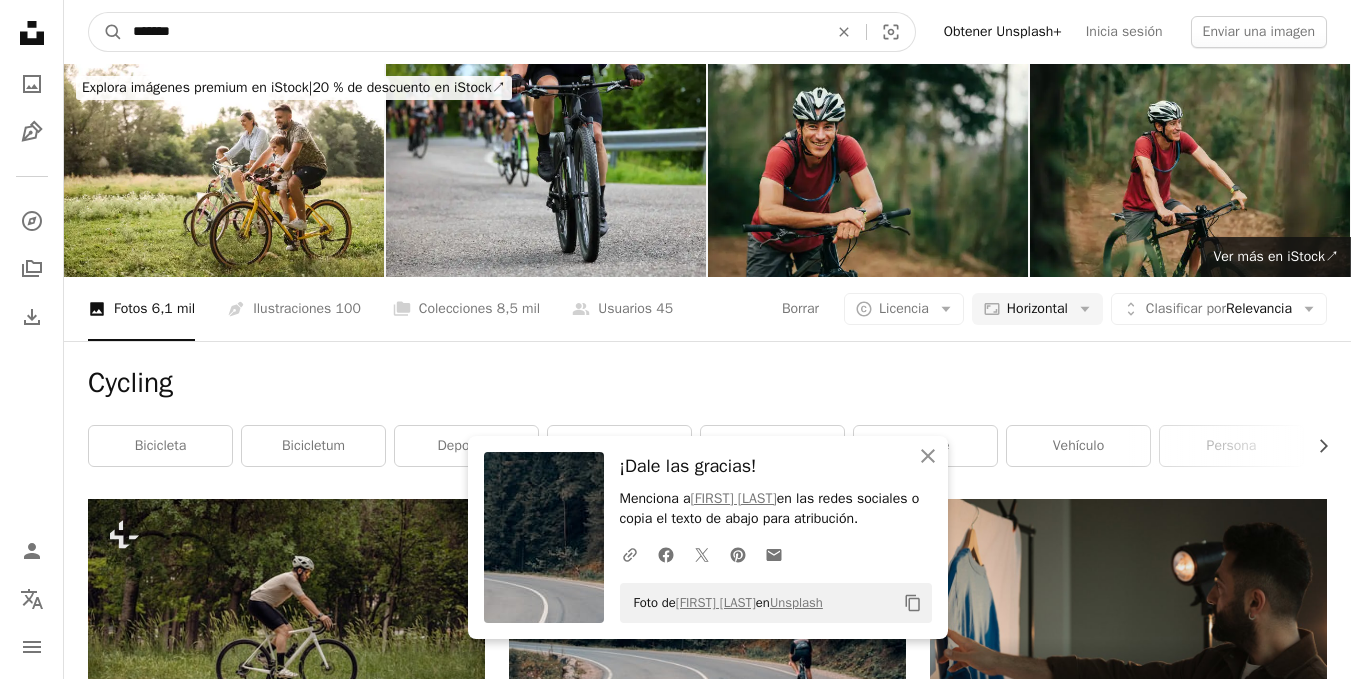 click on "*******" at bounding box center [472, 32] 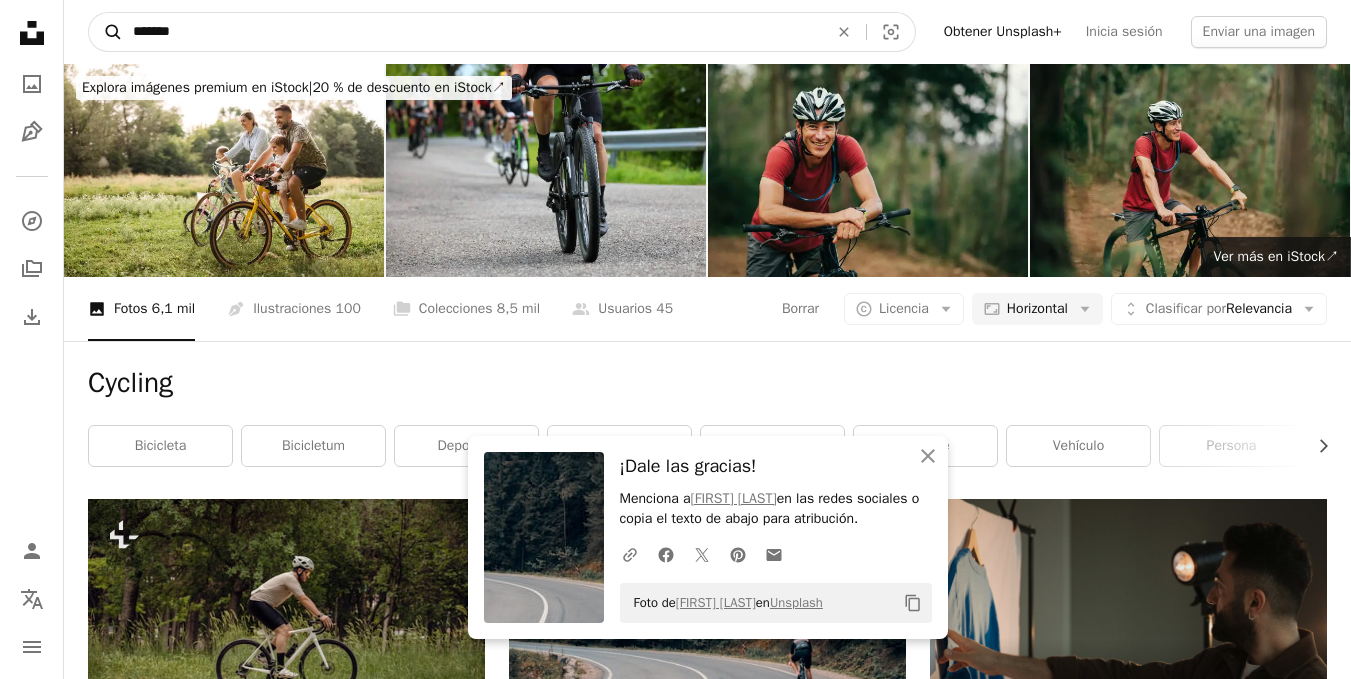 drag, startPoint x: 299, startPoint y: 34, endPoint x: 89, endPoint y: 34, distance: 210 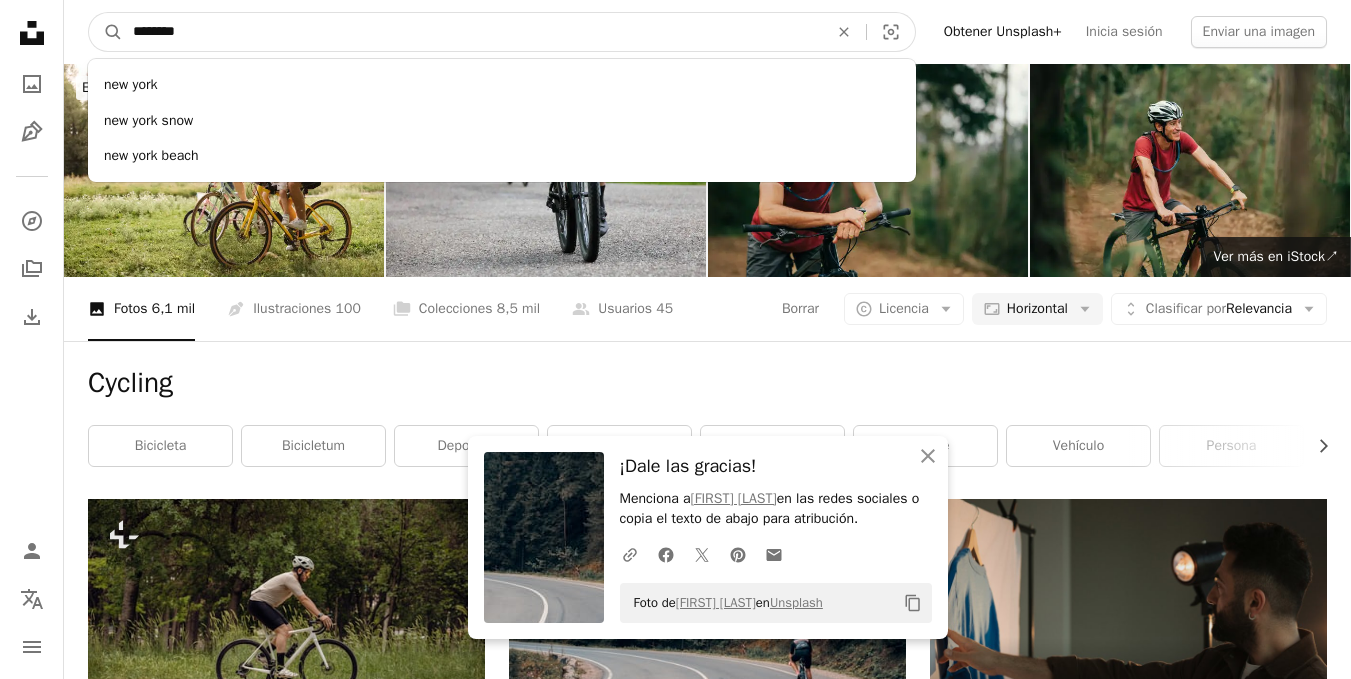 type on "********" 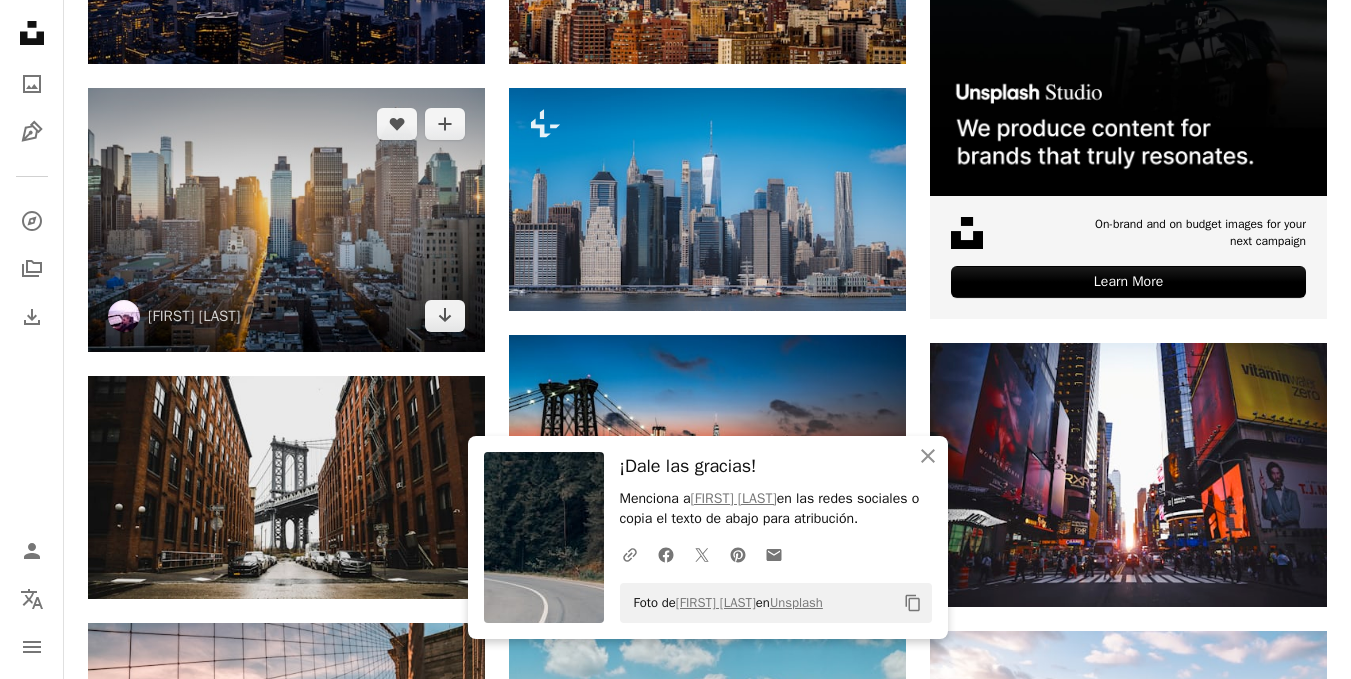 scroll, scrollTop: 800, scrollLeft: 0, axis: vertical 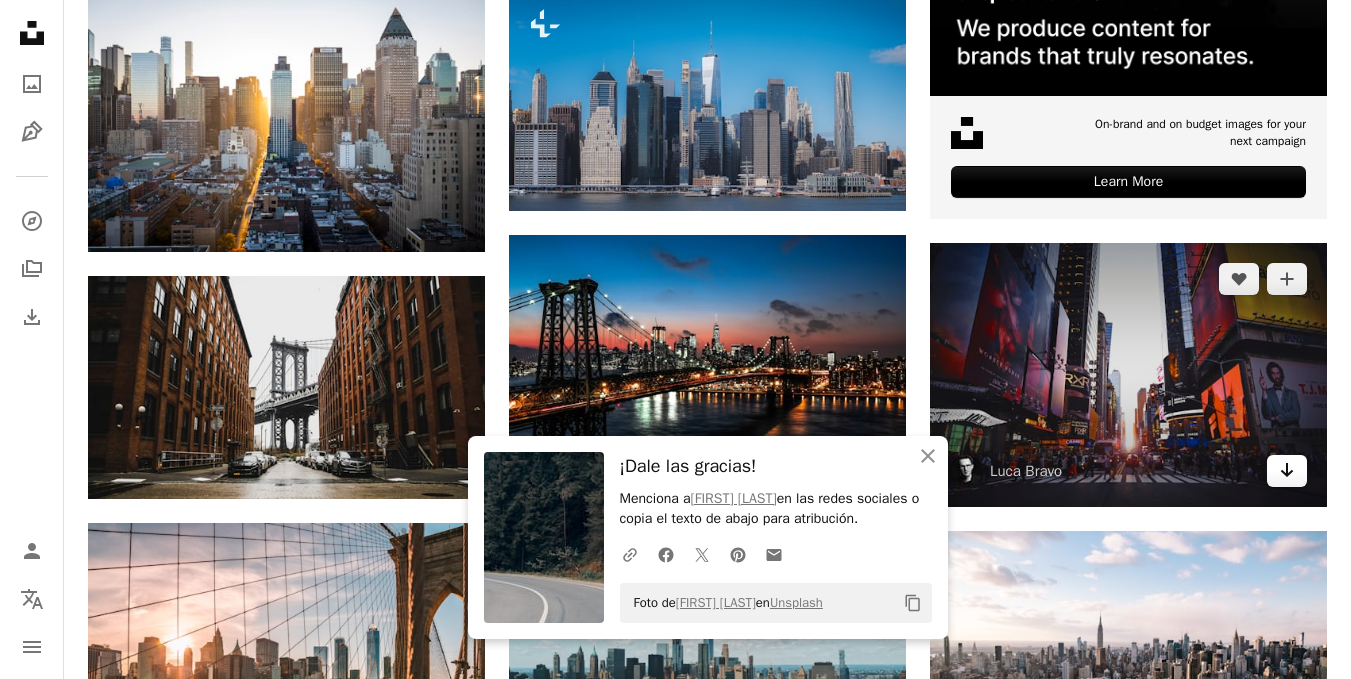 click on "Arrow pointing down" 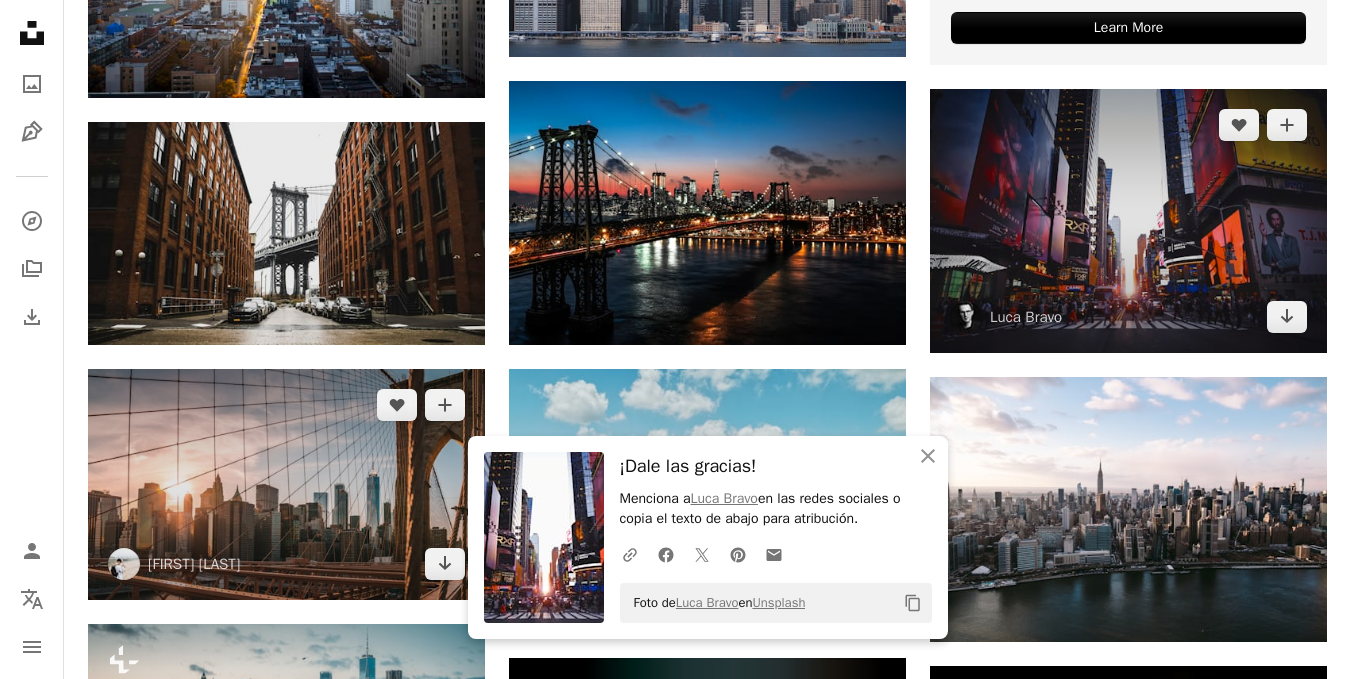 scroll, scrollTop: 1000, scrollLeft: 0, axis: vertical 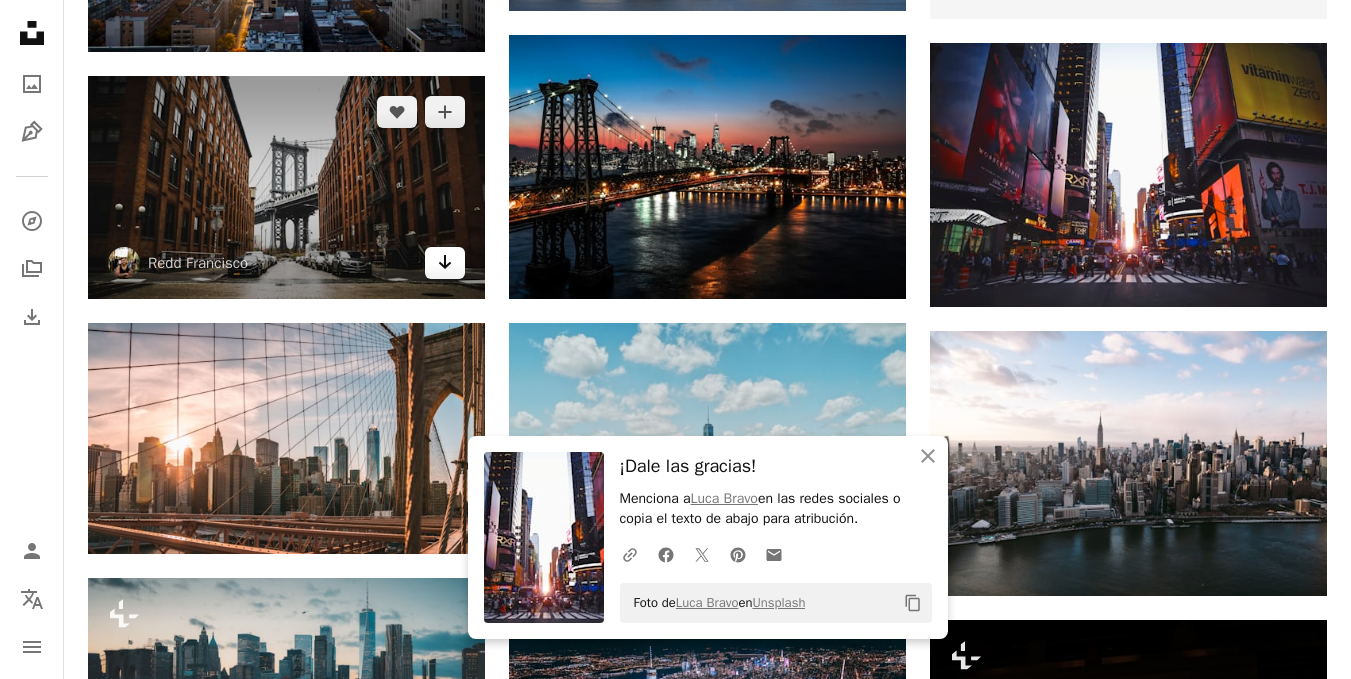 click on "Arrow pointing down" 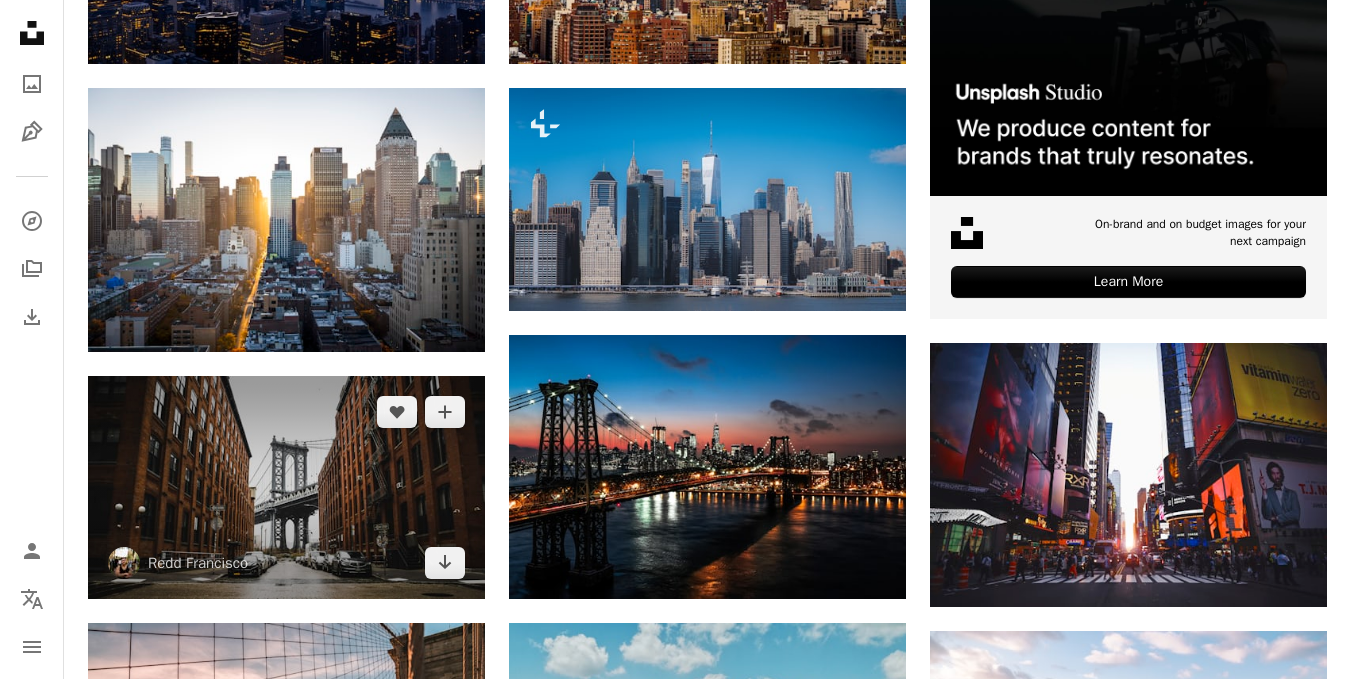 scroll, scrollTop: 0, scrollLeft: 0, axis: both 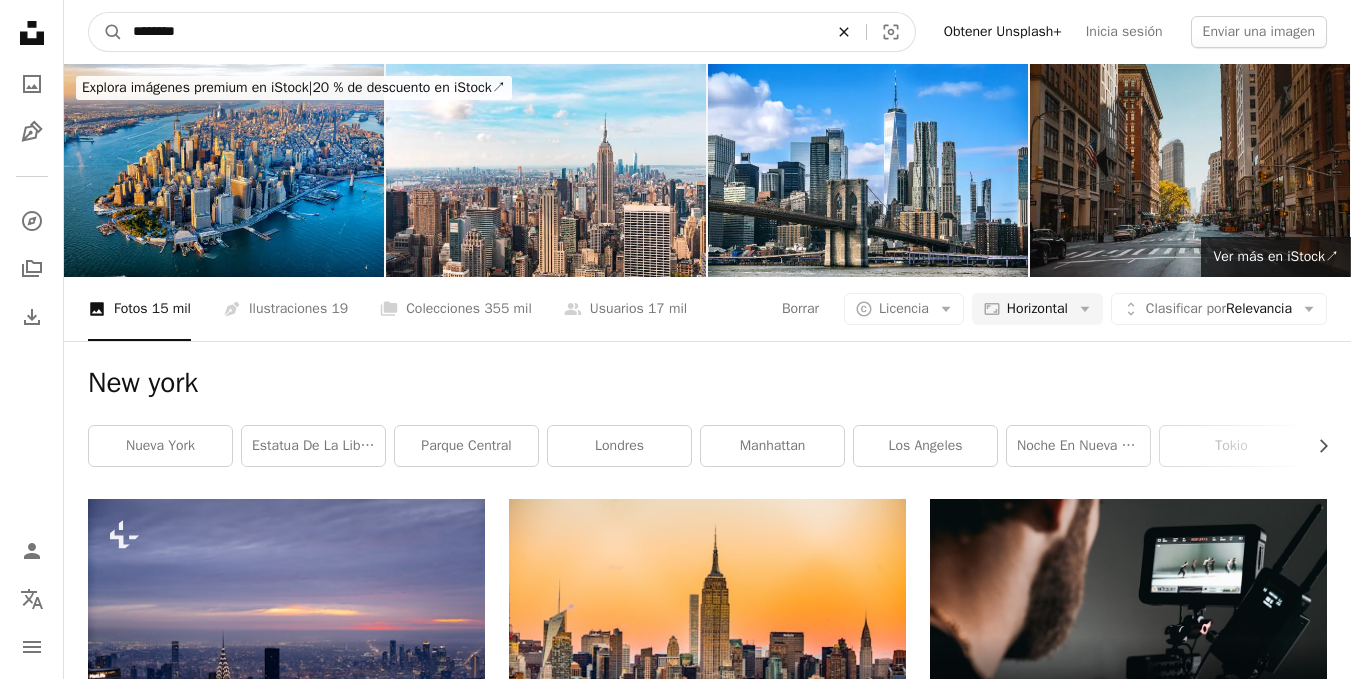 click on "An X shape" 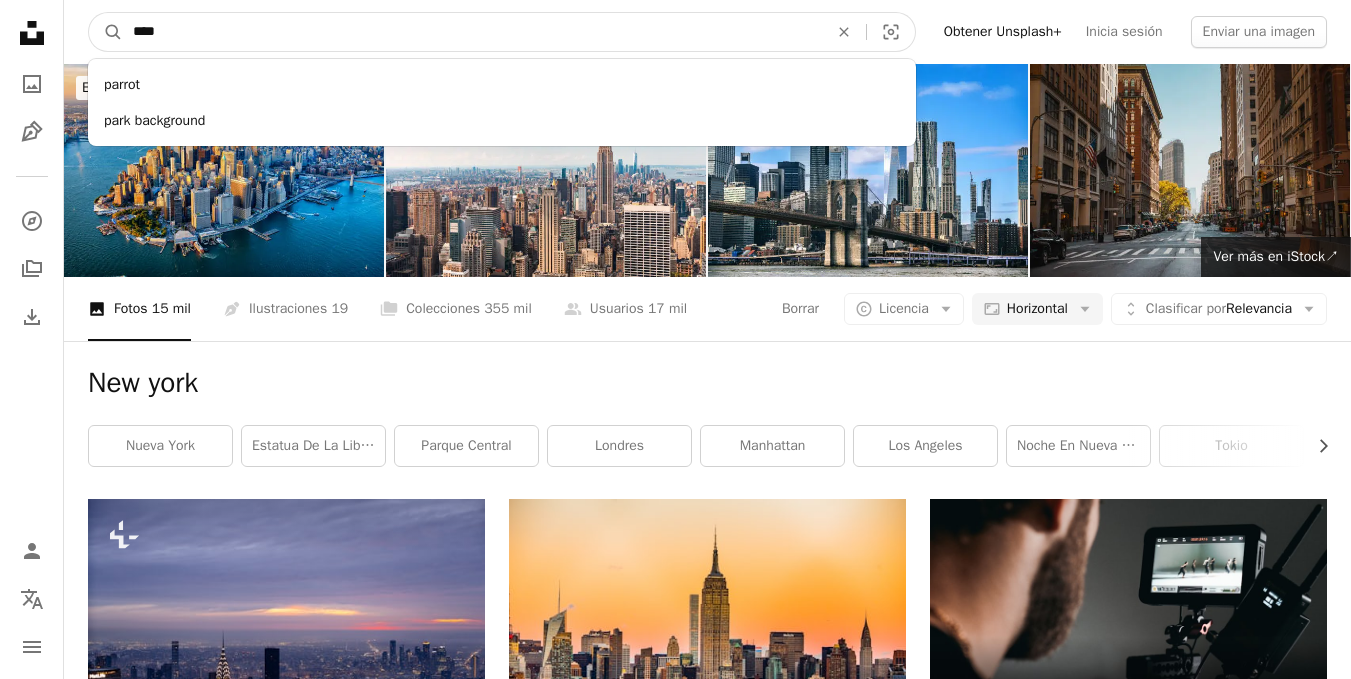 type on "****" 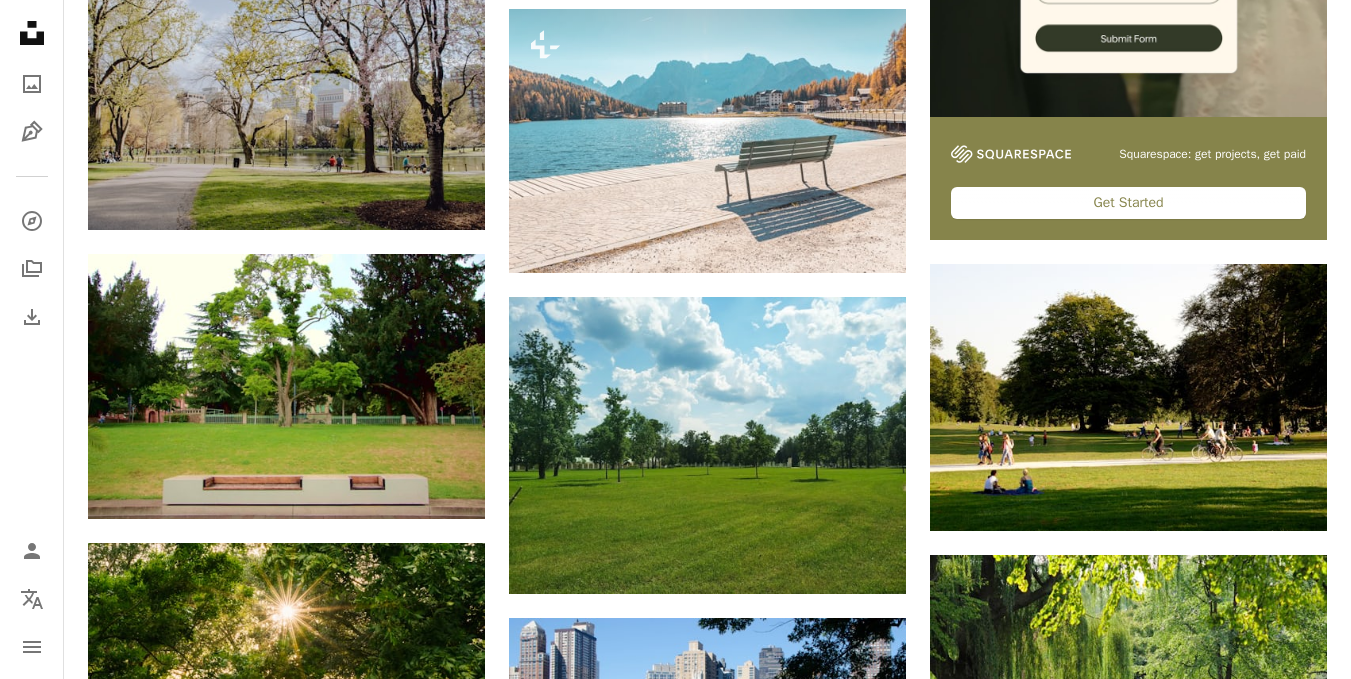 scroll, scrollTop: 800, scrollLeft: 0, axis: vertical 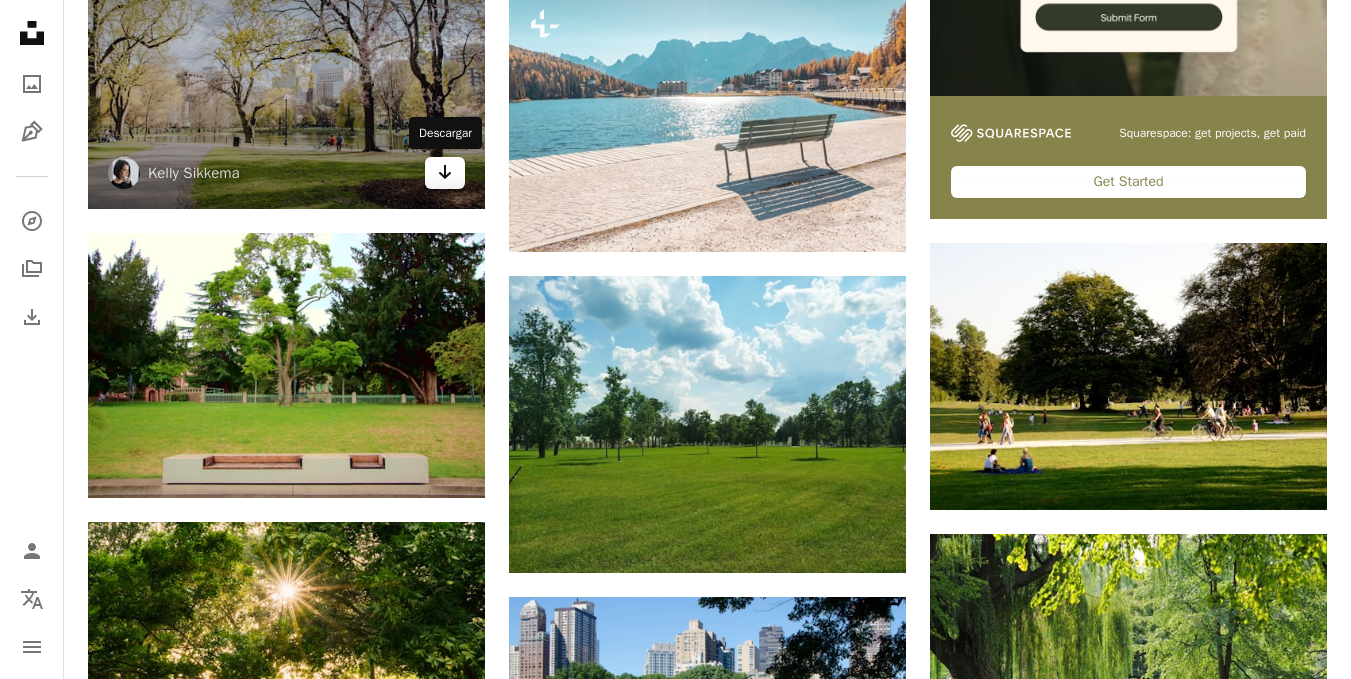 click on "Arrow pointing down" at bounding box center [445, 173] 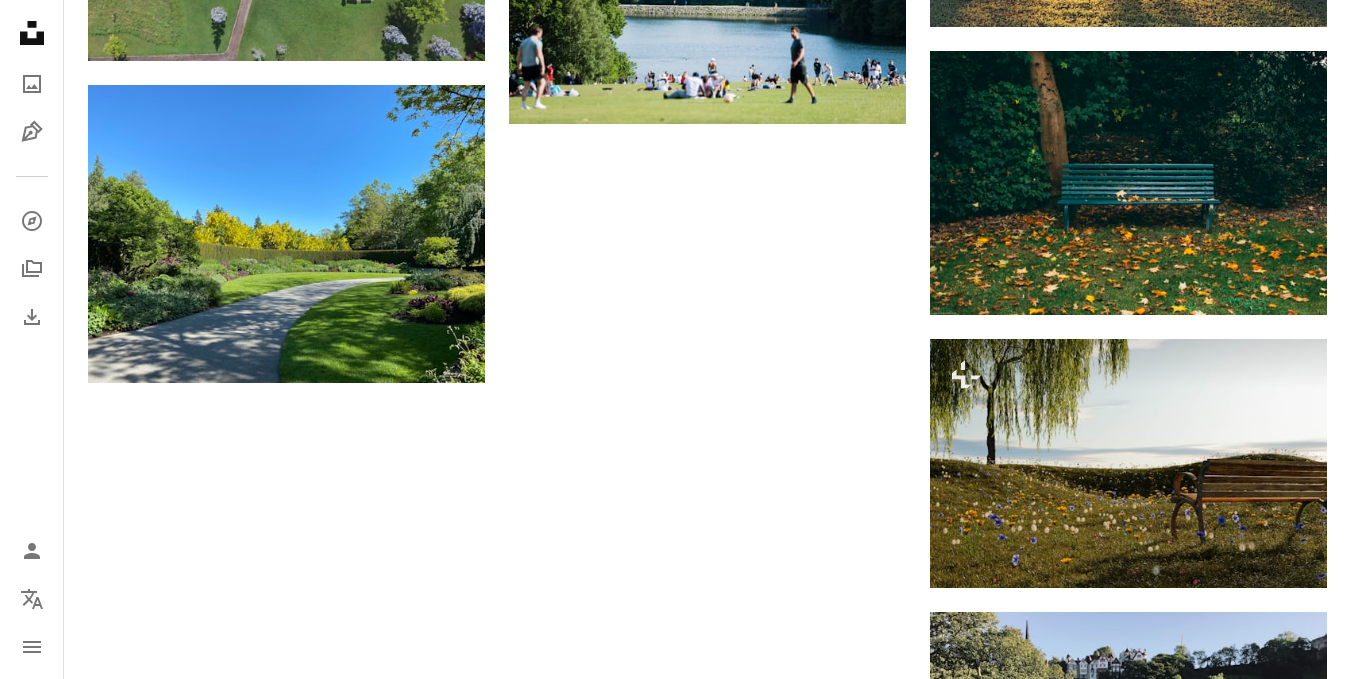 scroll, scrollTop: 2200, scrollLeft: 0, axis: vertical 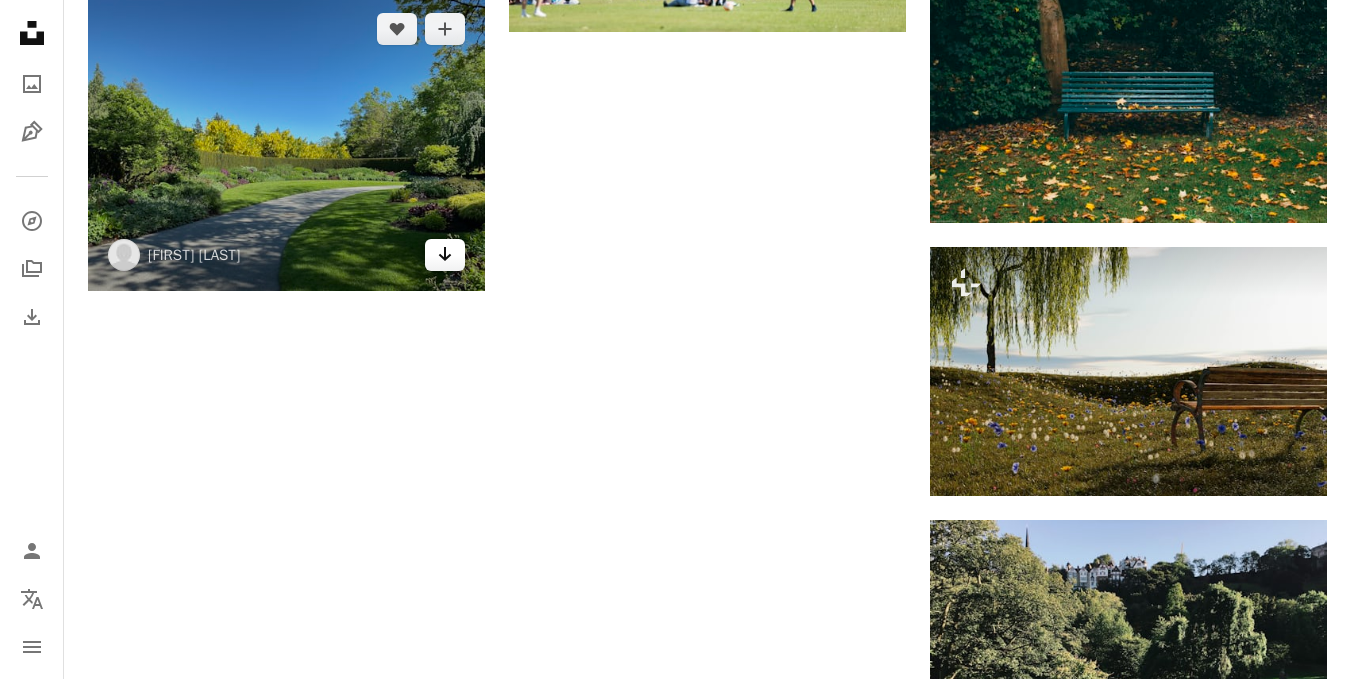click on "Arrow pointing down" at bounding box center [445, 255] 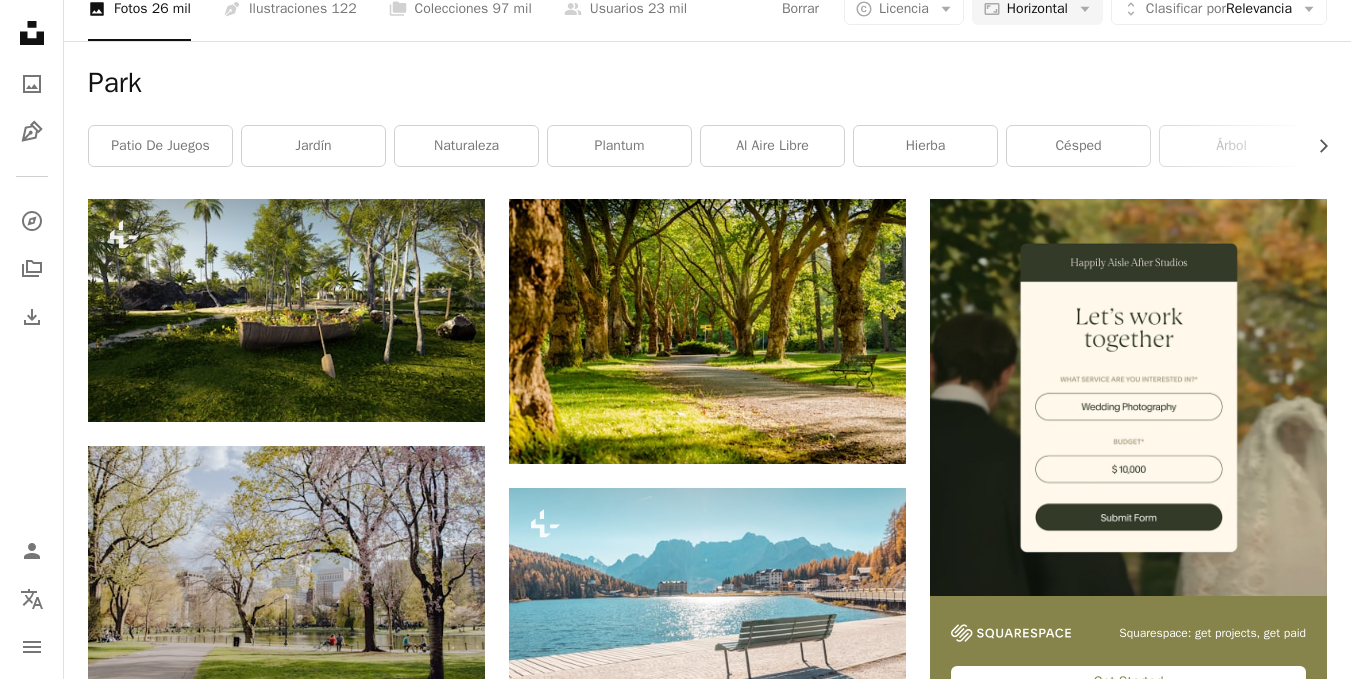 scroll, scrollTop: 200, scrollLeft: 0, axis: vertical 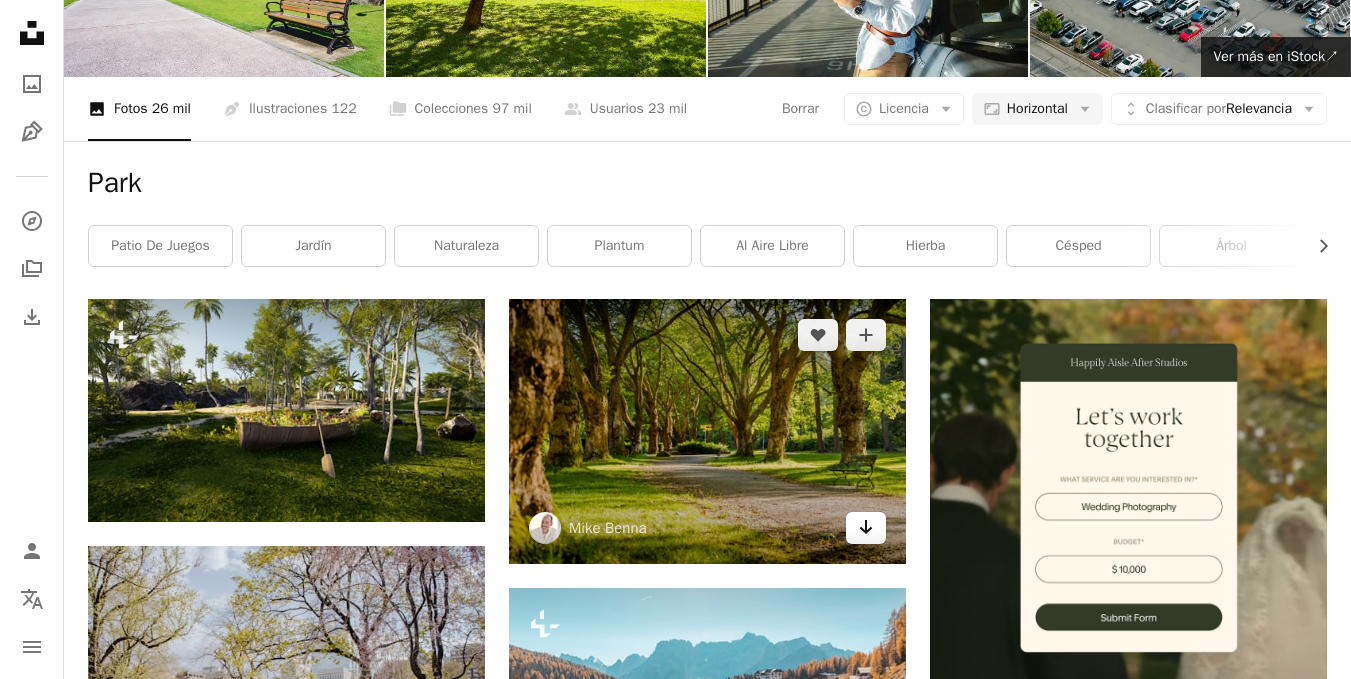 click on "Arrow pointing down" 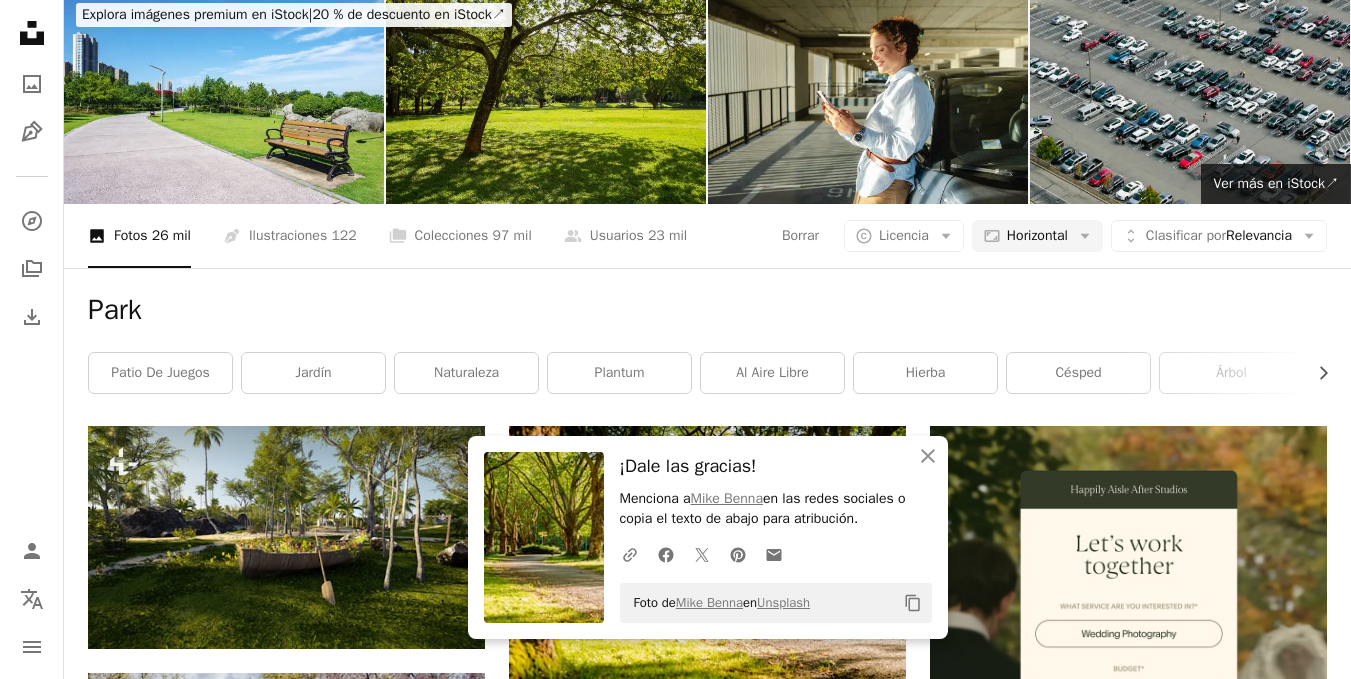scroll, scrollTop: 0, scrollLeft: 0, axis: both 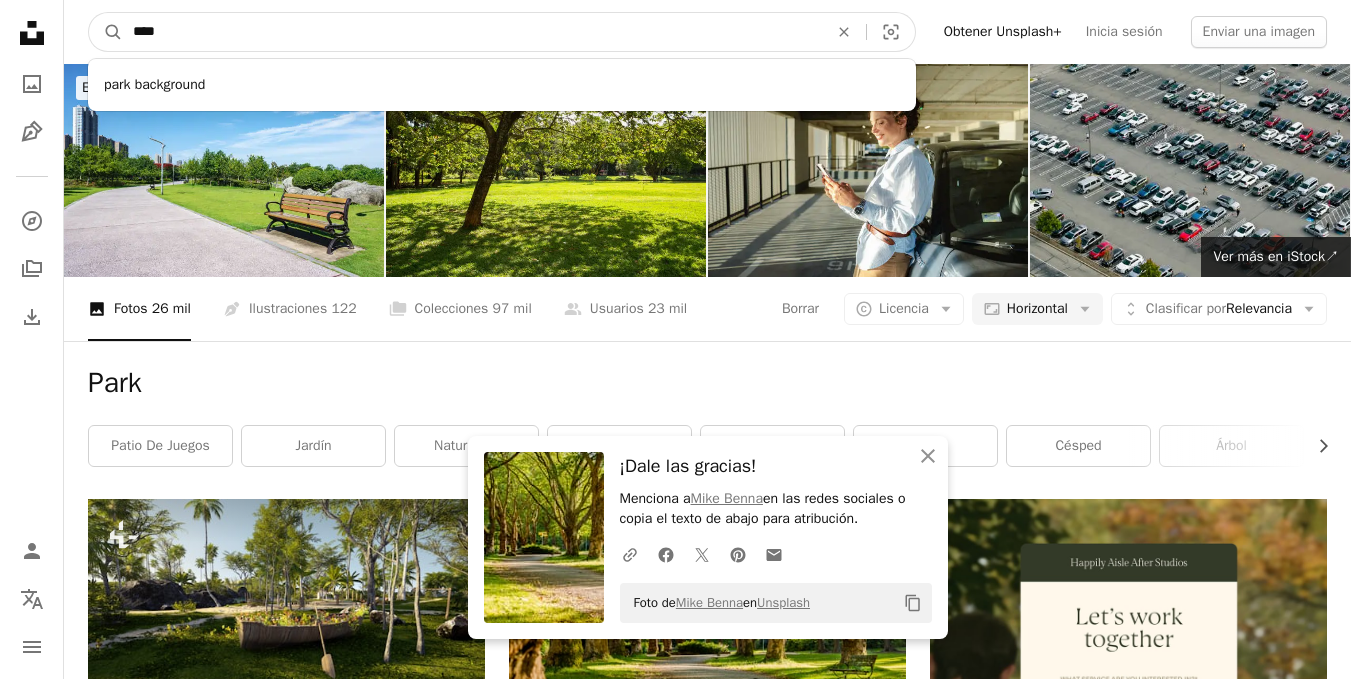 drag, startPoint x: 407, startPoint y: 29, endPoint x: 7, endPoint y: -35, distance: 405.08765 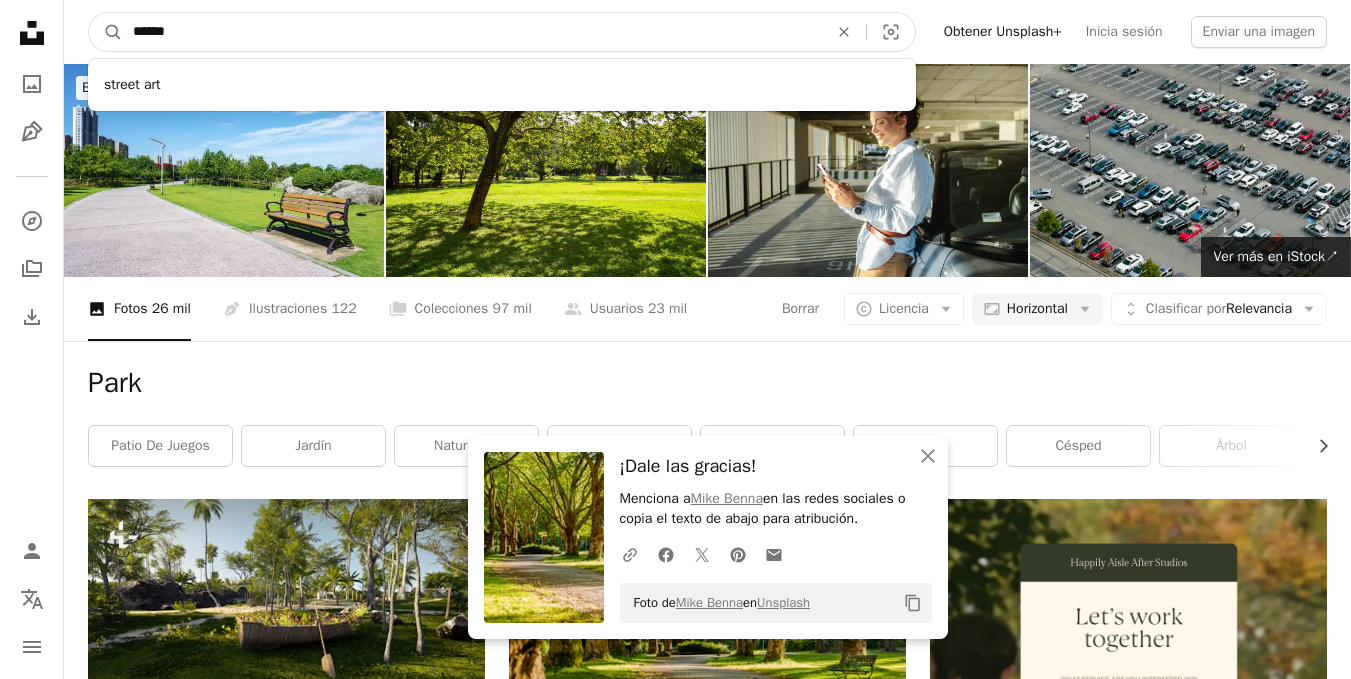 type on "******" 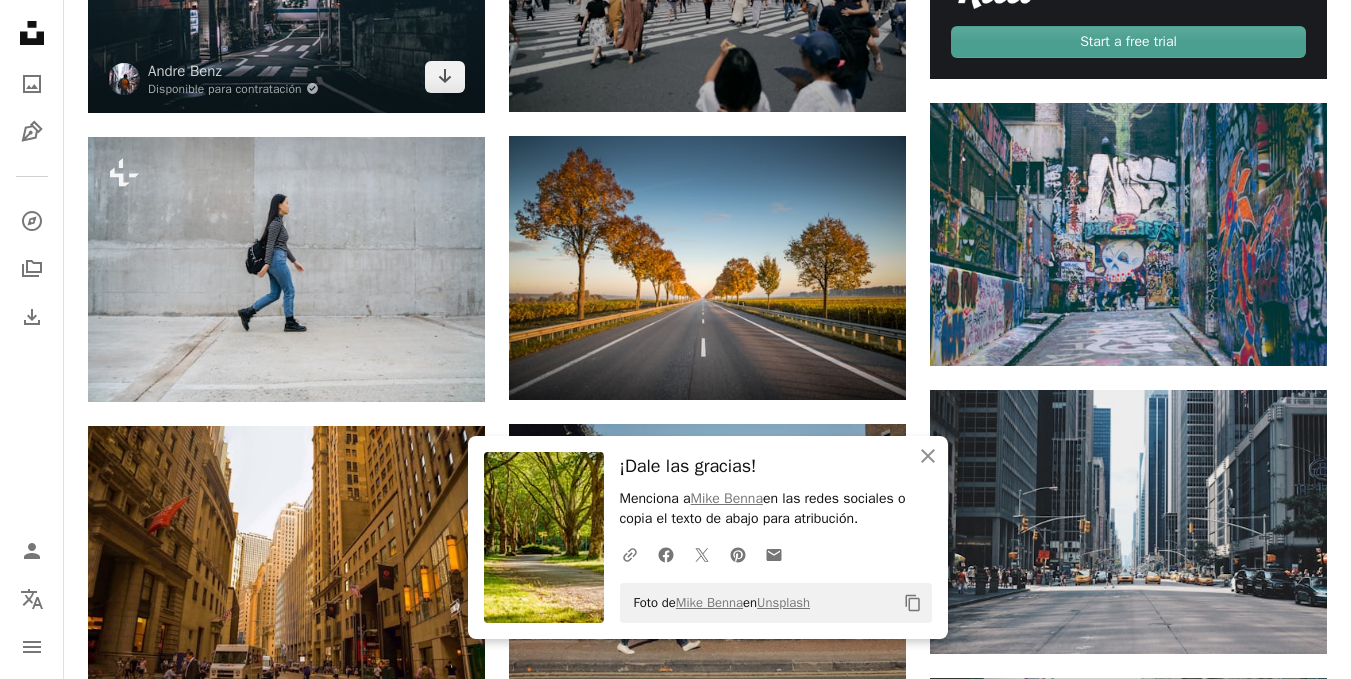 scroll, scrollTop: 1000, scrollLeft: 0, axis: vertical 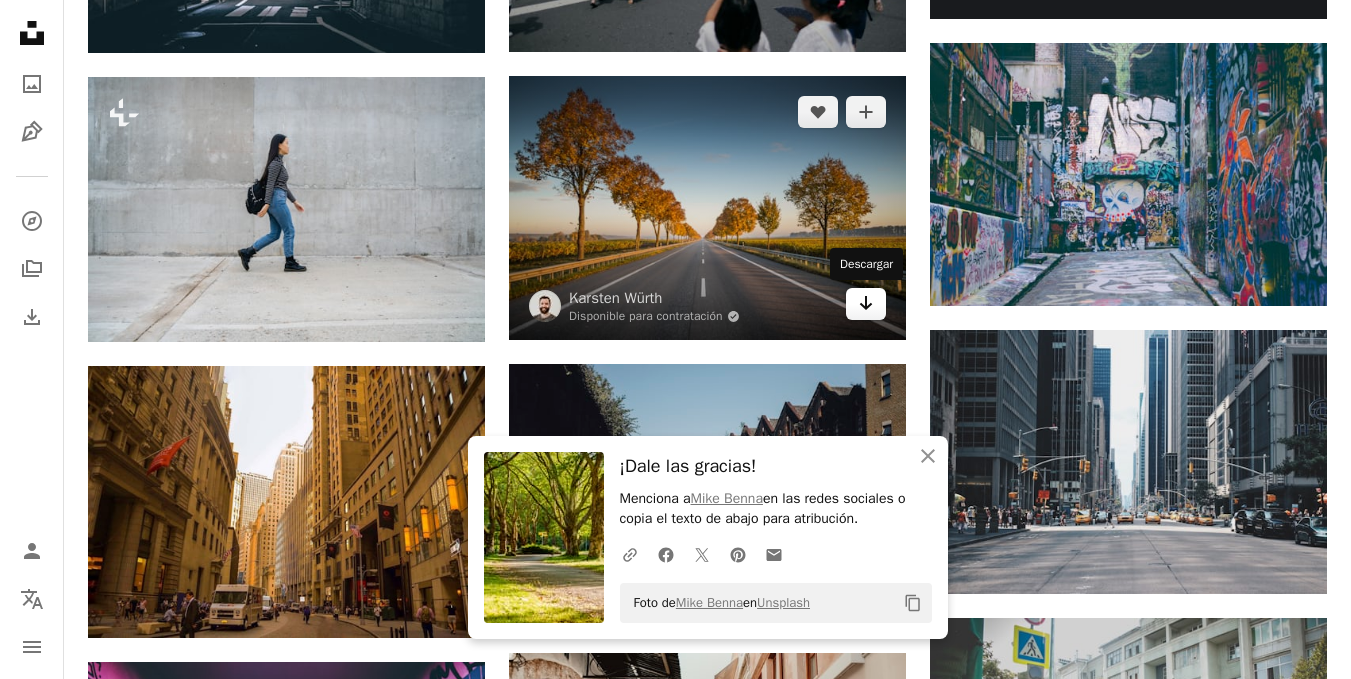 click on "Arrow pointing down" at bounding box center (866, 304) 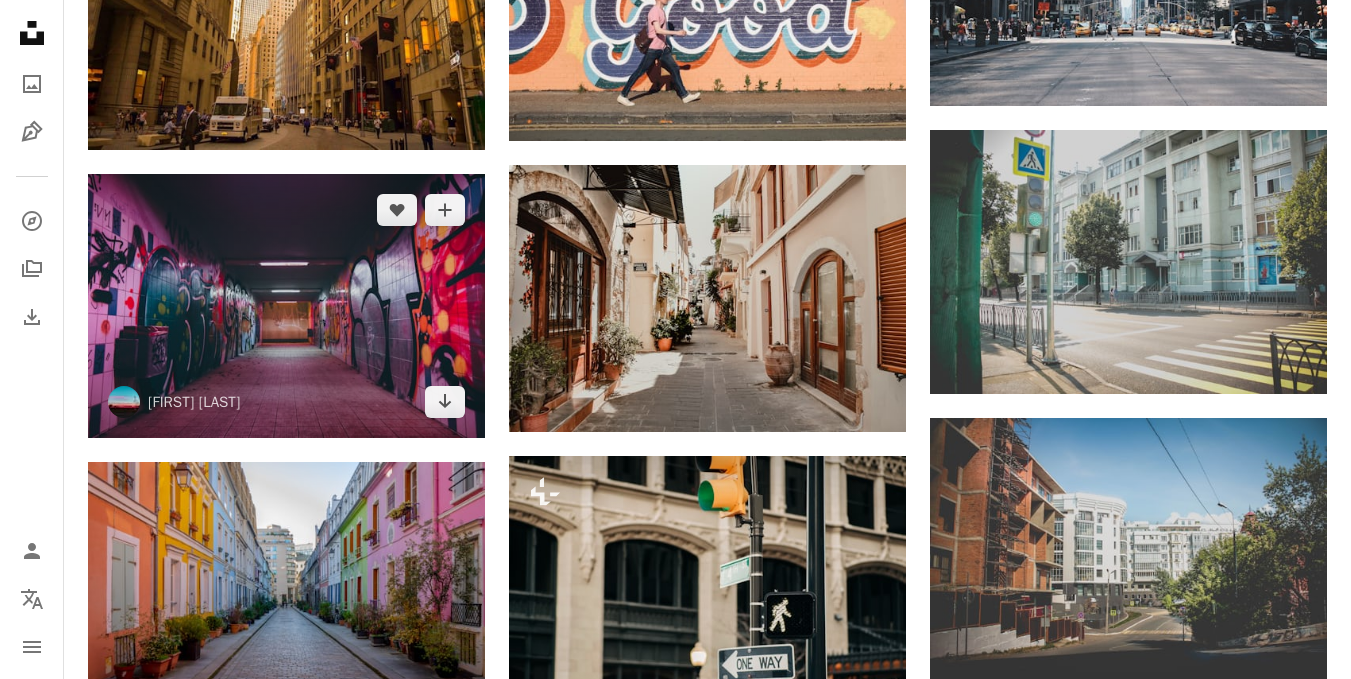 scroll, scrollTop: 1500, scrollLeft: 0, axis: vertical 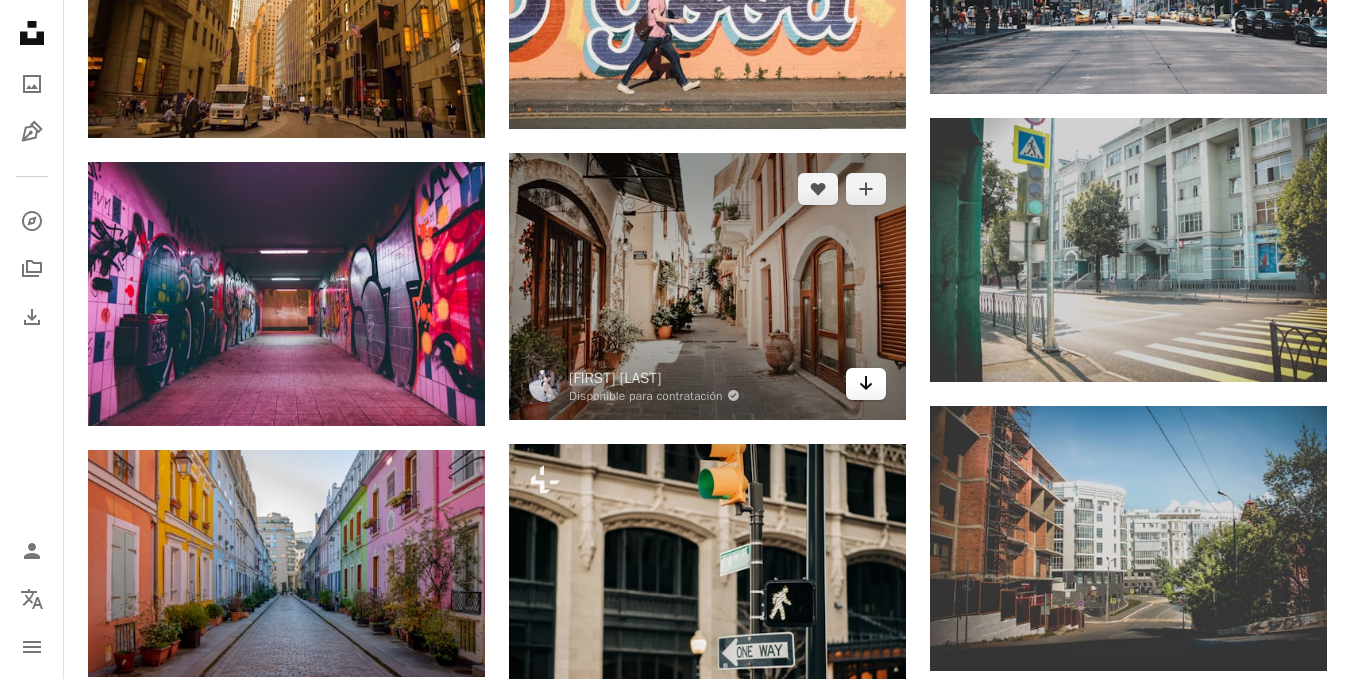 click on "Arrow pointing down" 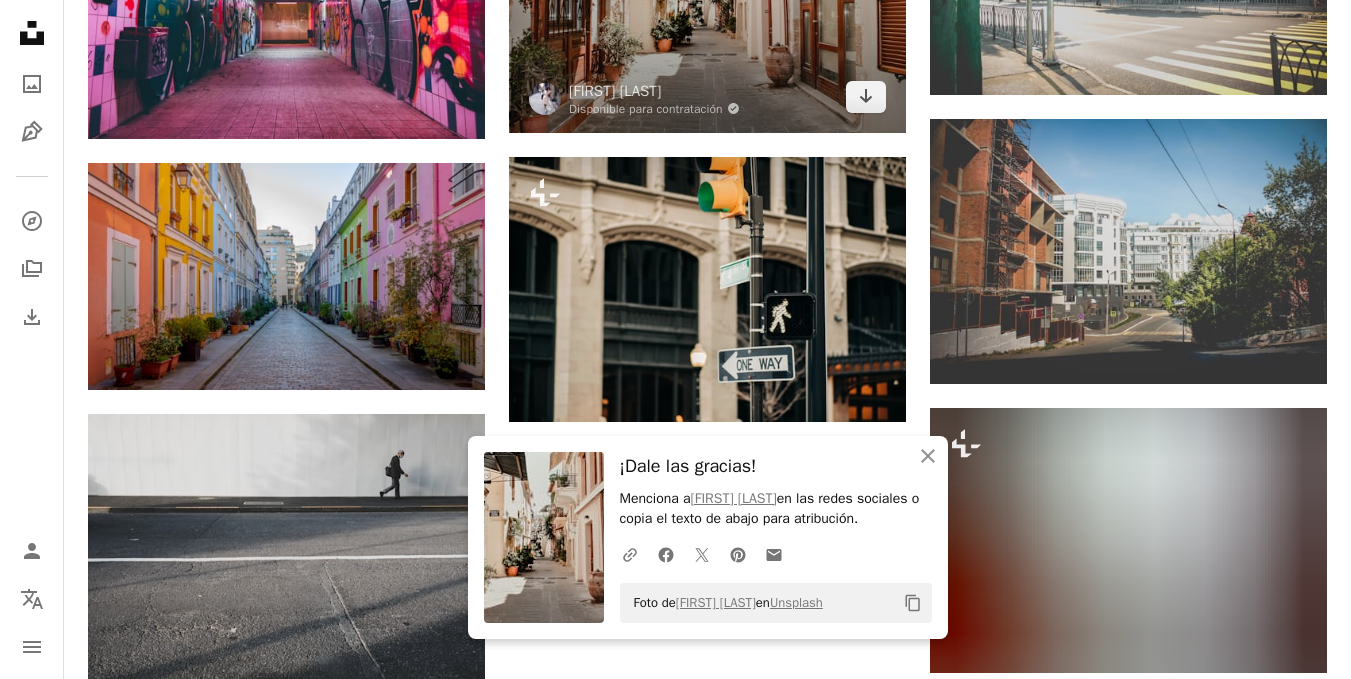 scroll, scrollTop: 1800, scrollLeft: 0, axis: vertical 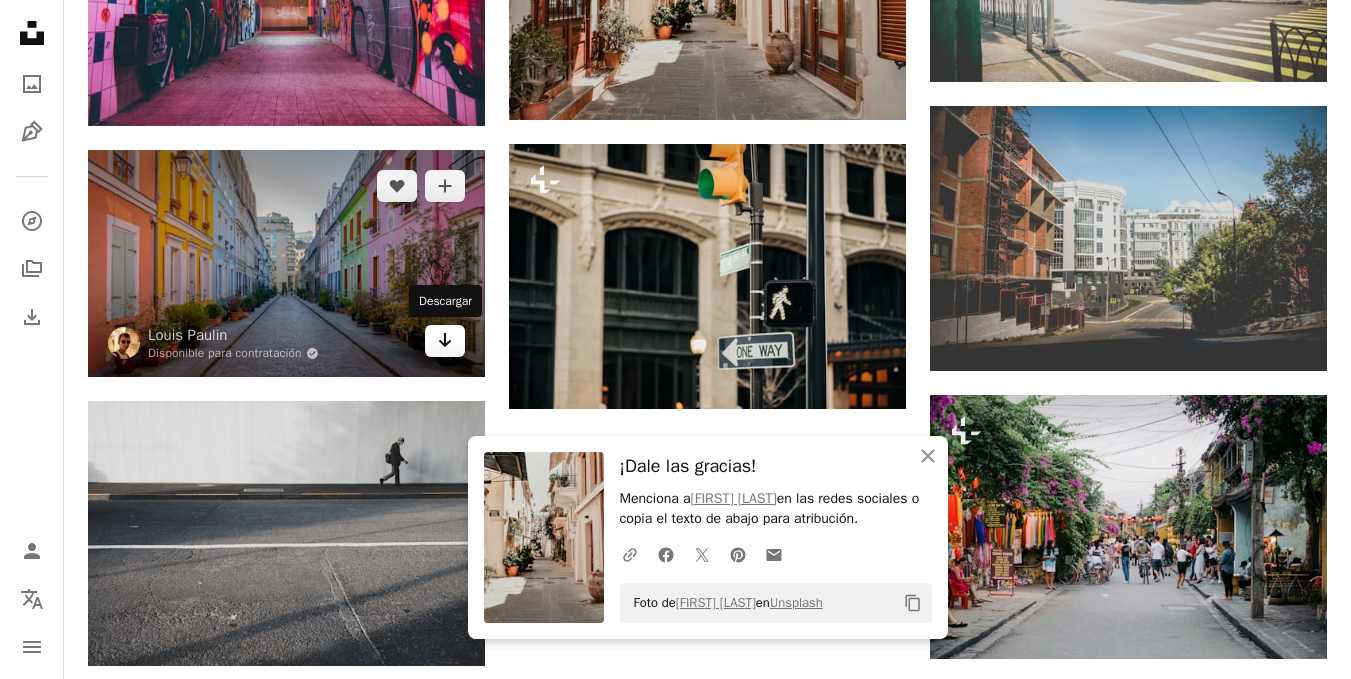 click on "Arrow pointing down" 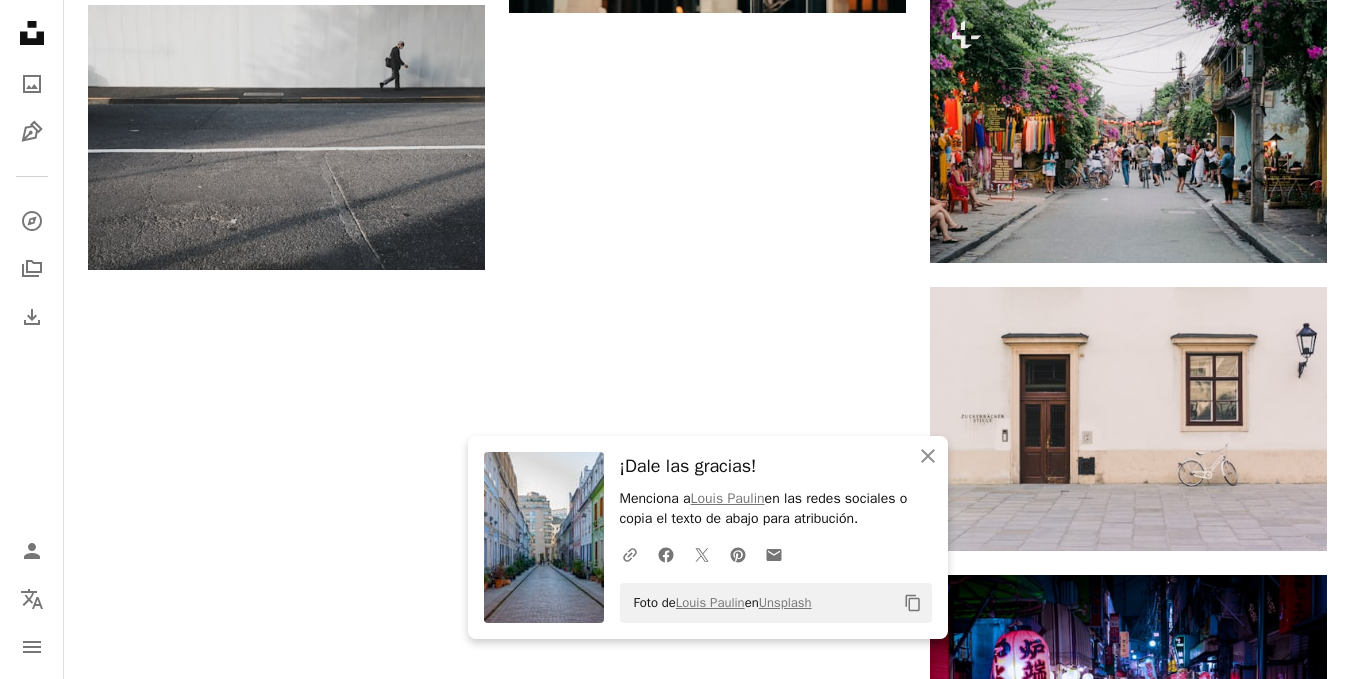 scroll, scrollTop: 2400, scrollLeft: 0, axis: vertical 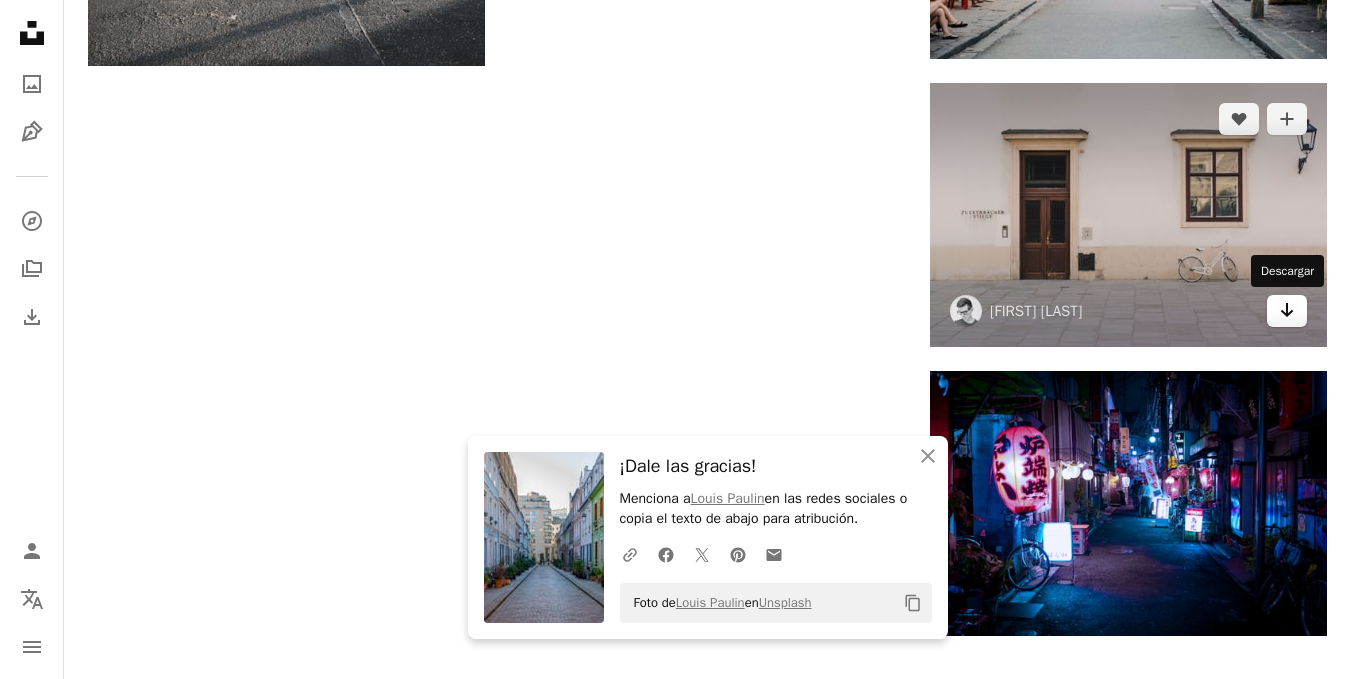 click on "Arrow pointing down" 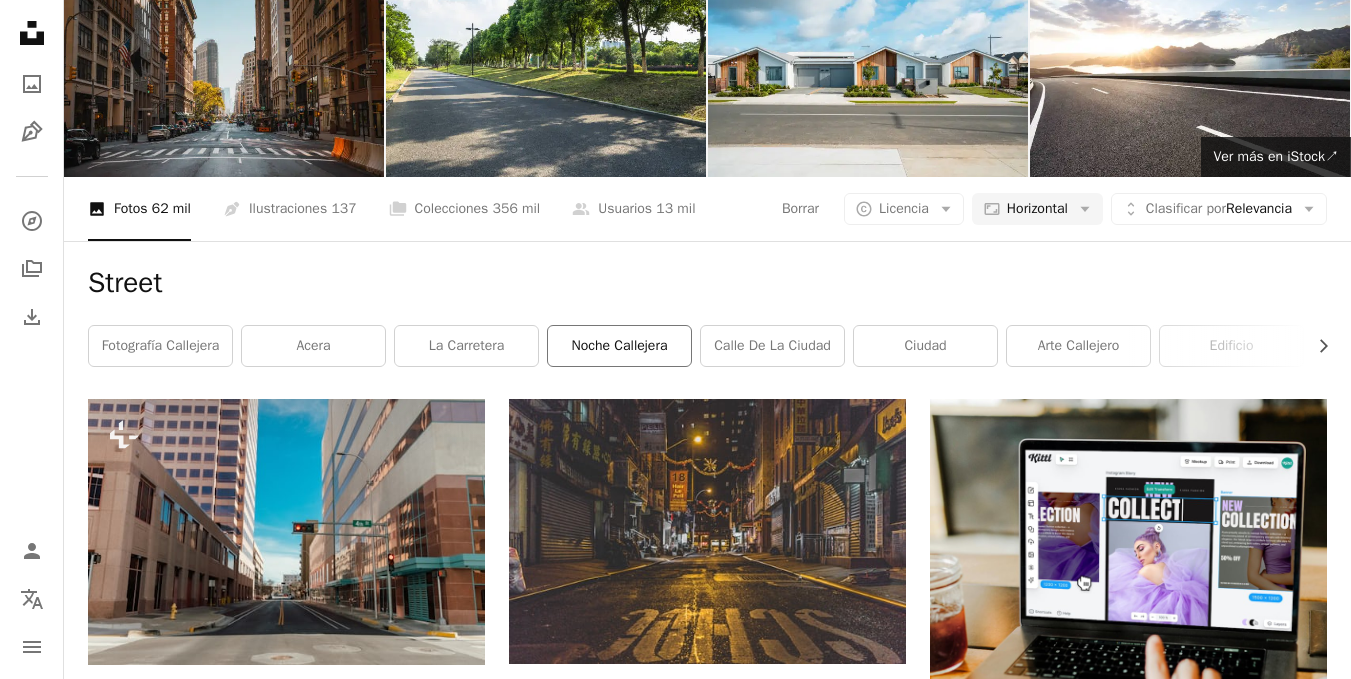 scroll, scrollTop: 0, scrollLeft: 0, axis: both 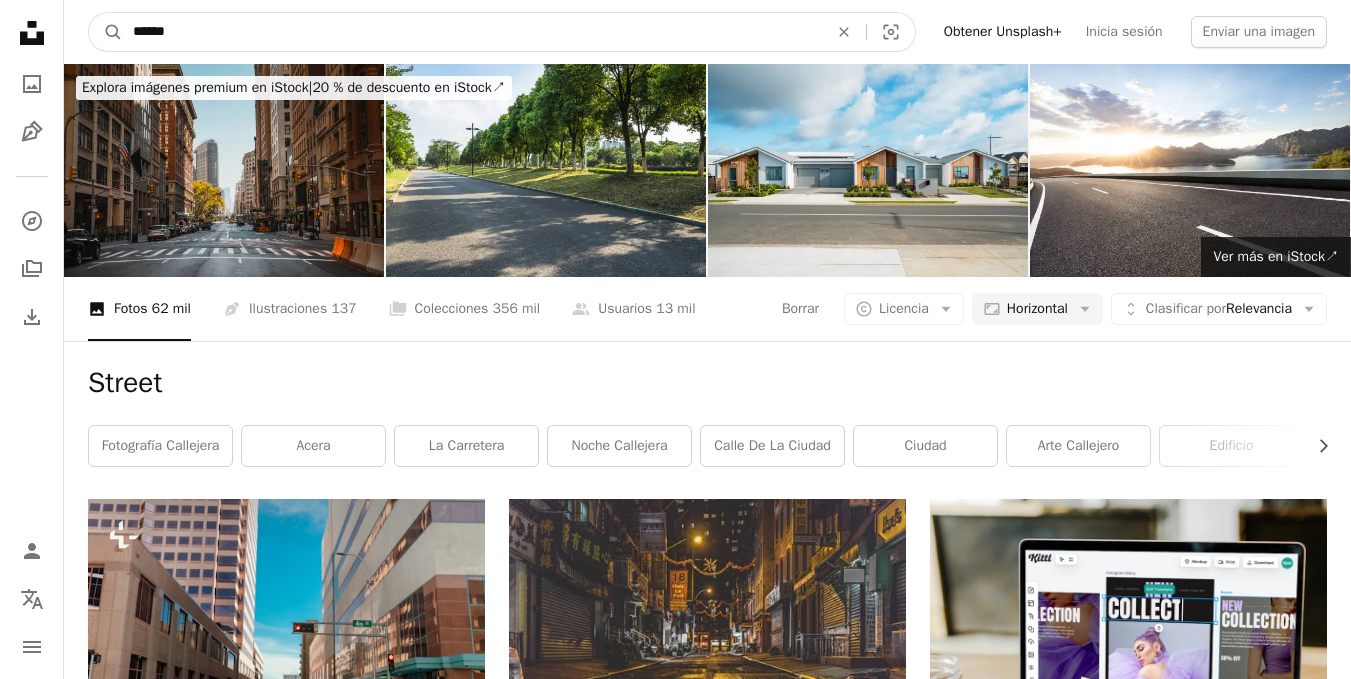 click on "******" at bounding box center [472, 32] 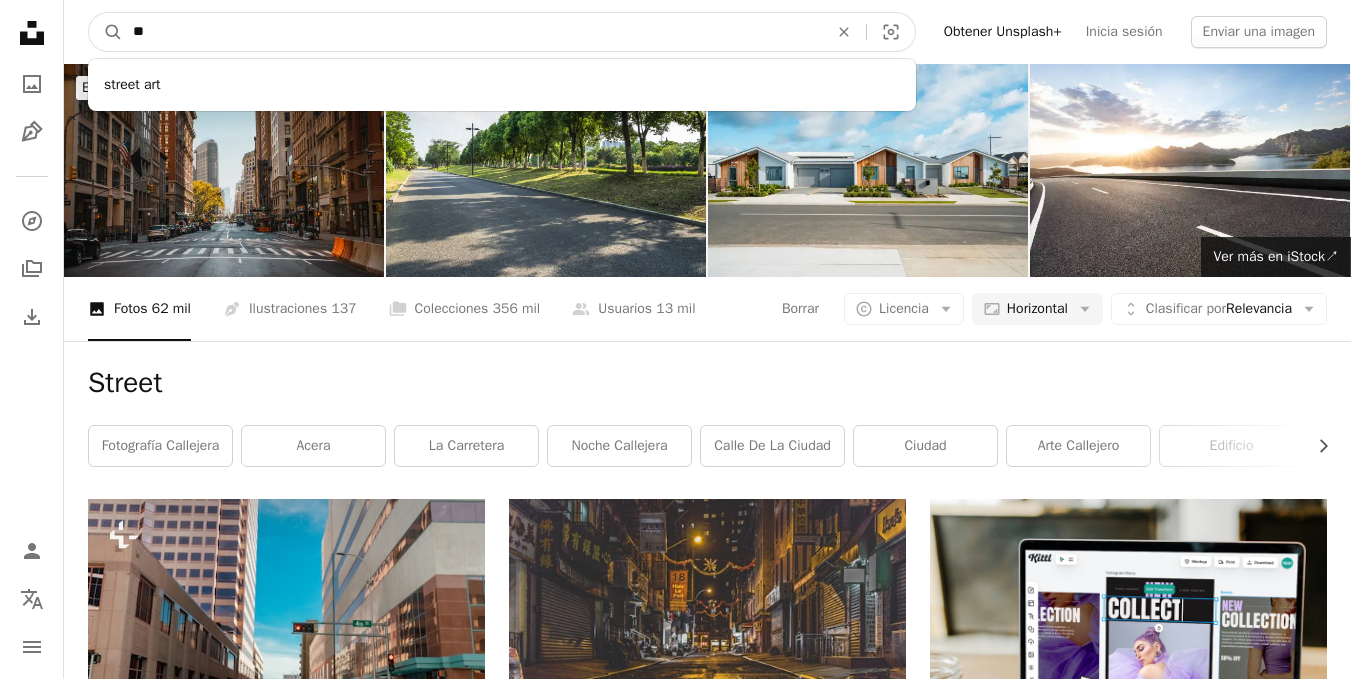 type on "*" 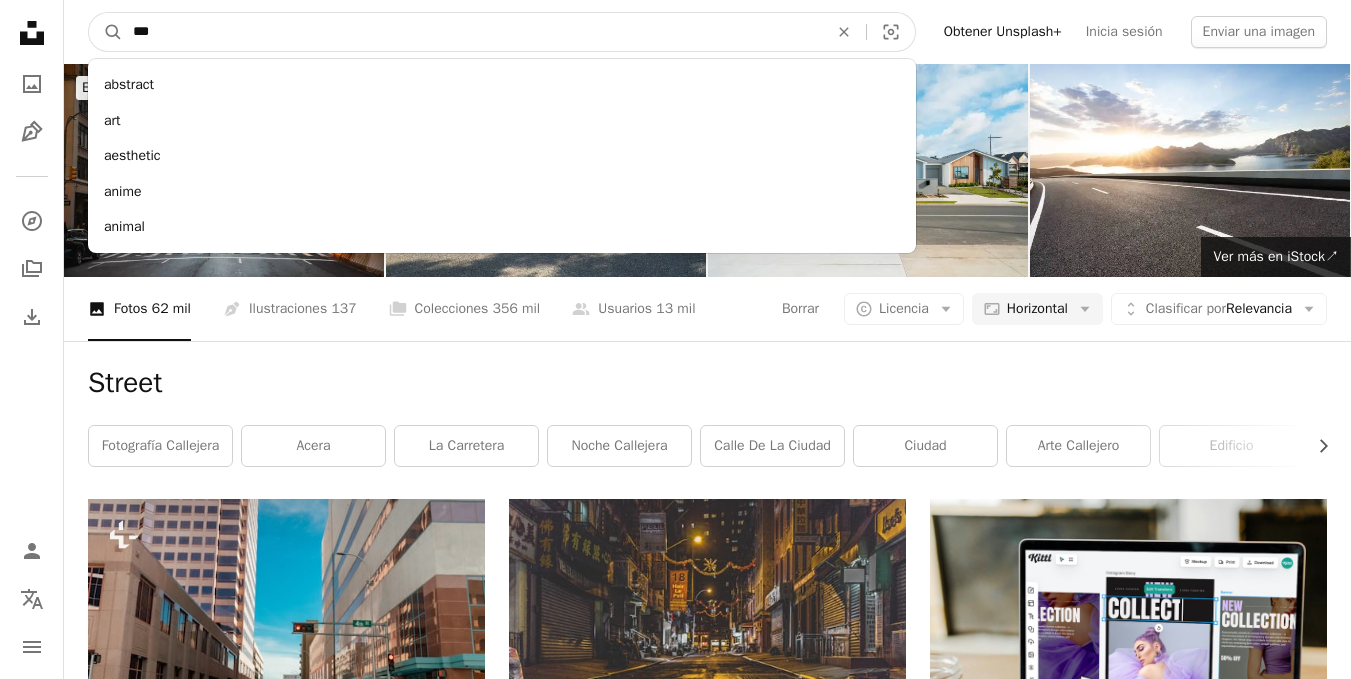 type on "***" 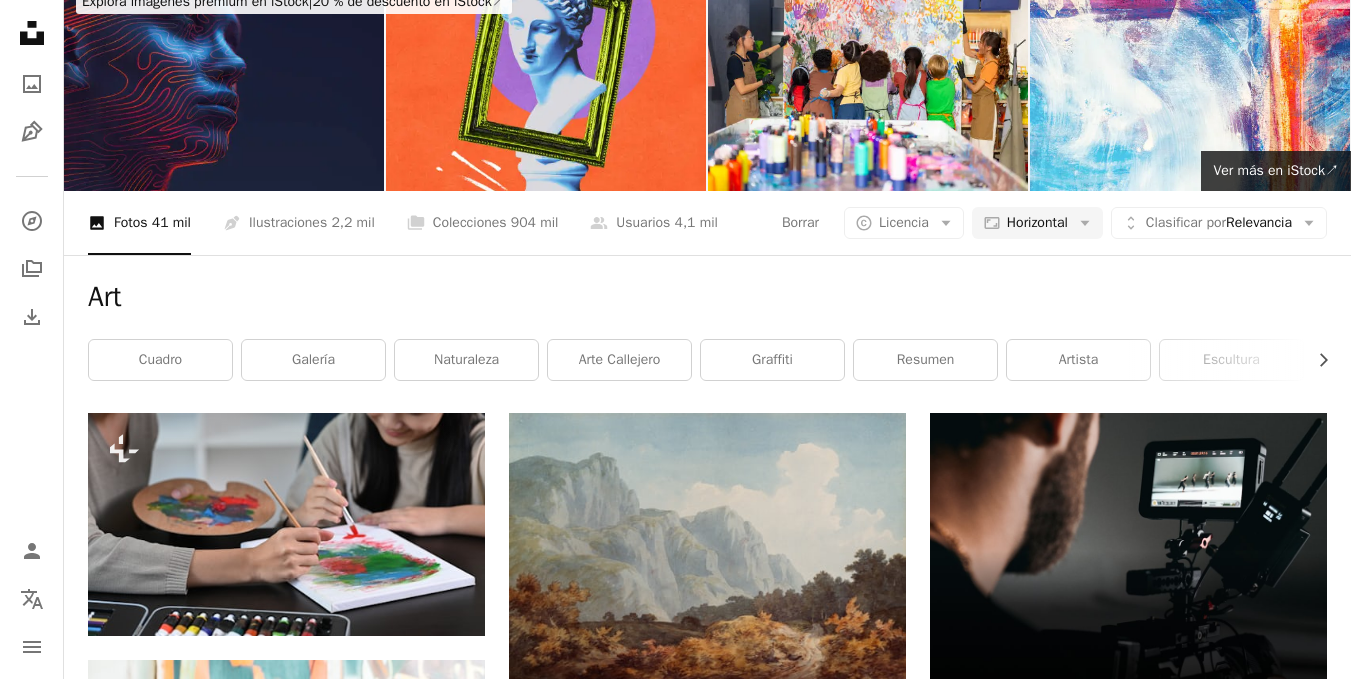 scroll, scrollTop: 0, scrollLeft: 0, axis: both 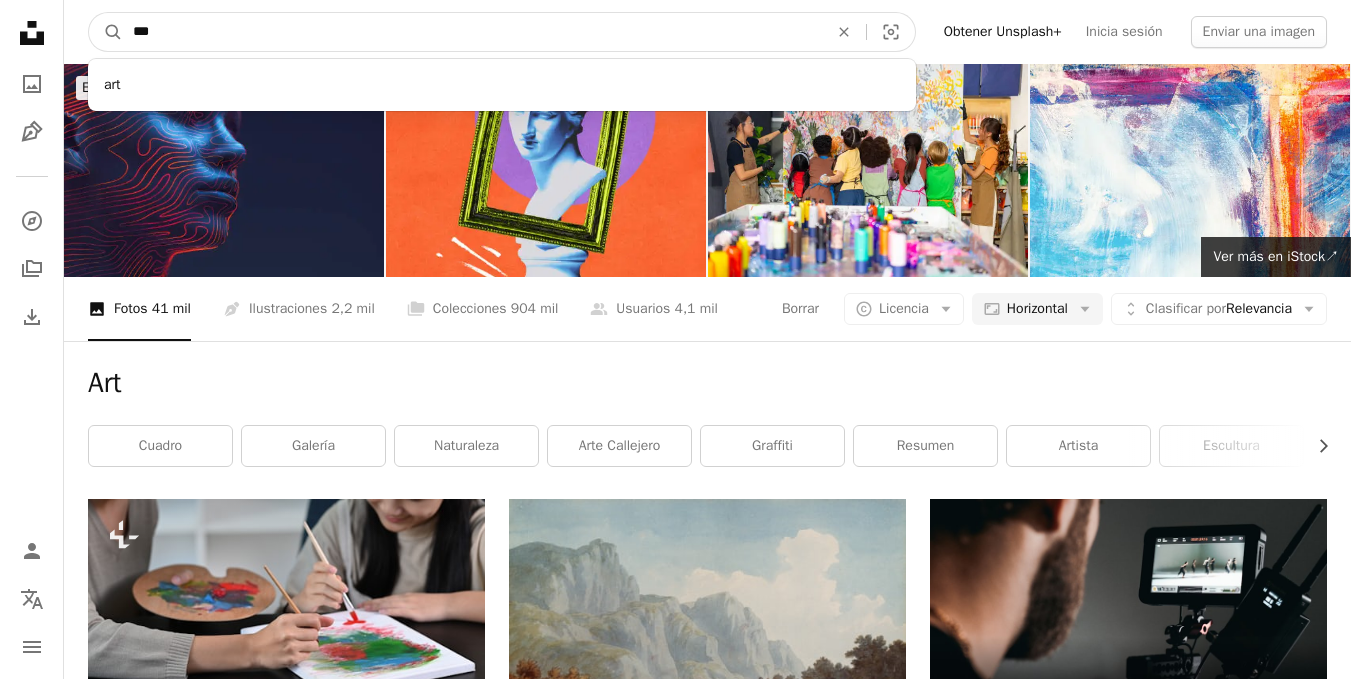 drag, startPoint x: 255, startPoint y: 37, endPoint x: 63, endPoint y: 34, distance: 192.02344 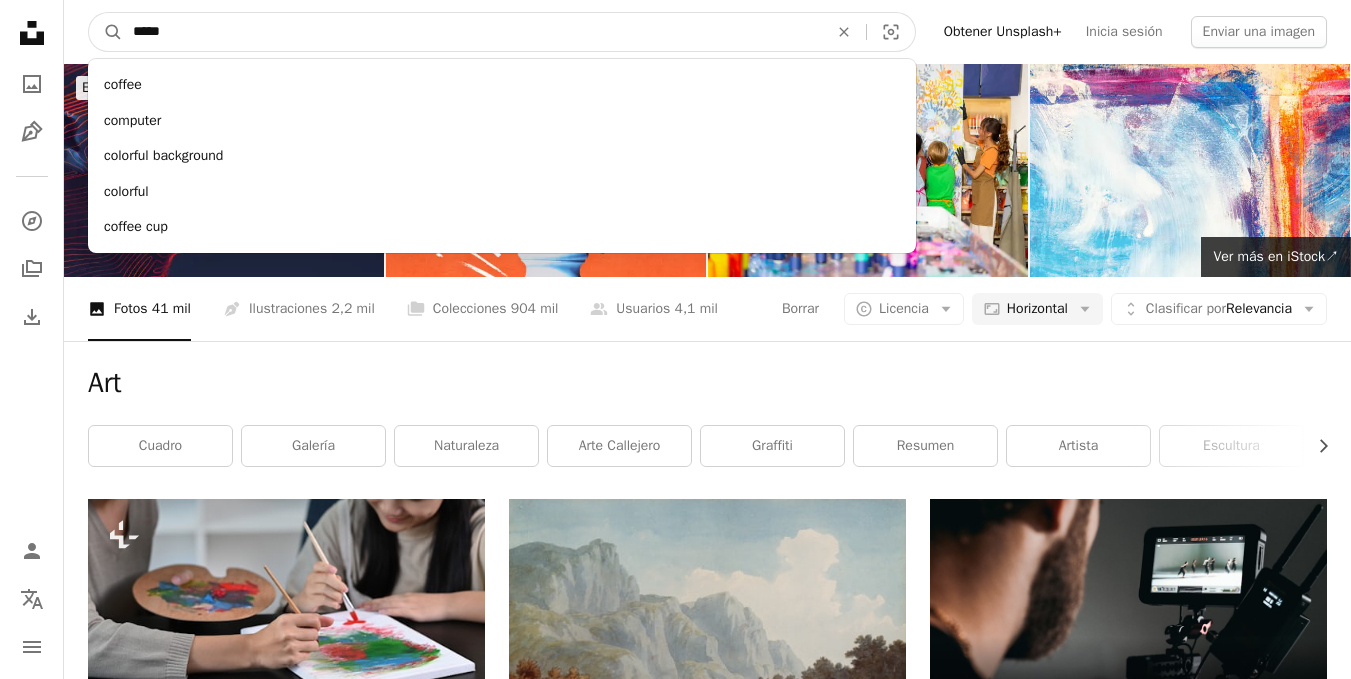 type on "*****" 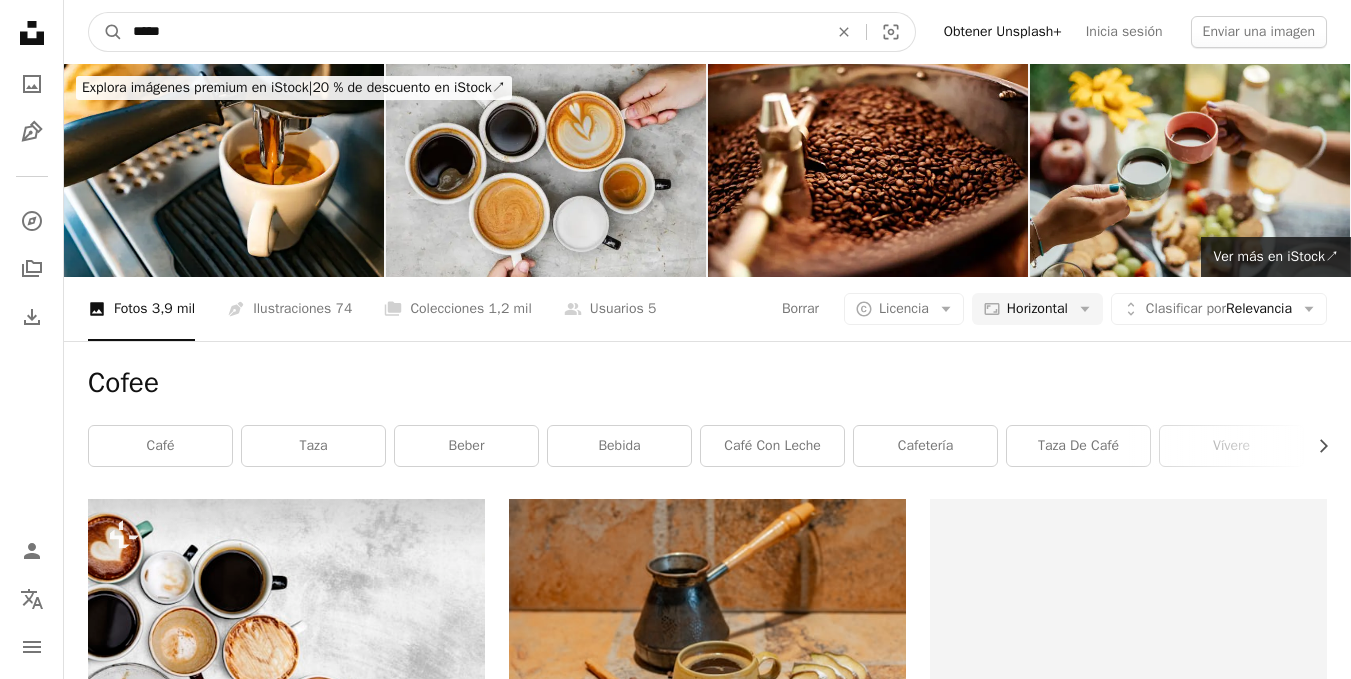 drag, startPoint x: 154, startPoint y: 34, endPoint x: 161, endPoint y: 26, distance: 10.630146 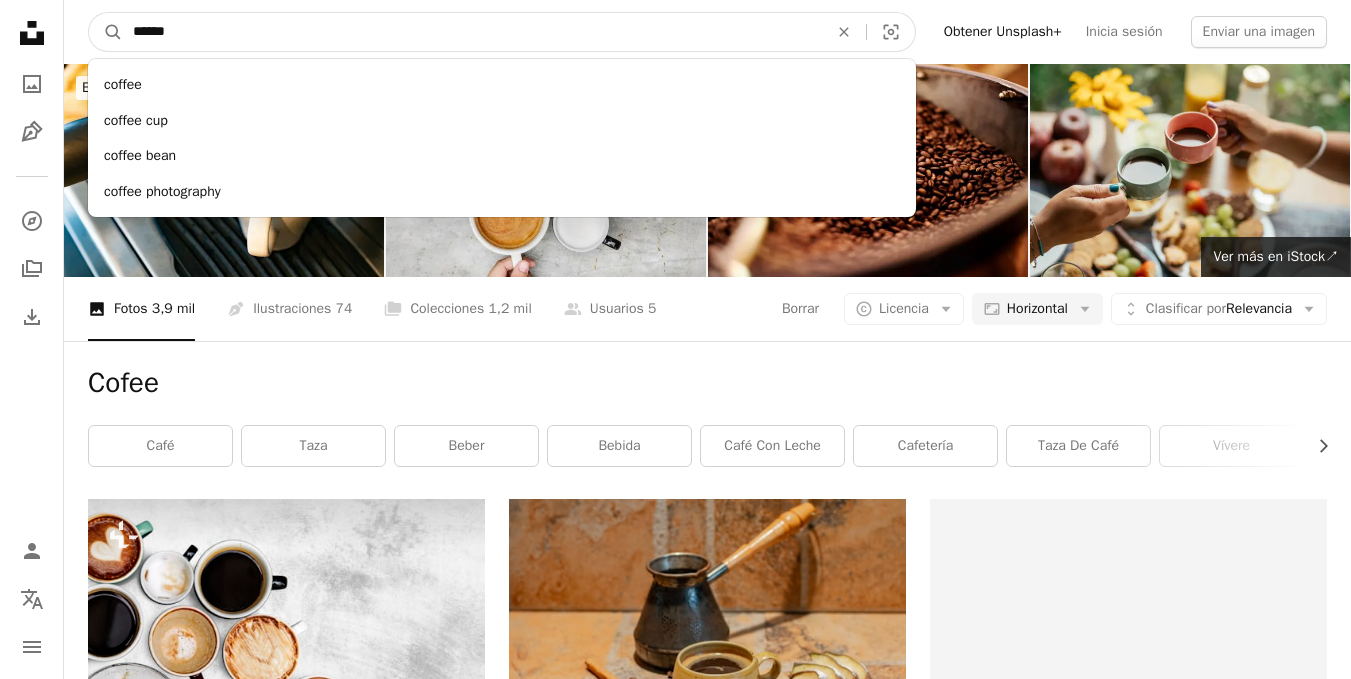 type on "******" 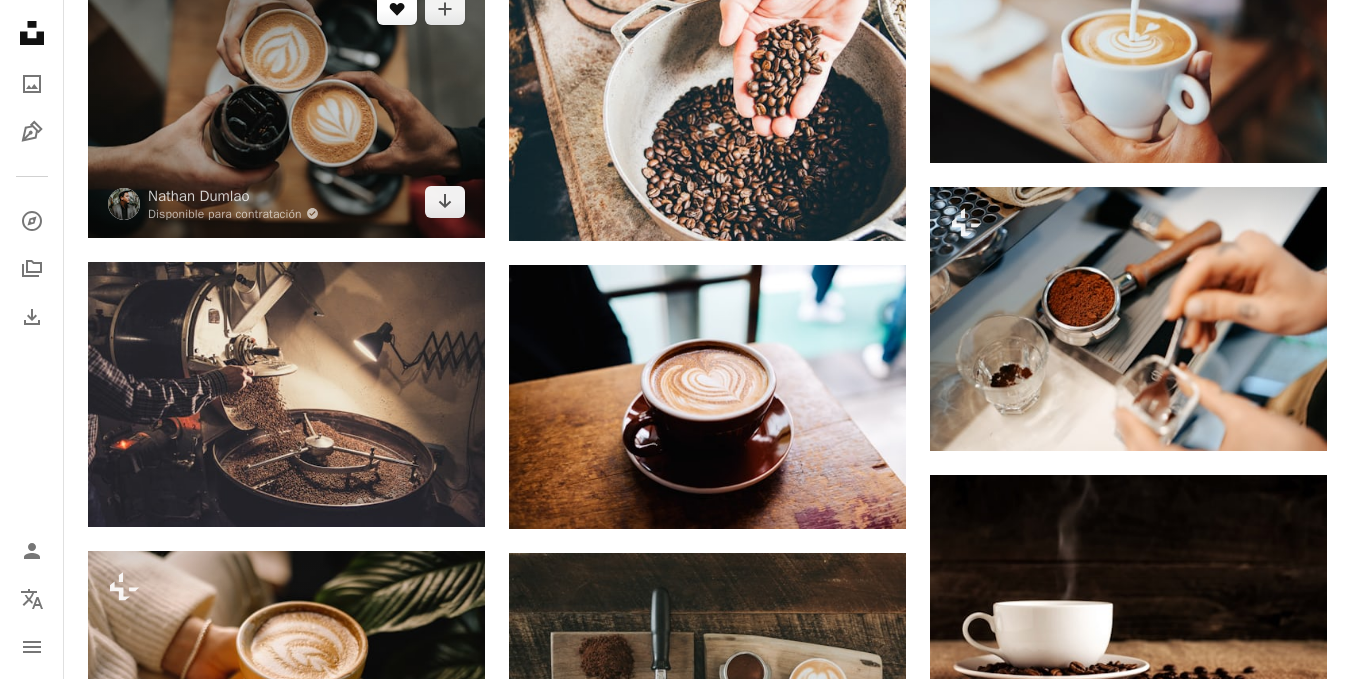 scroll, scrollTop: 1100, scrollLeft: 0, axis: vertical 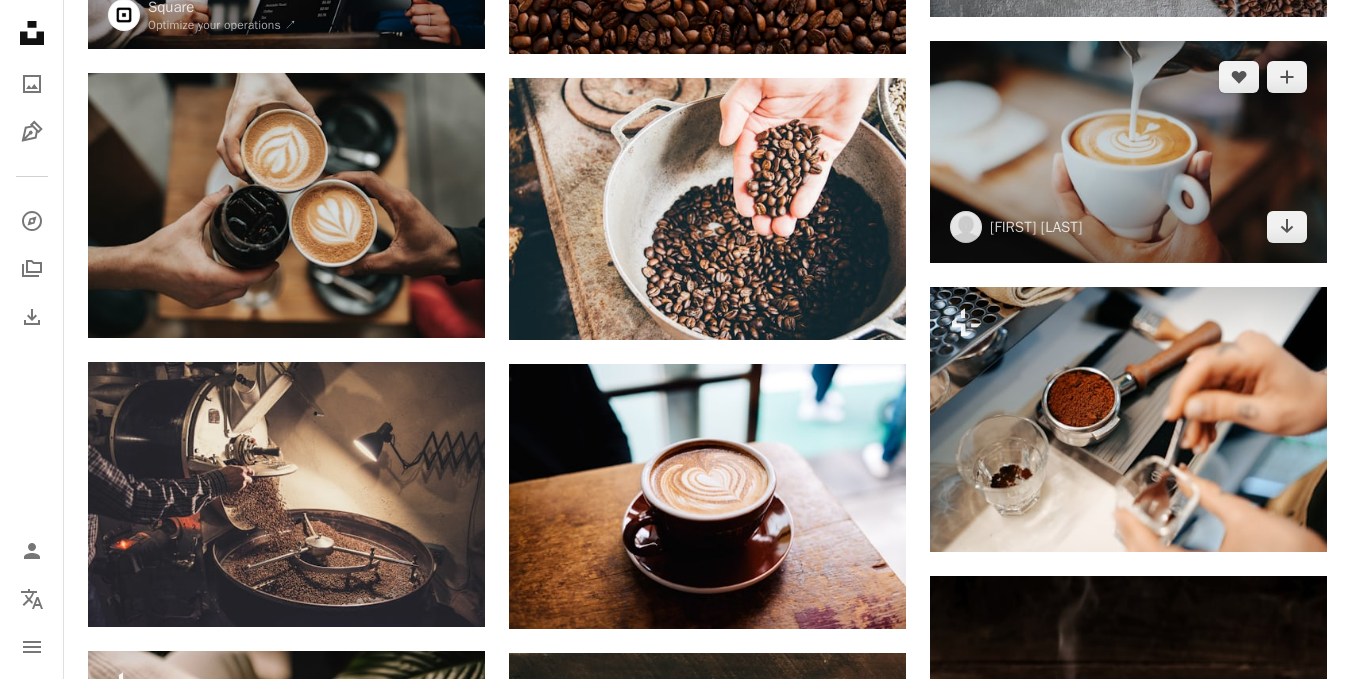 click at bounding box center [1128, 152] 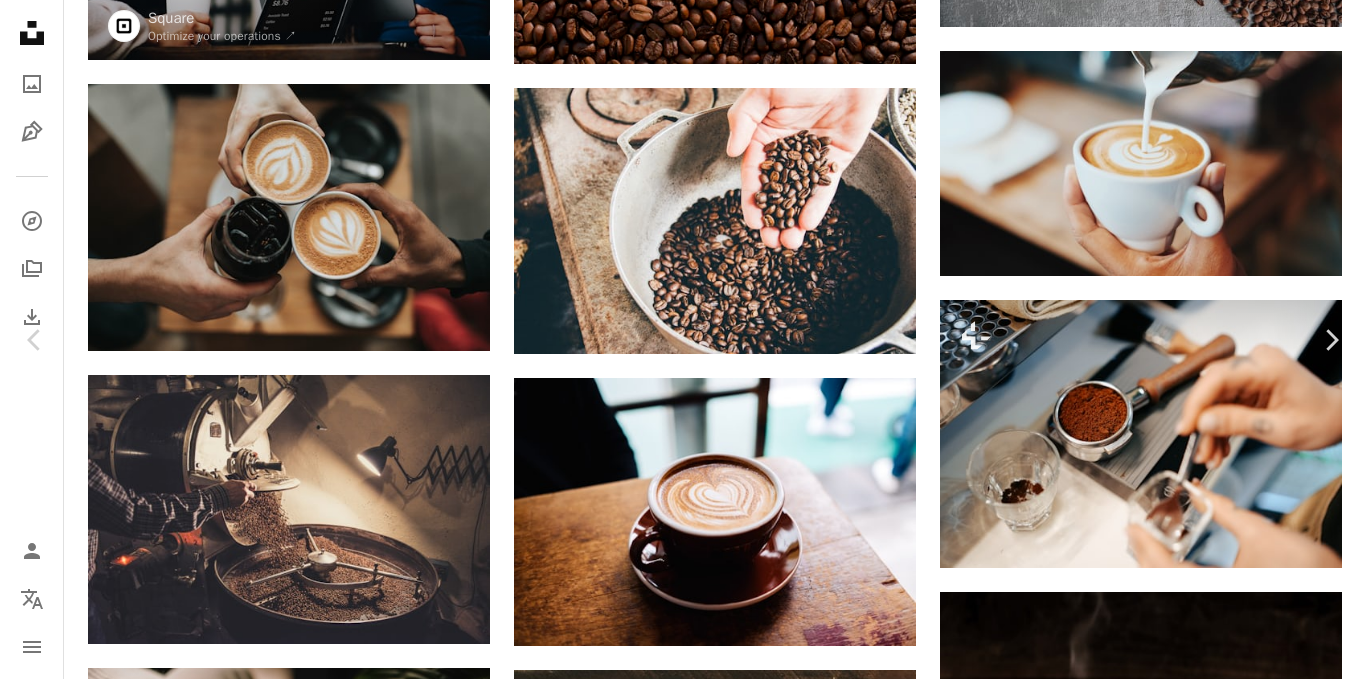 click on "Descargar gratis" at bounding box center [1160, 1618] 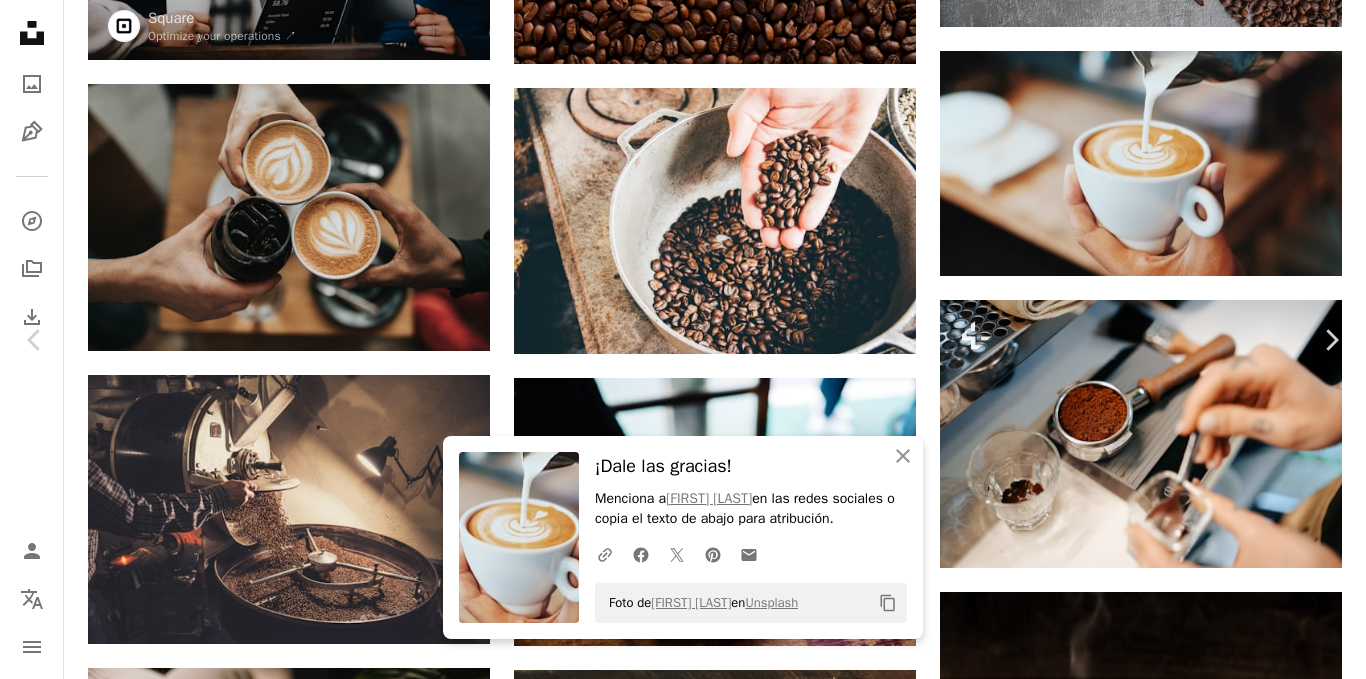 click on "[FIRST] [LAST]" at bounding box center (683, 1910) 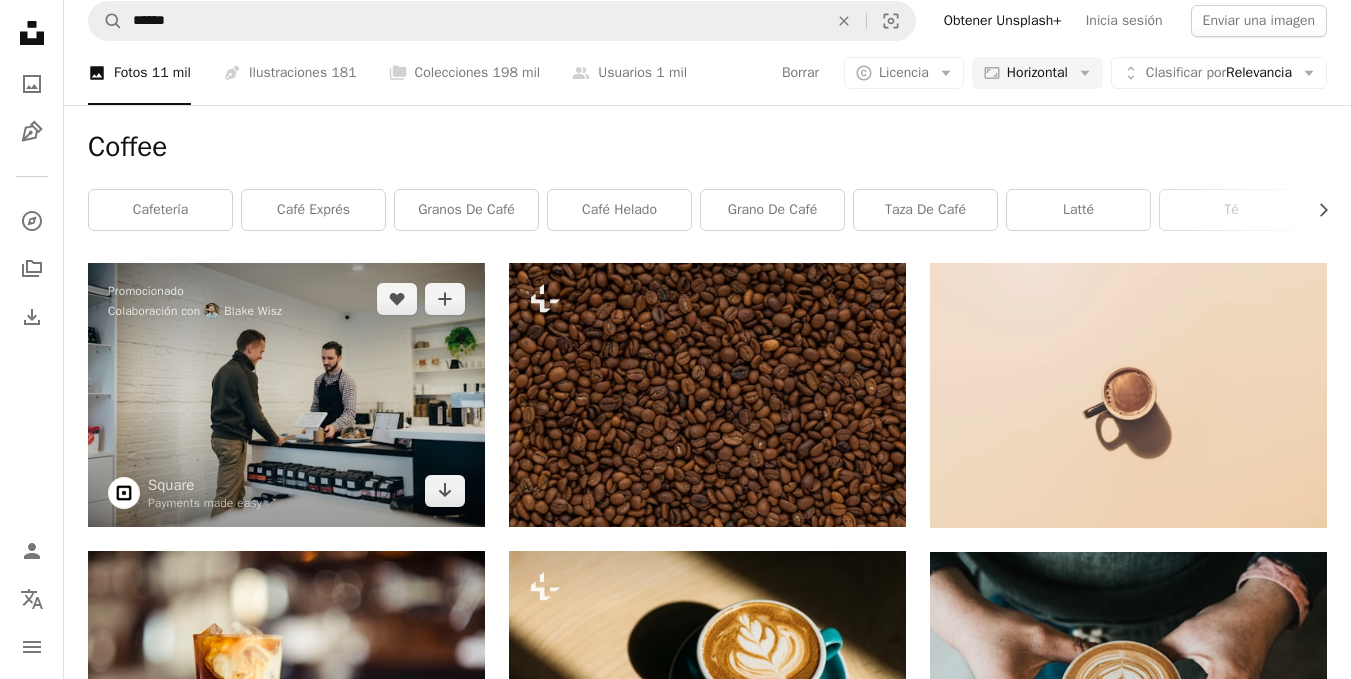 scroll, scrollTop: 0, scrollLeft: 0, axis: both 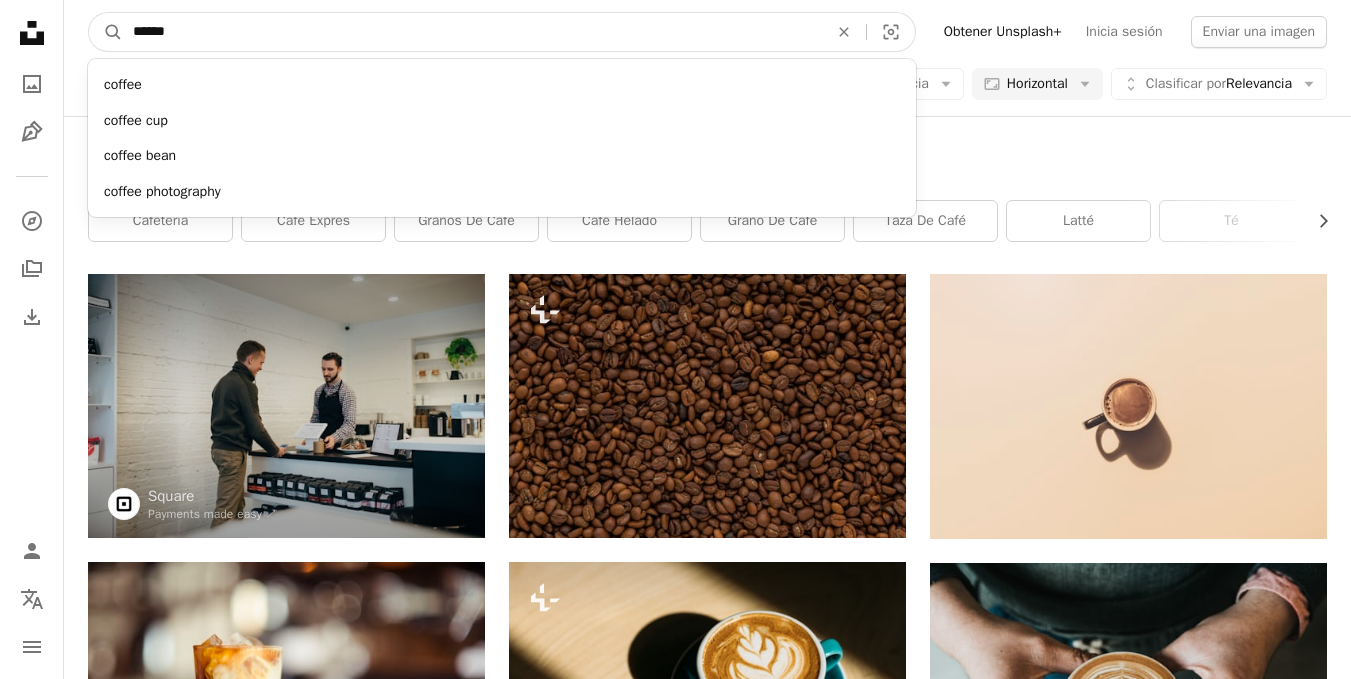 drag, startPoint x: 275, startPoint y: 38, endPoint x: 56, endPoint y: 38, distance: 219 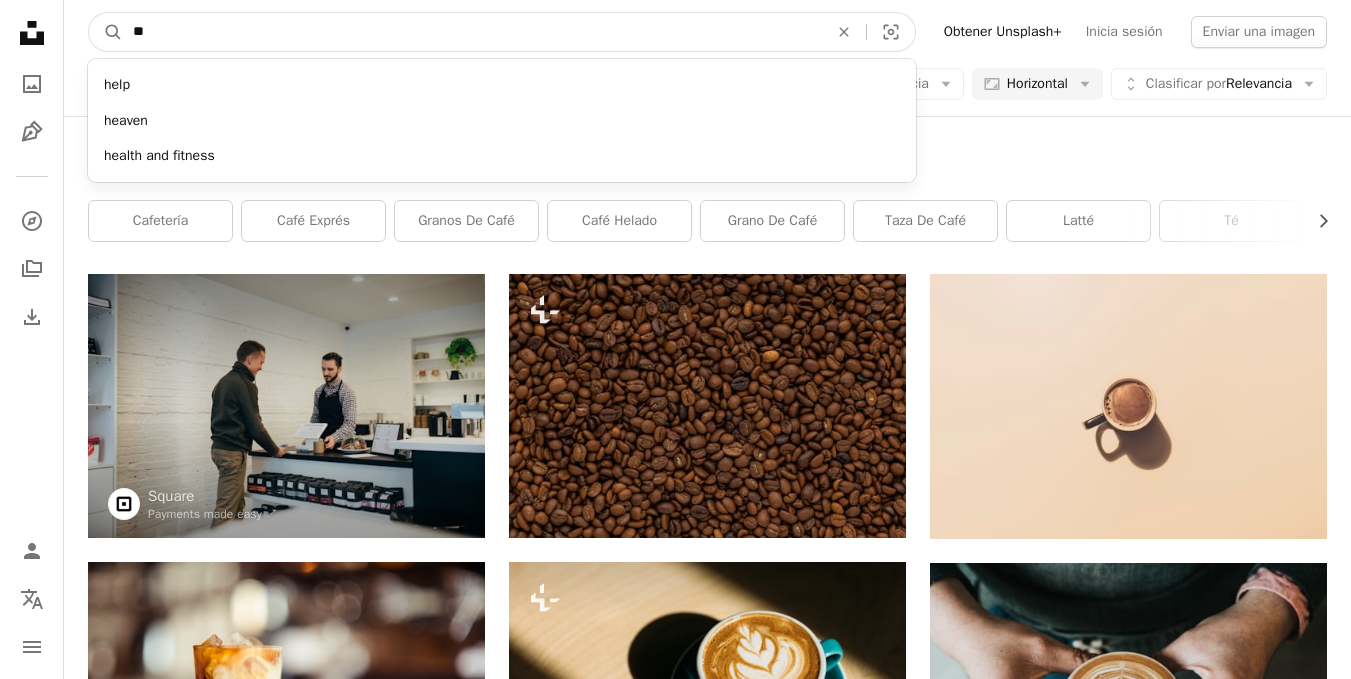 type on "*" 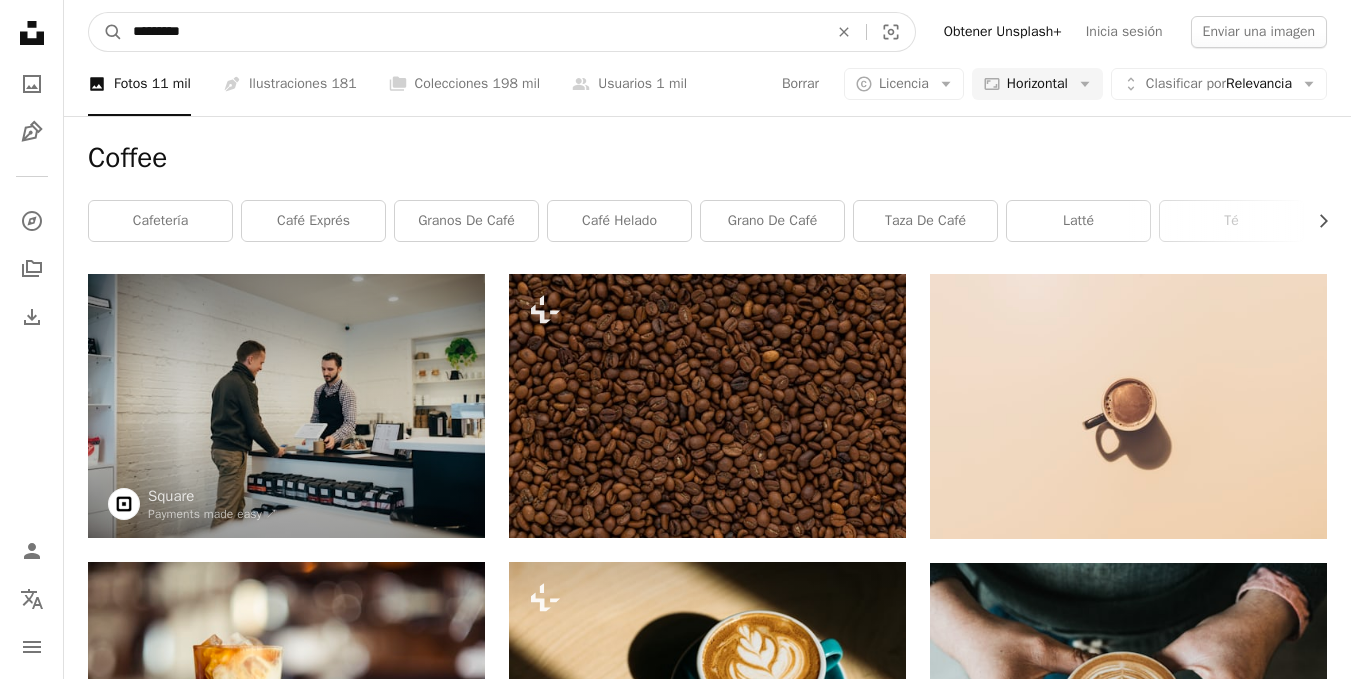 type on "*********" 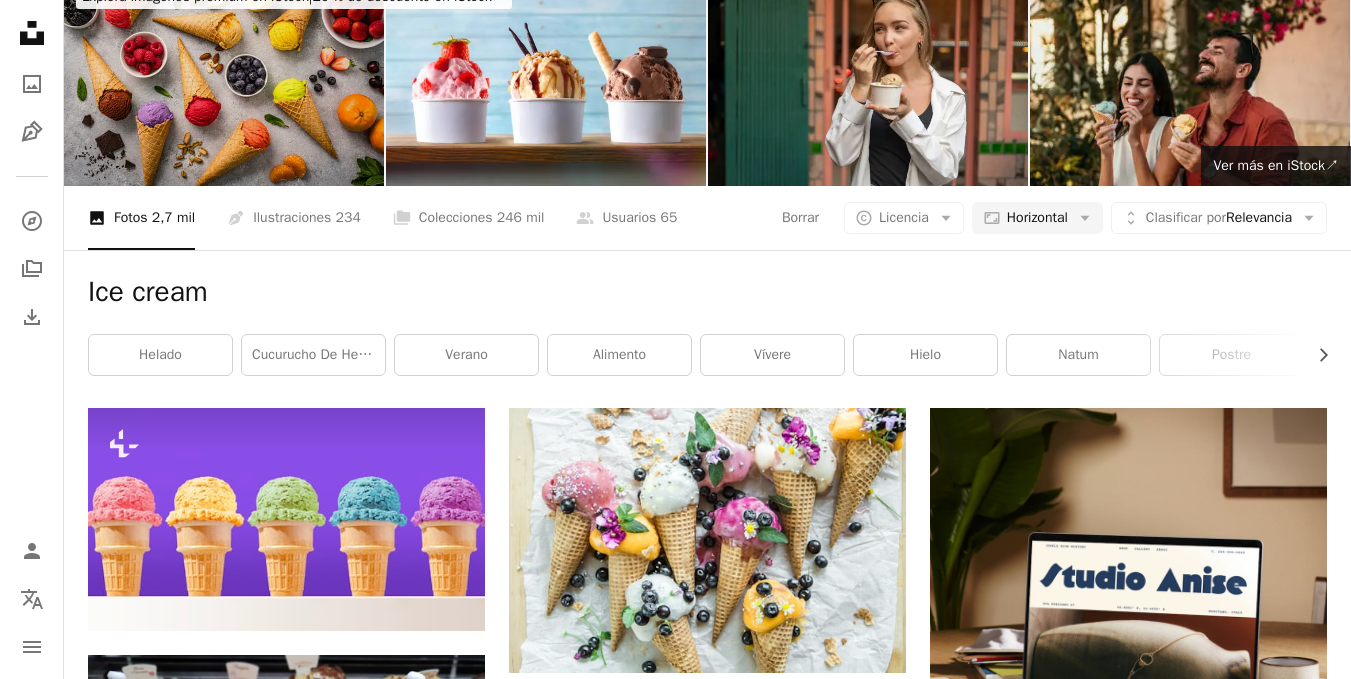 scroll, scrollTop: 0, scrollLeft: 0, axis: both 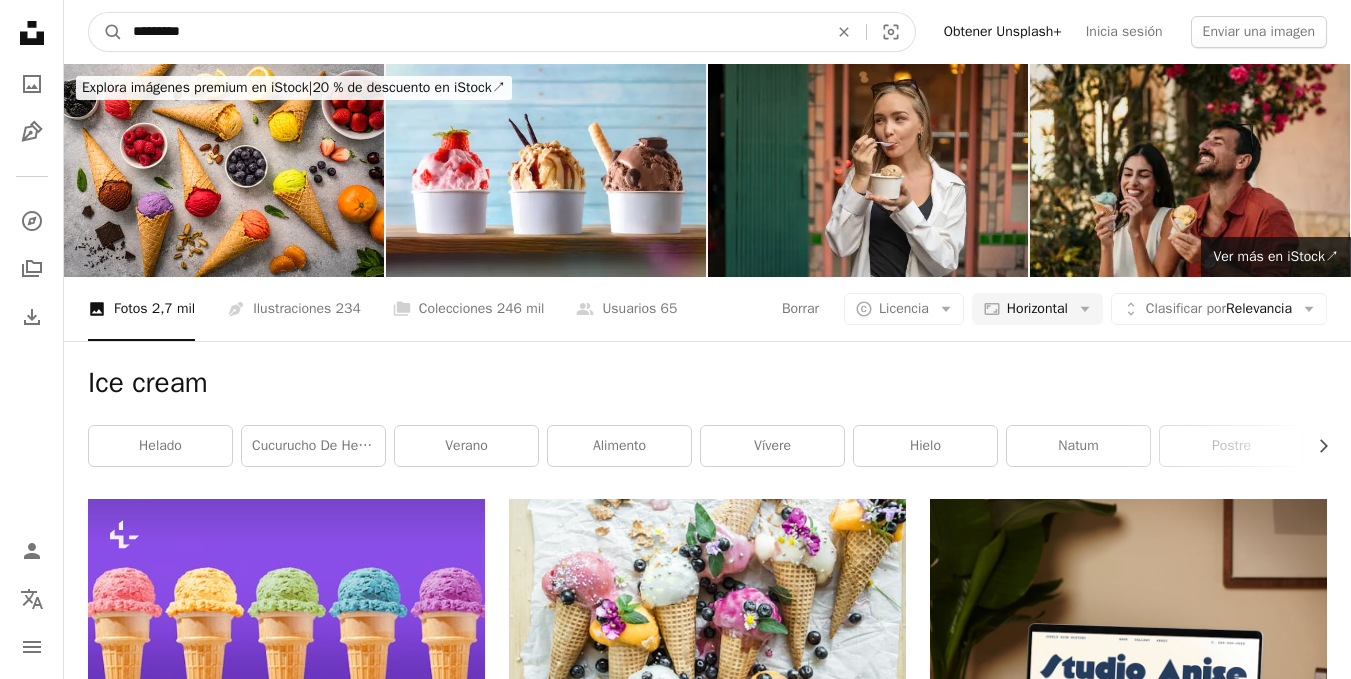 drag, startPoint x: 277, startPoint y: 40, endPoint x: 51, endPoint y: 39, distance: 226.00221 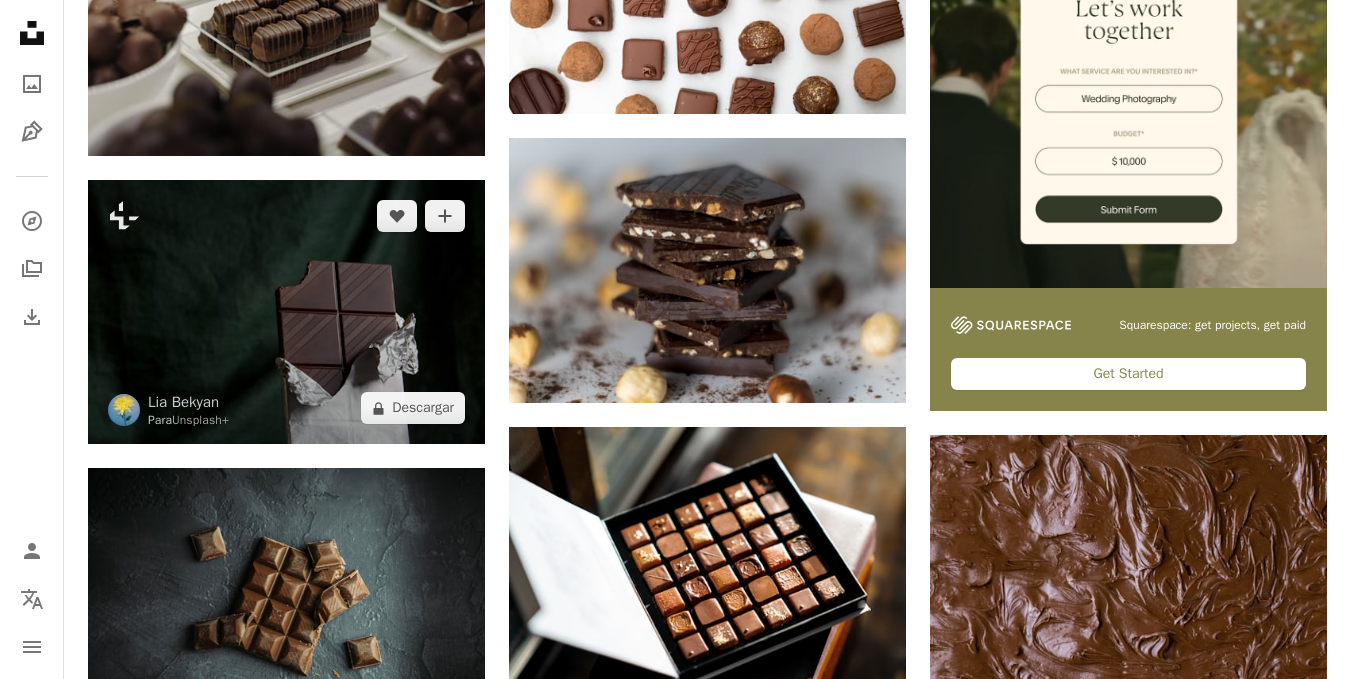 scroll, scrollTop: 700, scrollLeft: 0, axis: vertical 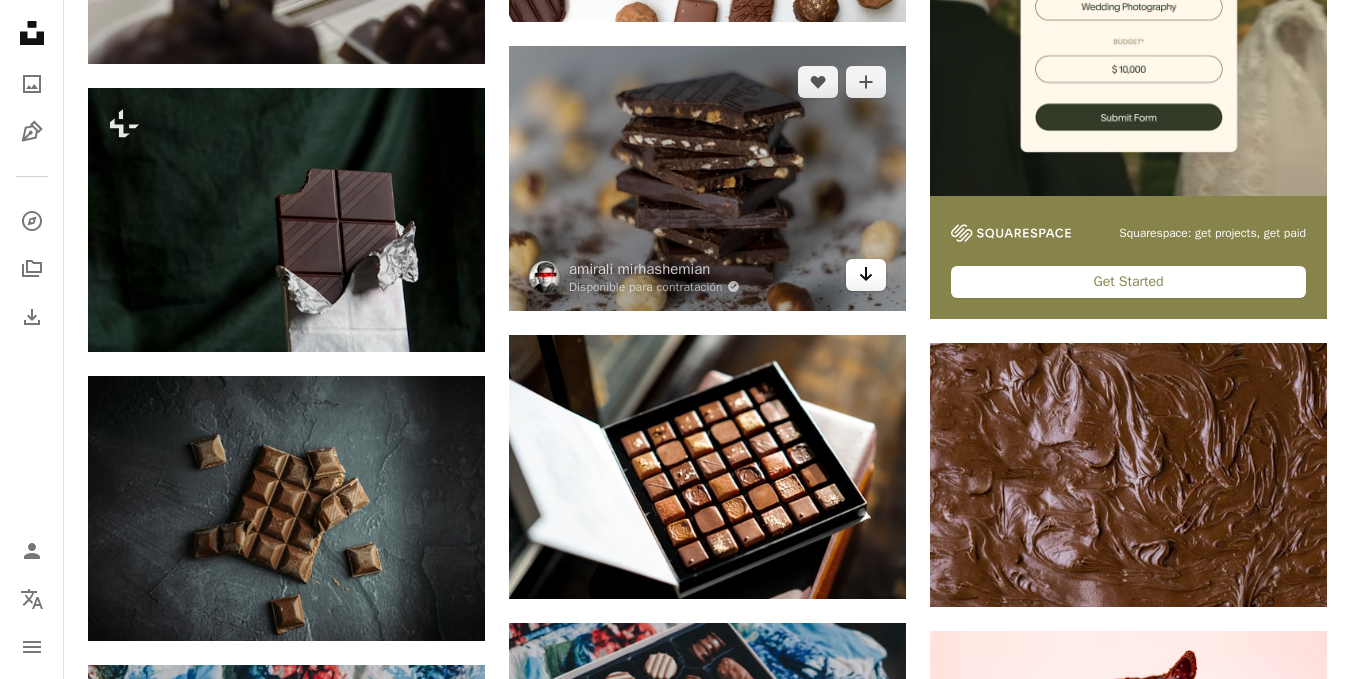 click on "Arrow pointing down" at bounding box center [866, 275] 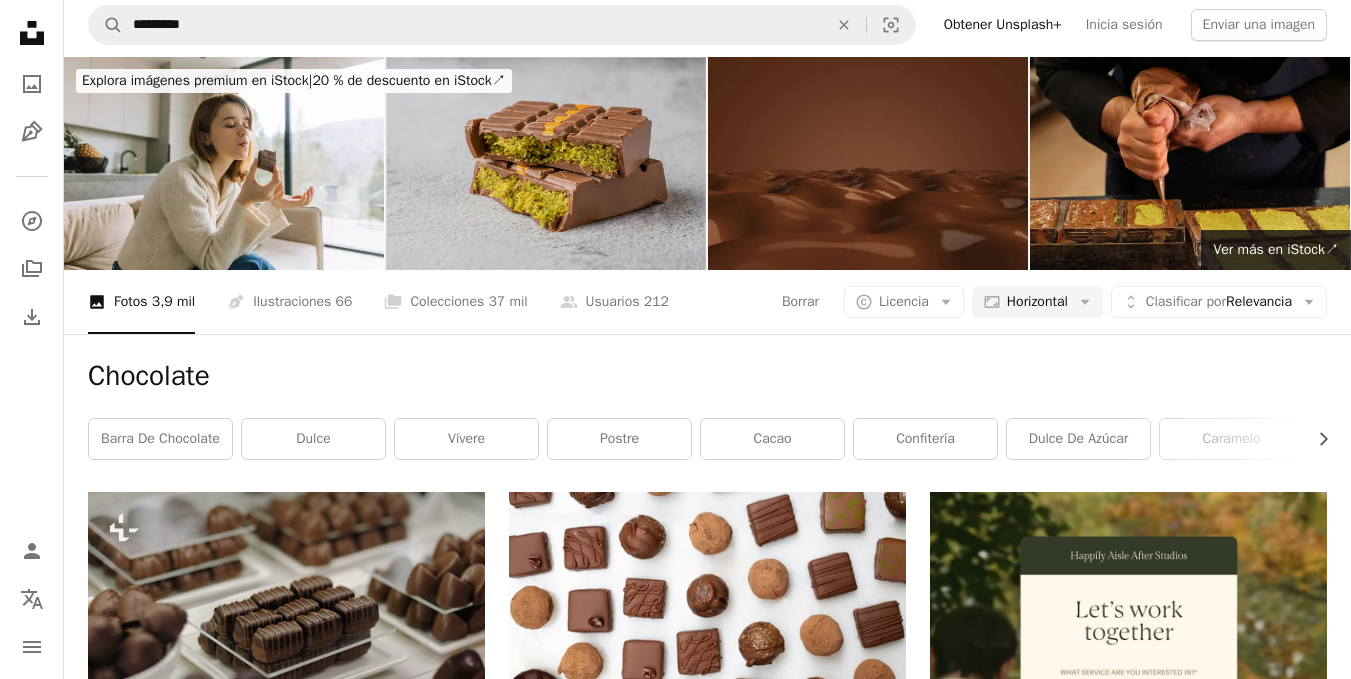scroll, scrollTop: 0, scrollLeft: 0, axis: both 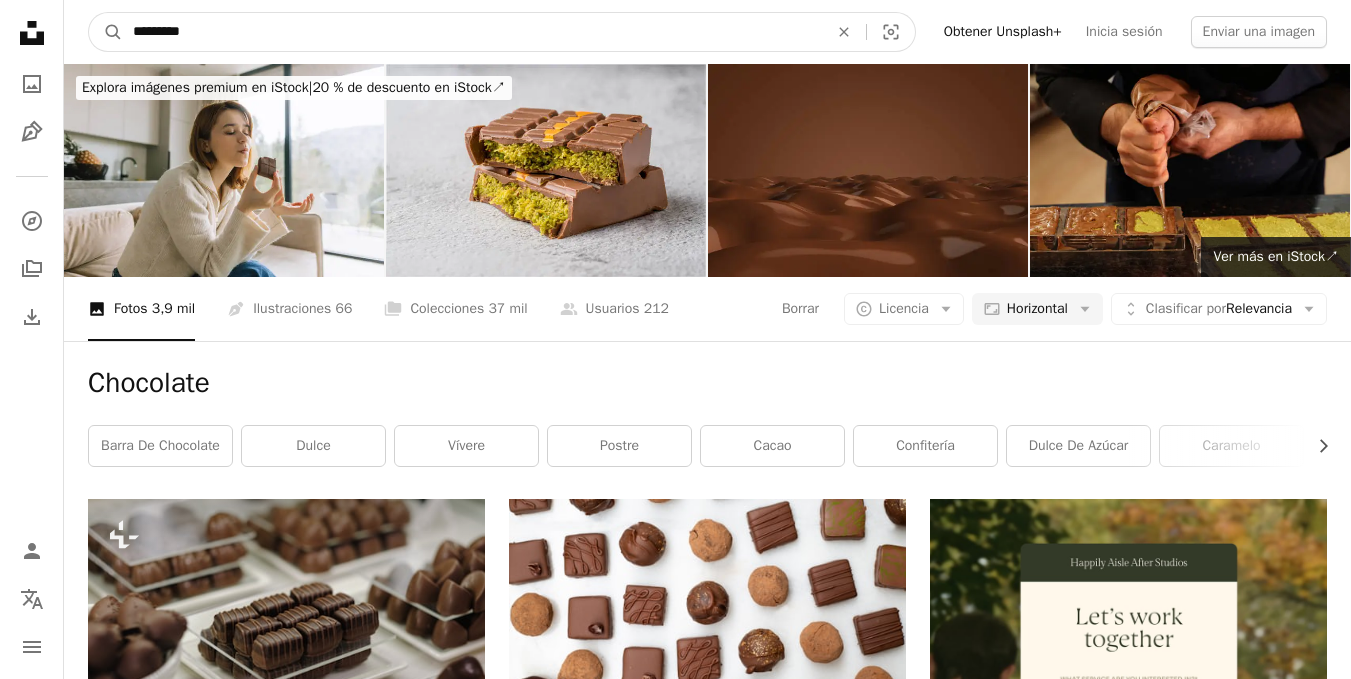 drag, startPoint x: 319, startPoint y: 42, endPoint x: 0, endPoint y: 28, distance: 319.30707 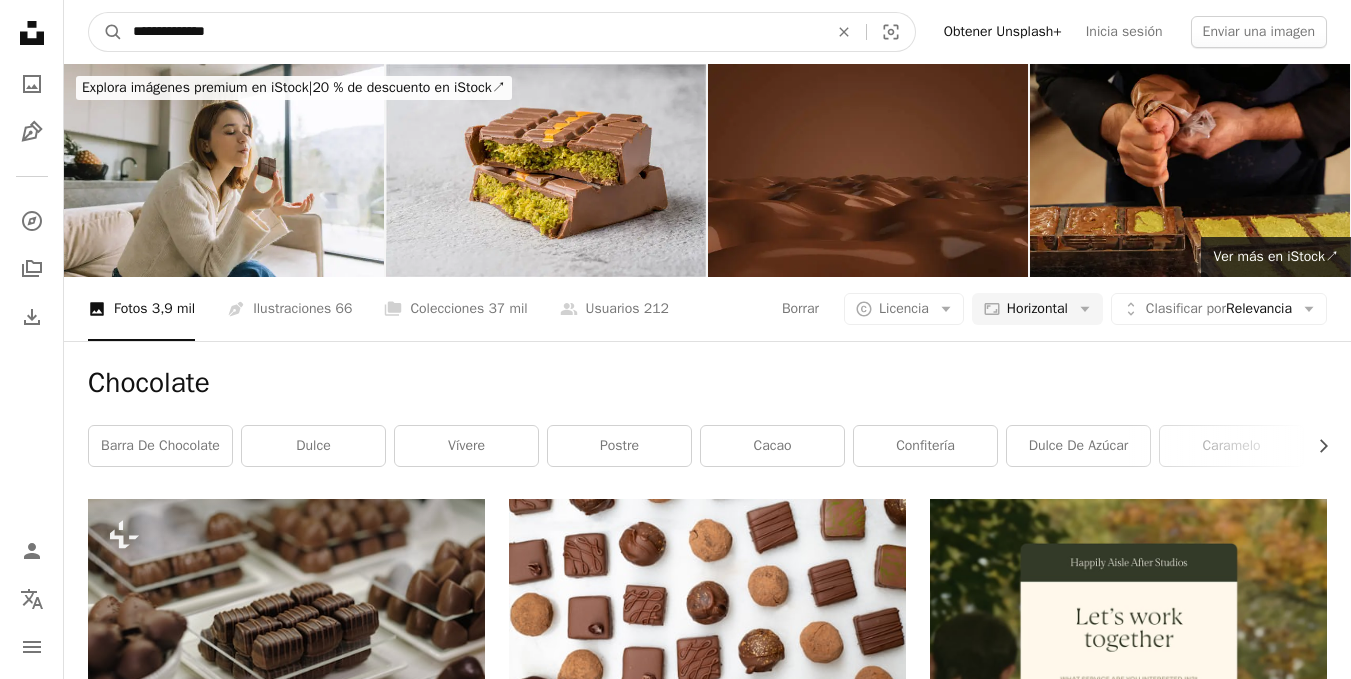 type on "**********" 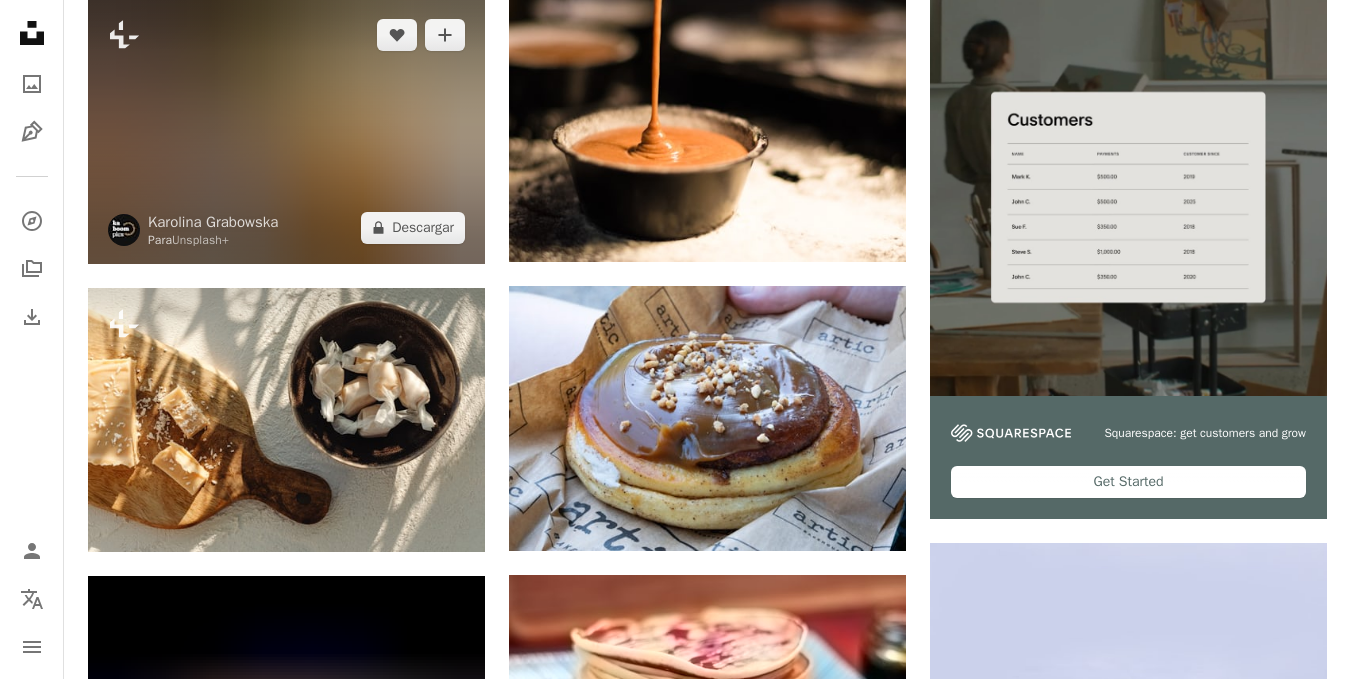scroll, scrollTop: 0, scrollLeft: 0, axis: both 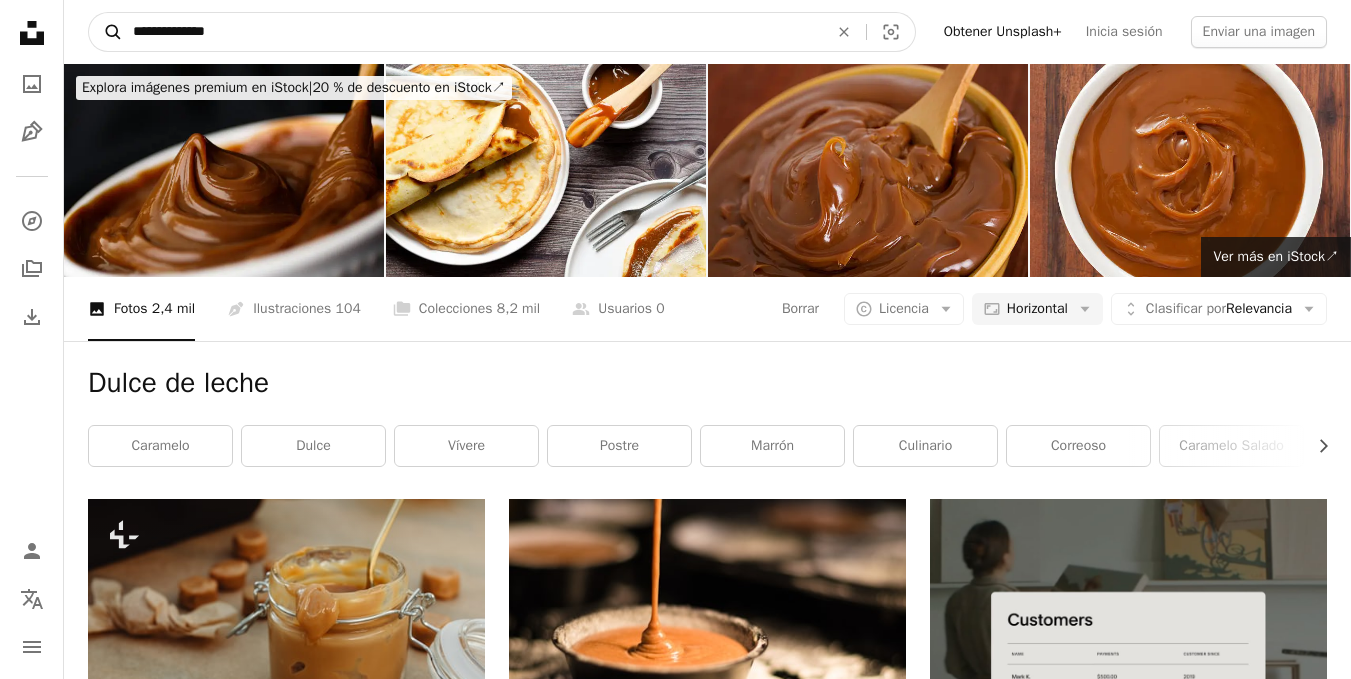 drag, startPoint x: 236, startPoint y: 32, endPoint x: 94, endPoint y: 35, distance: 142.0317 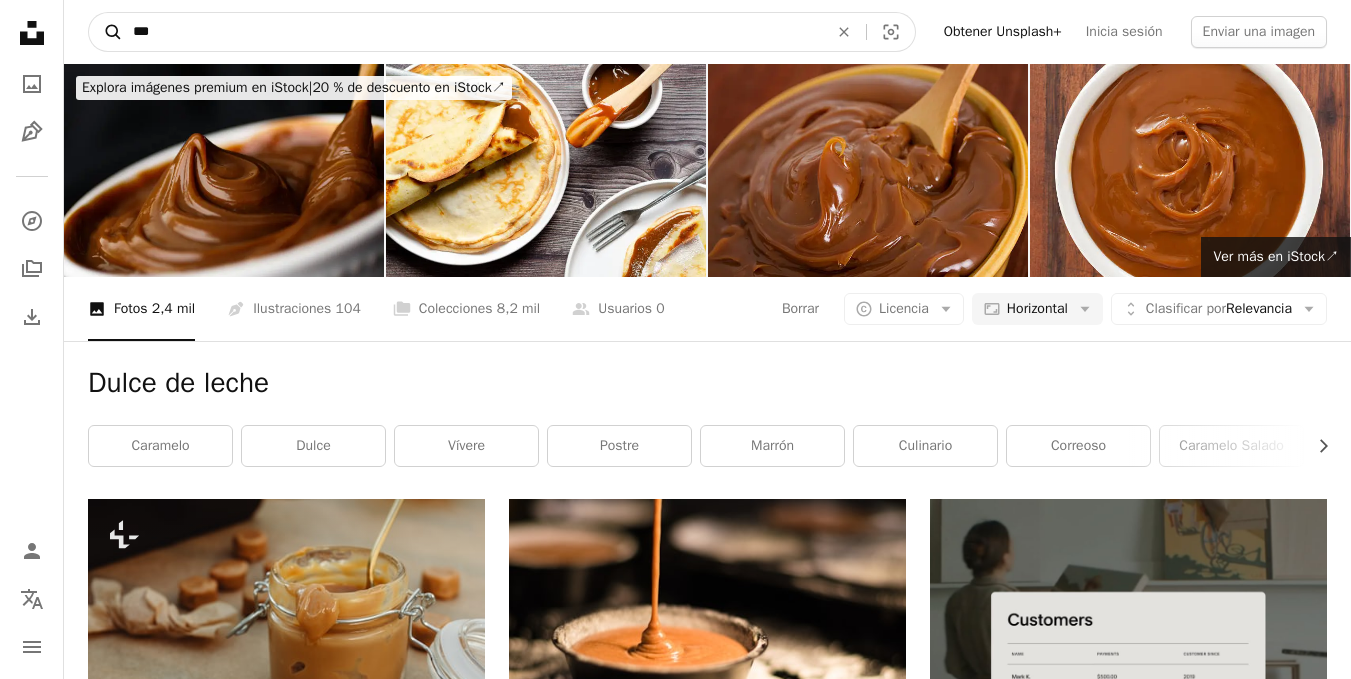 type on "***" 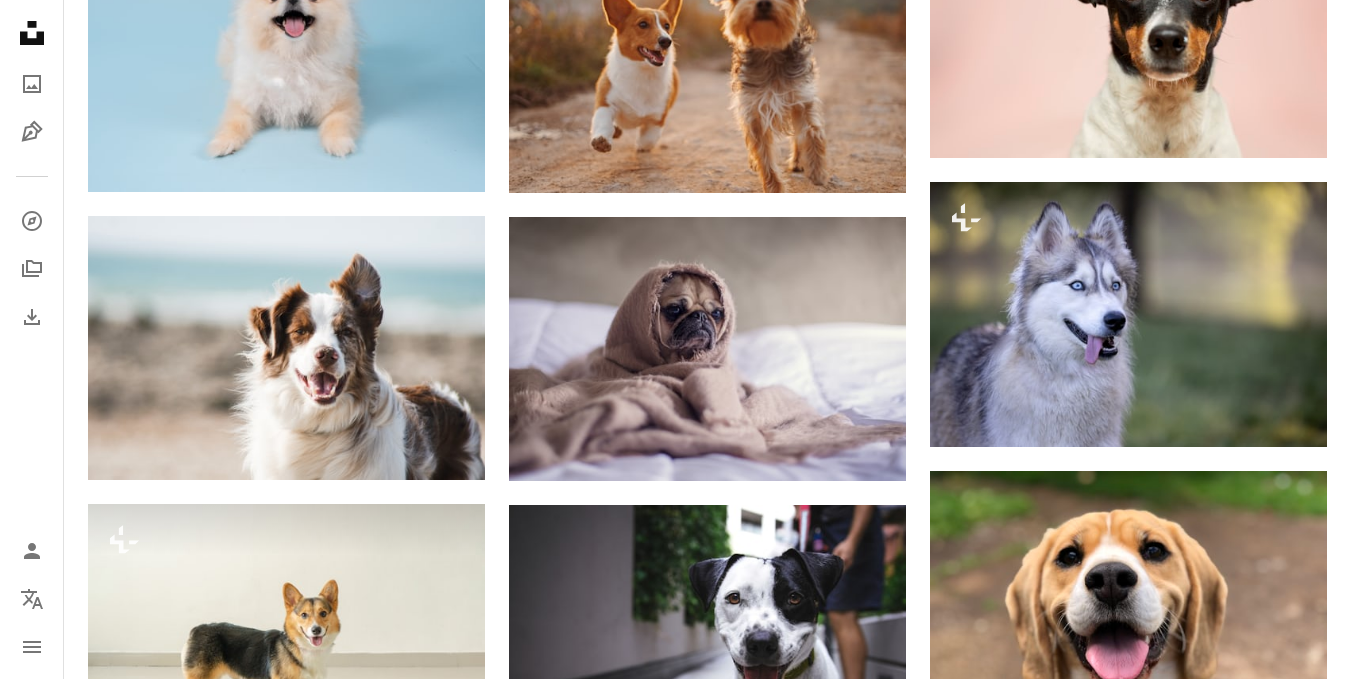 scroll, scrollTop: 1100, scrollLeft: 0, axis: vertical 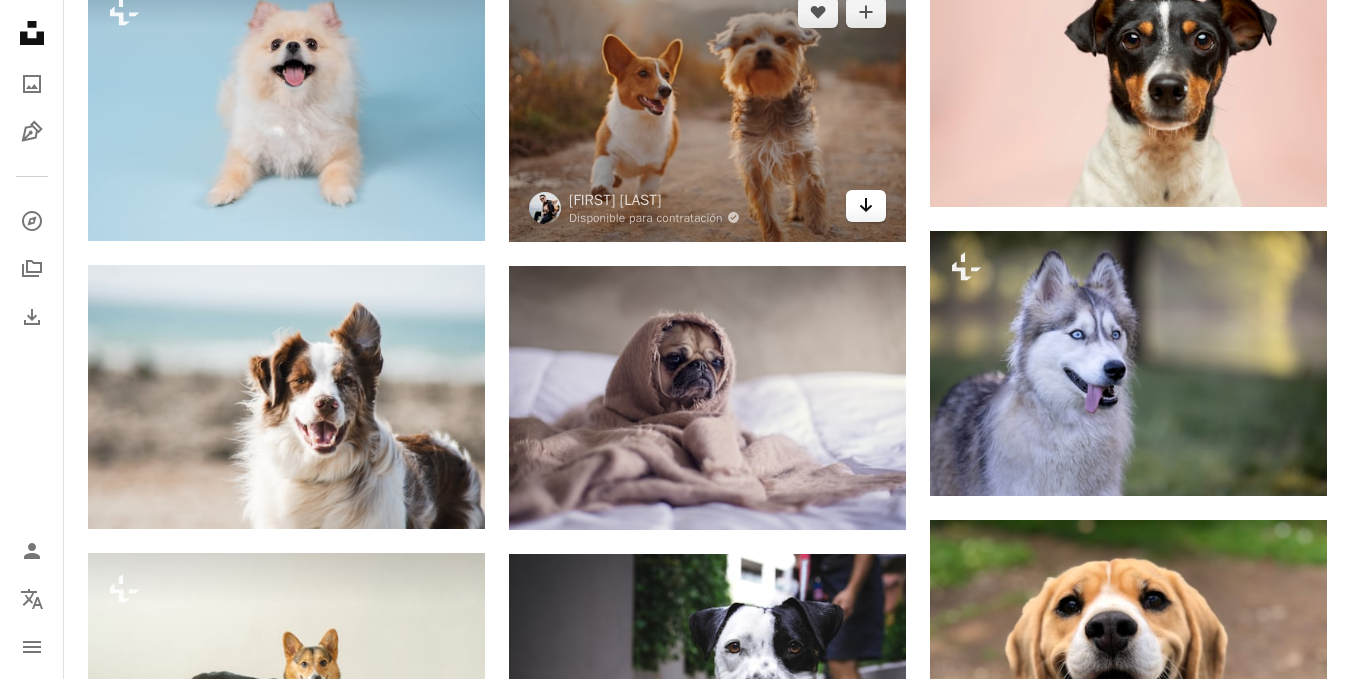 click on "Arrow pointing down" 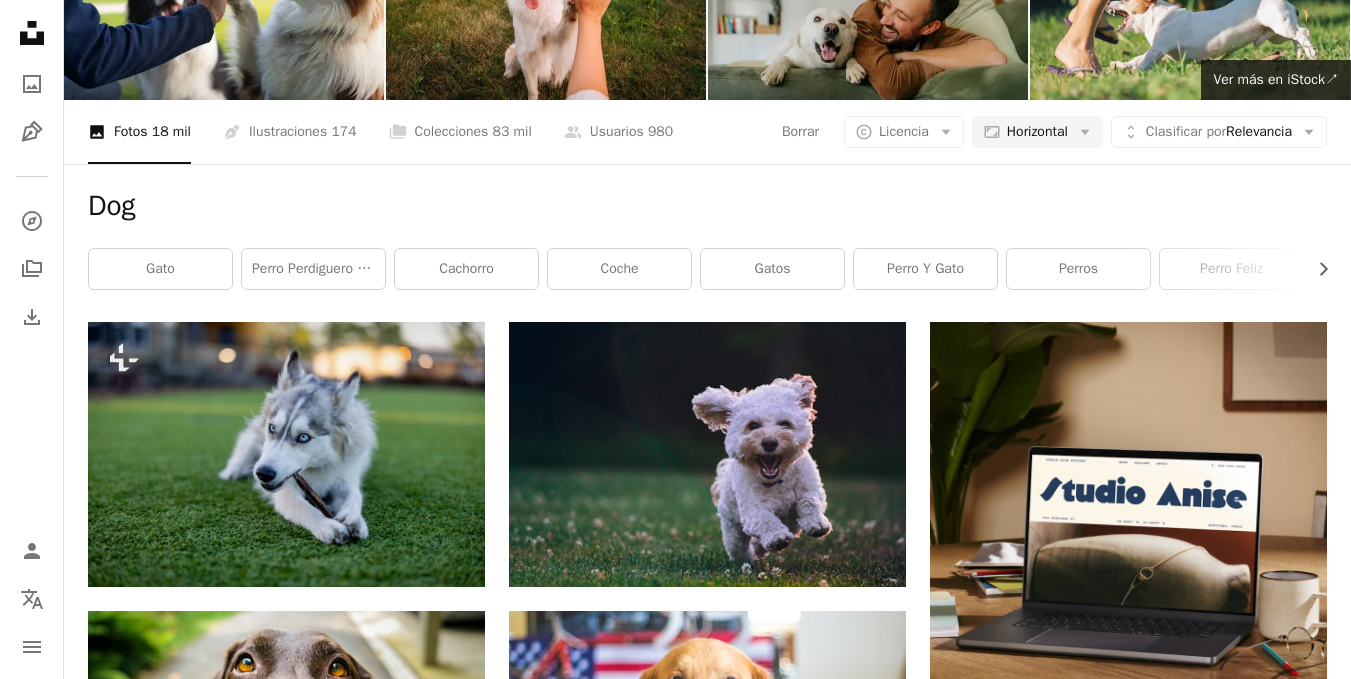 scroll, scrollTop: 0, scrollLeft: 0, axis: both 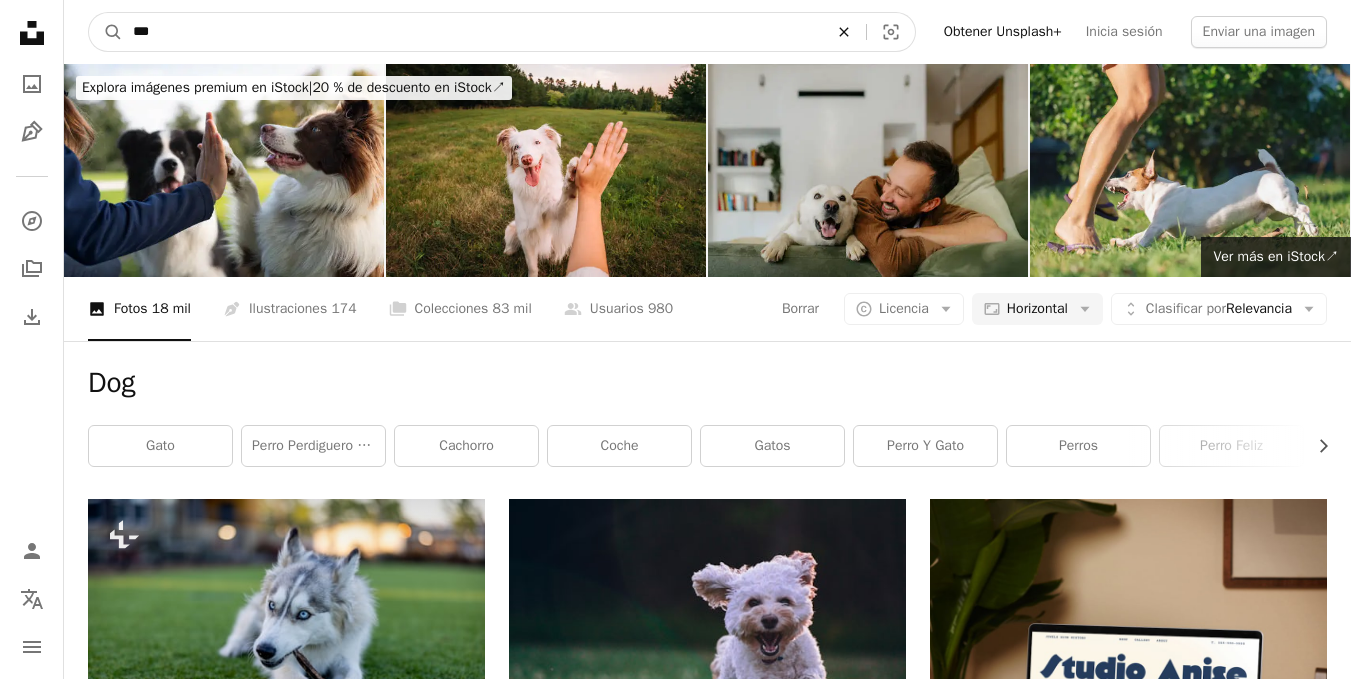 click on "An X shape" 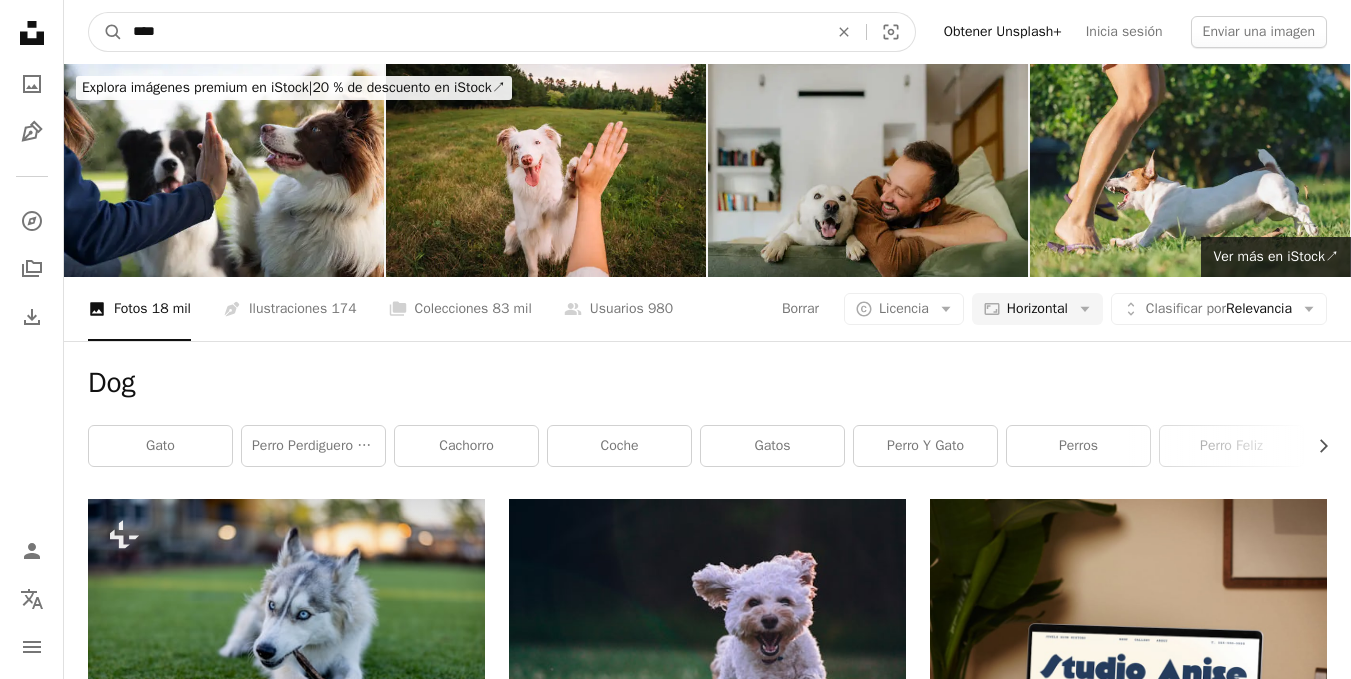 type on "****" 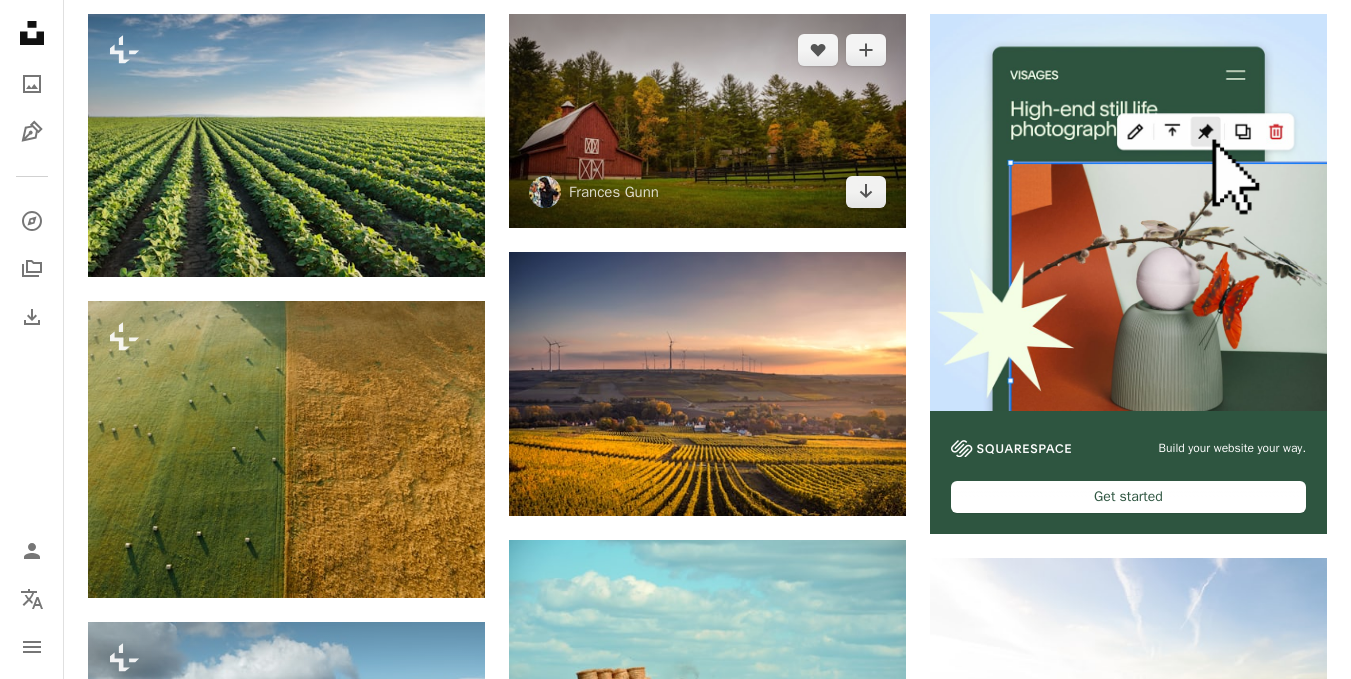 scroll, scrollTop: 500, scrollLeft: 0, axis: vertical 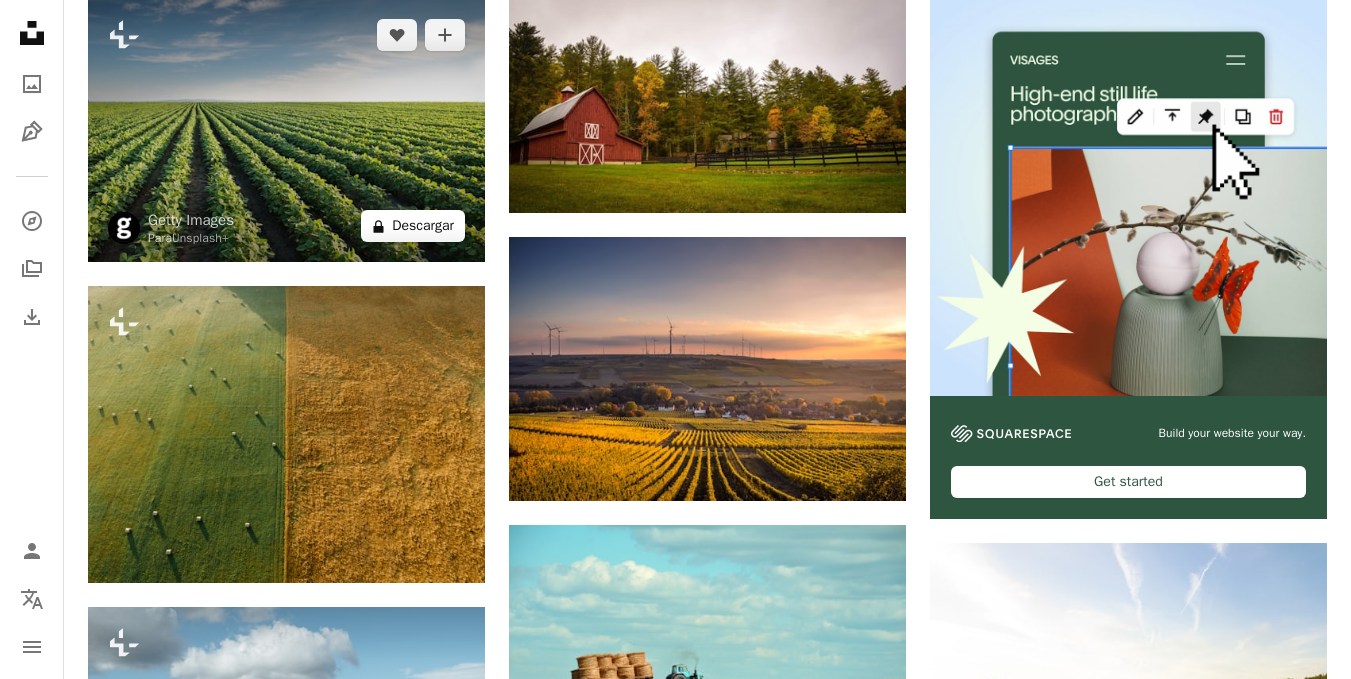 click on "A lock Descargar" at bounding box center [413, 226] 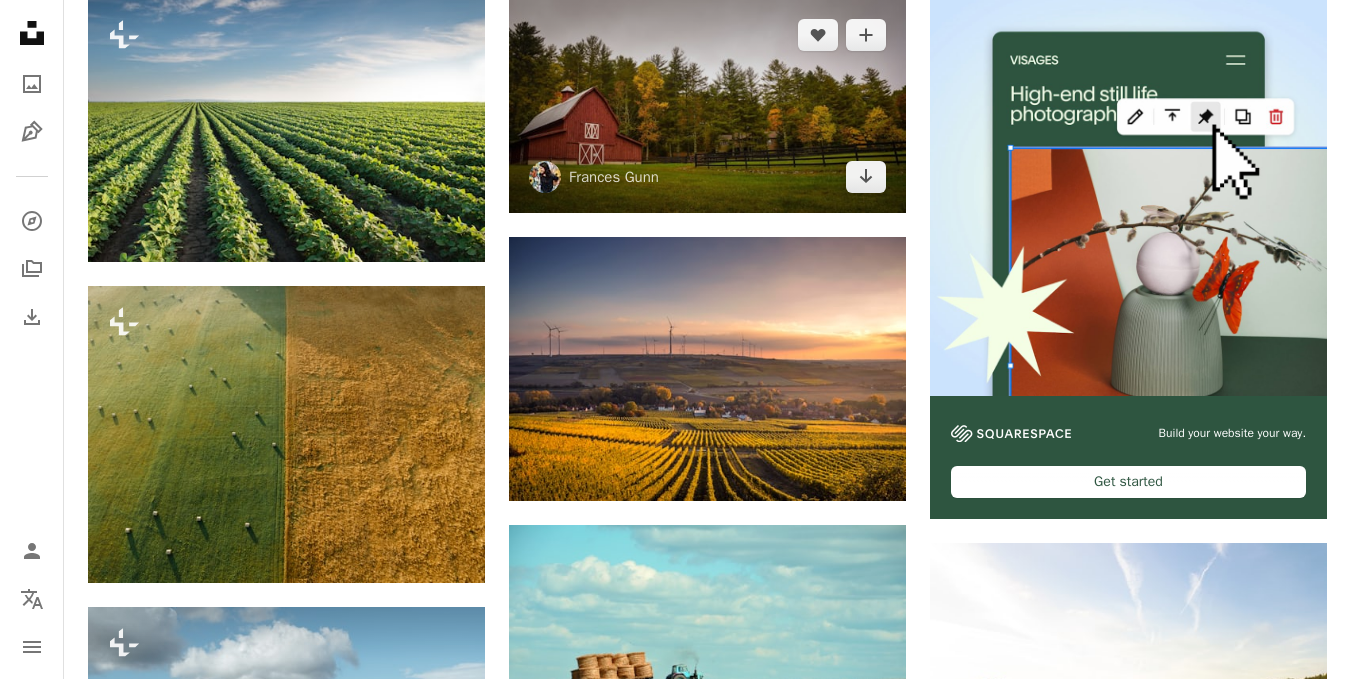 click at bounding box center [707, 106] 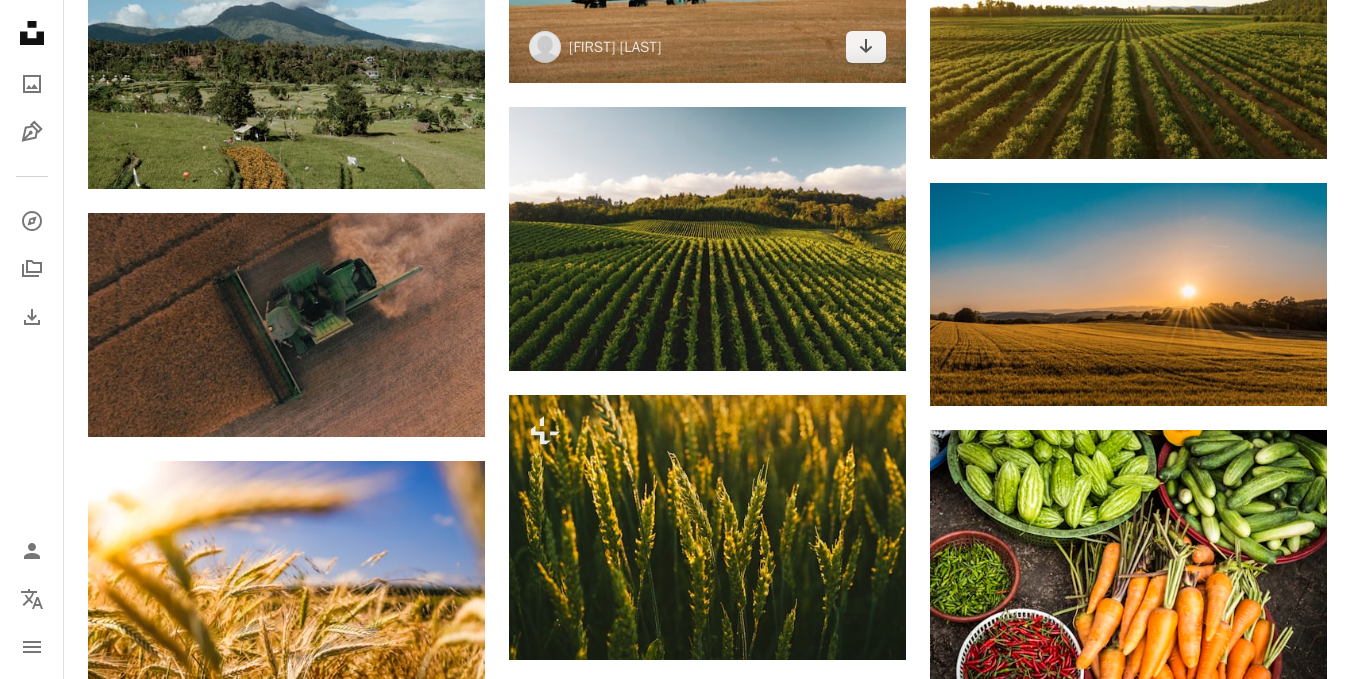 scroll, scrollTop: 1200, scrollLeft: 0, axis: vertical 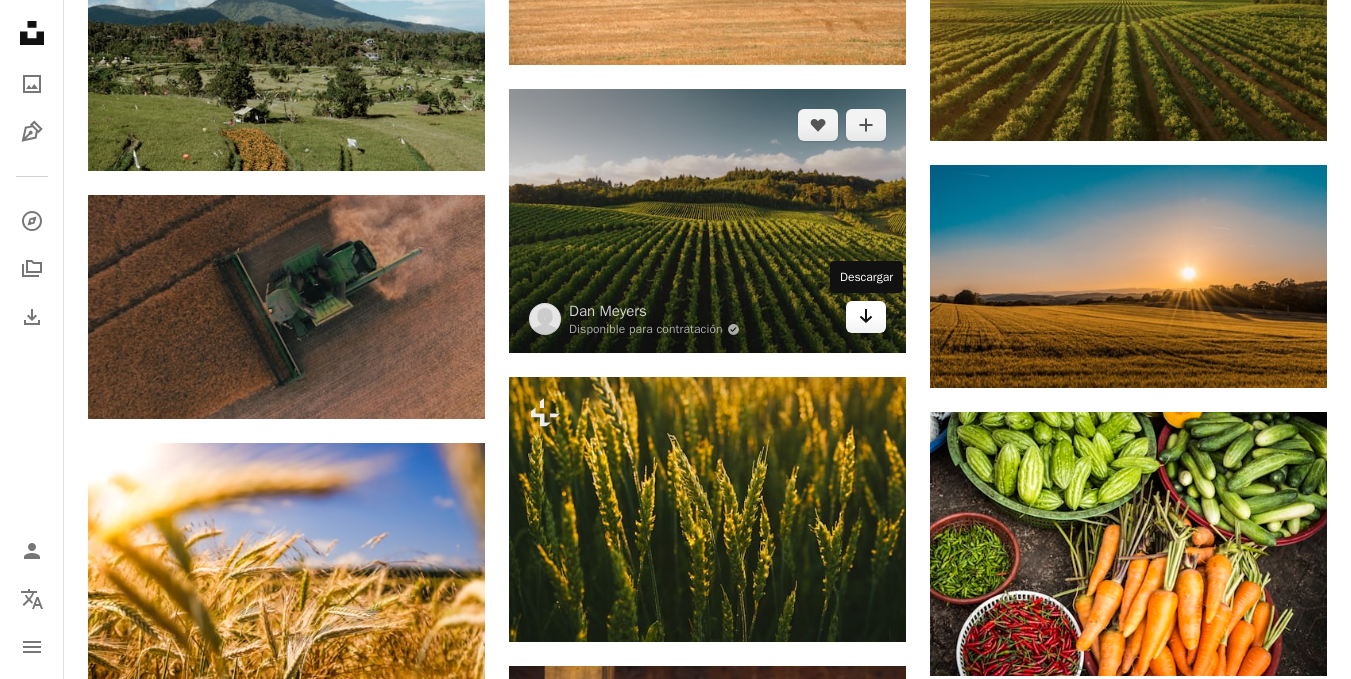 click on "Arrow pointing down" at bounding box center (866, 317) 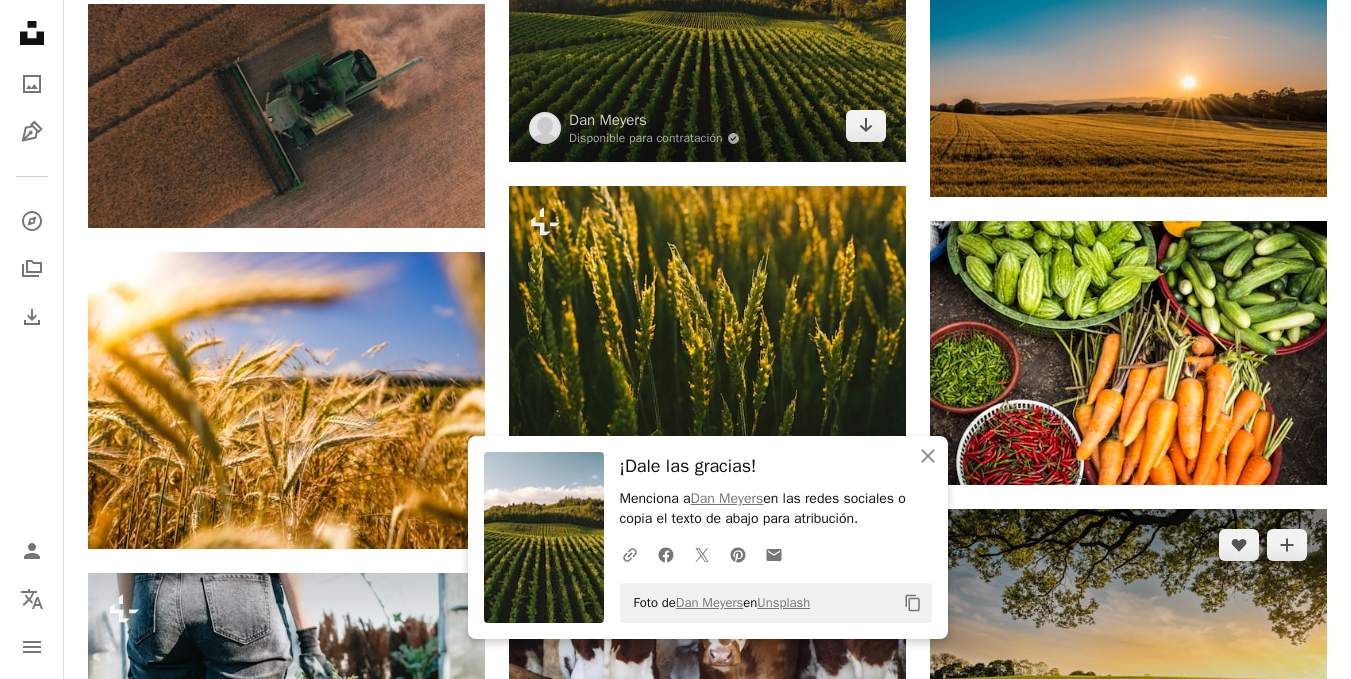 scroll, scrollTop: 1600, scrollLeft: 0, axis: vertical 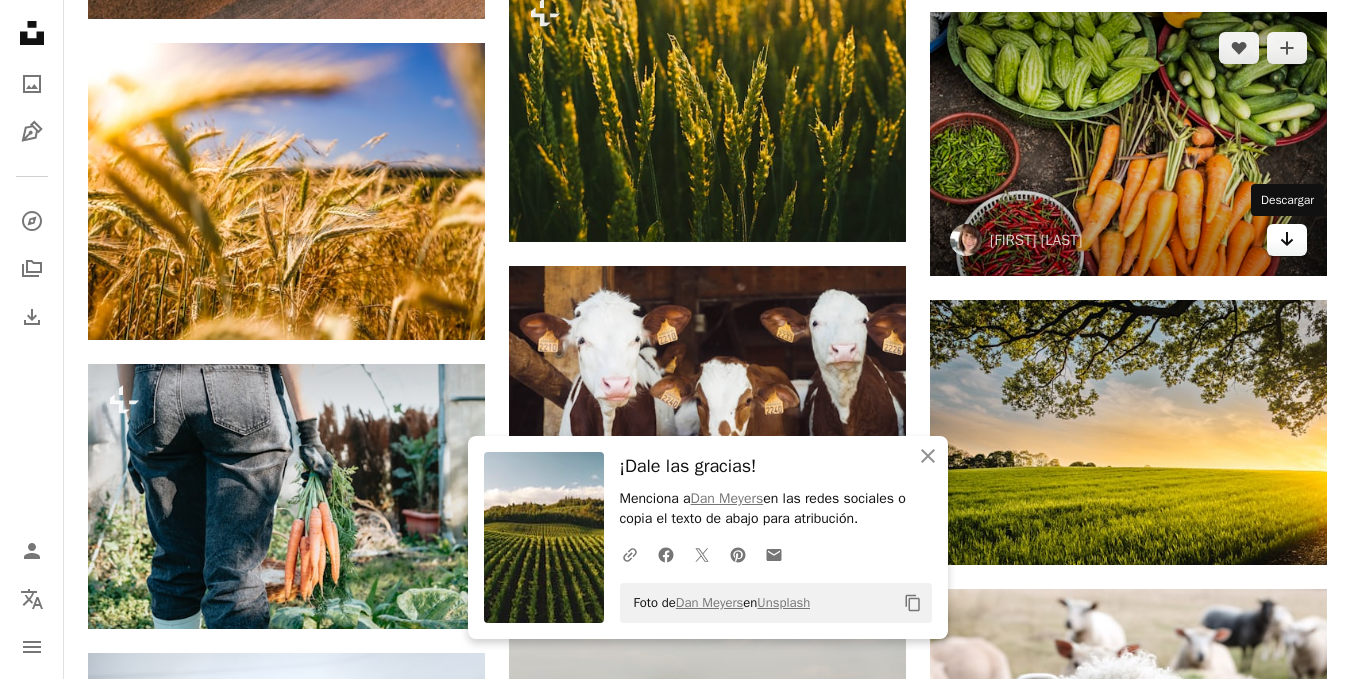 click on "Arrow pointing down" at bounding box center (1287, 240) 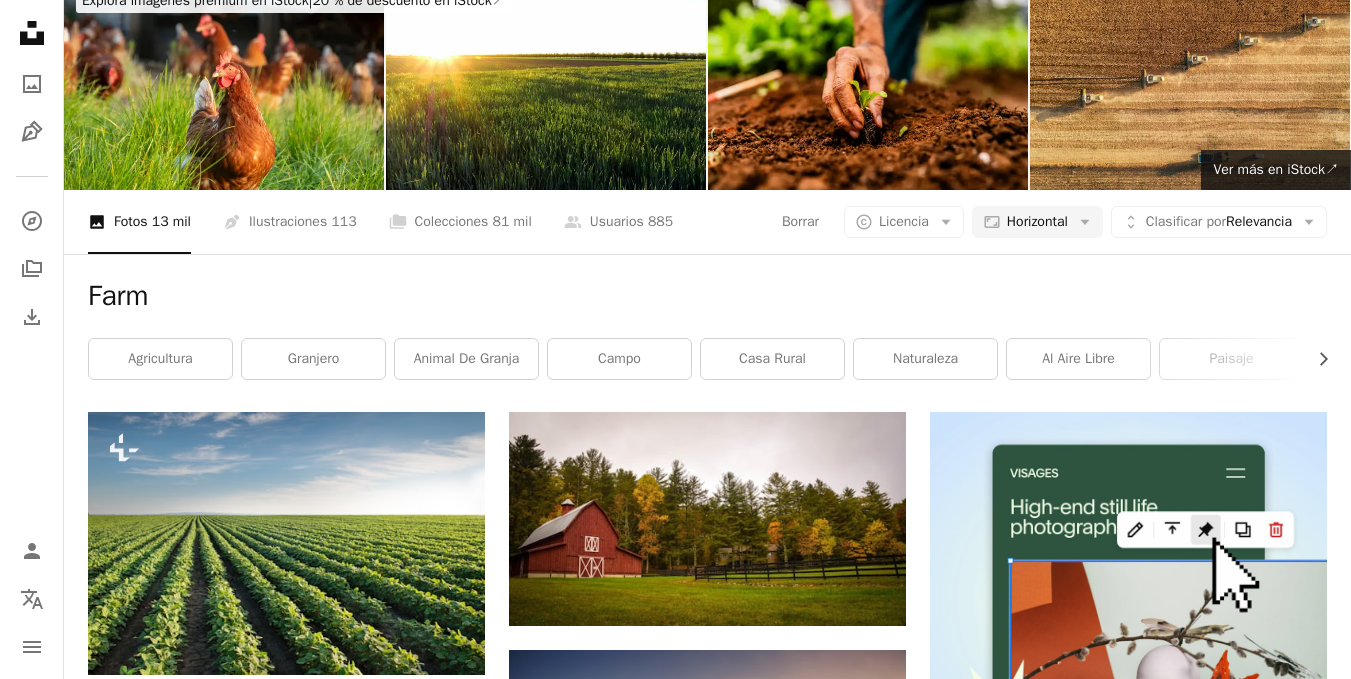 scroll, scrollTop: 0, scrollLeft: 0, axis: both 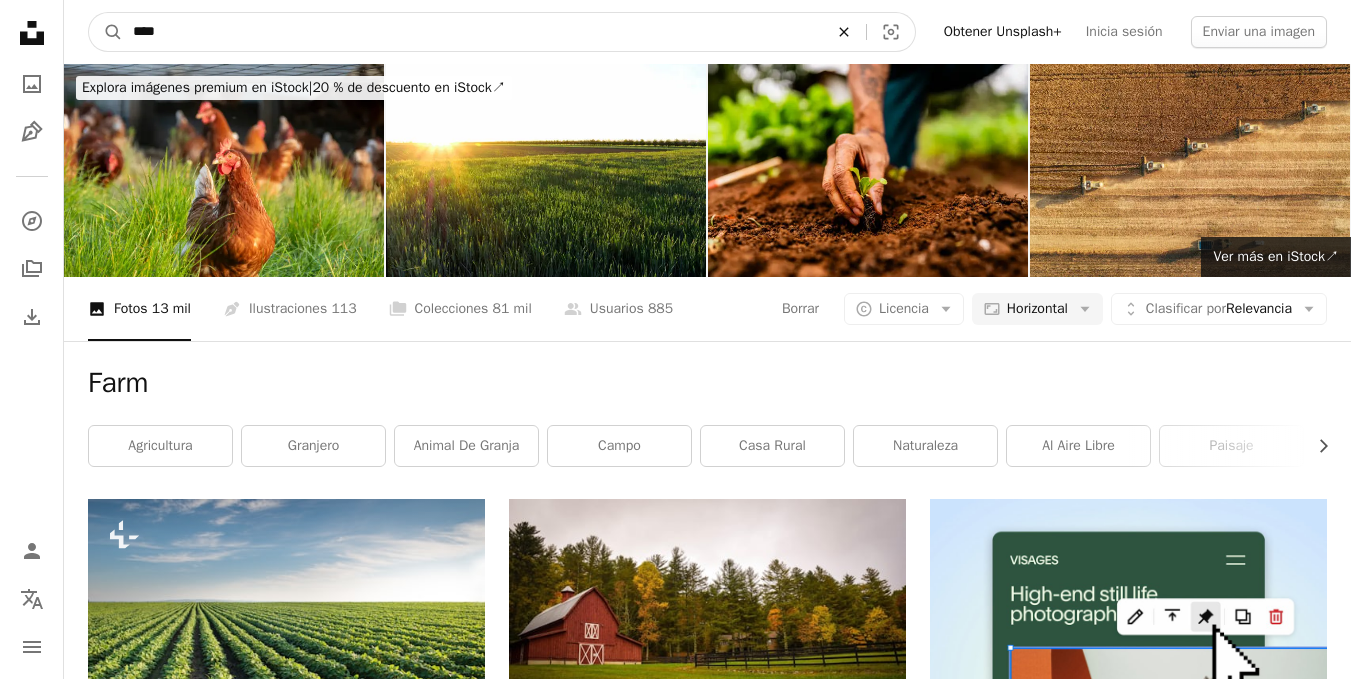 click on "An X shape" 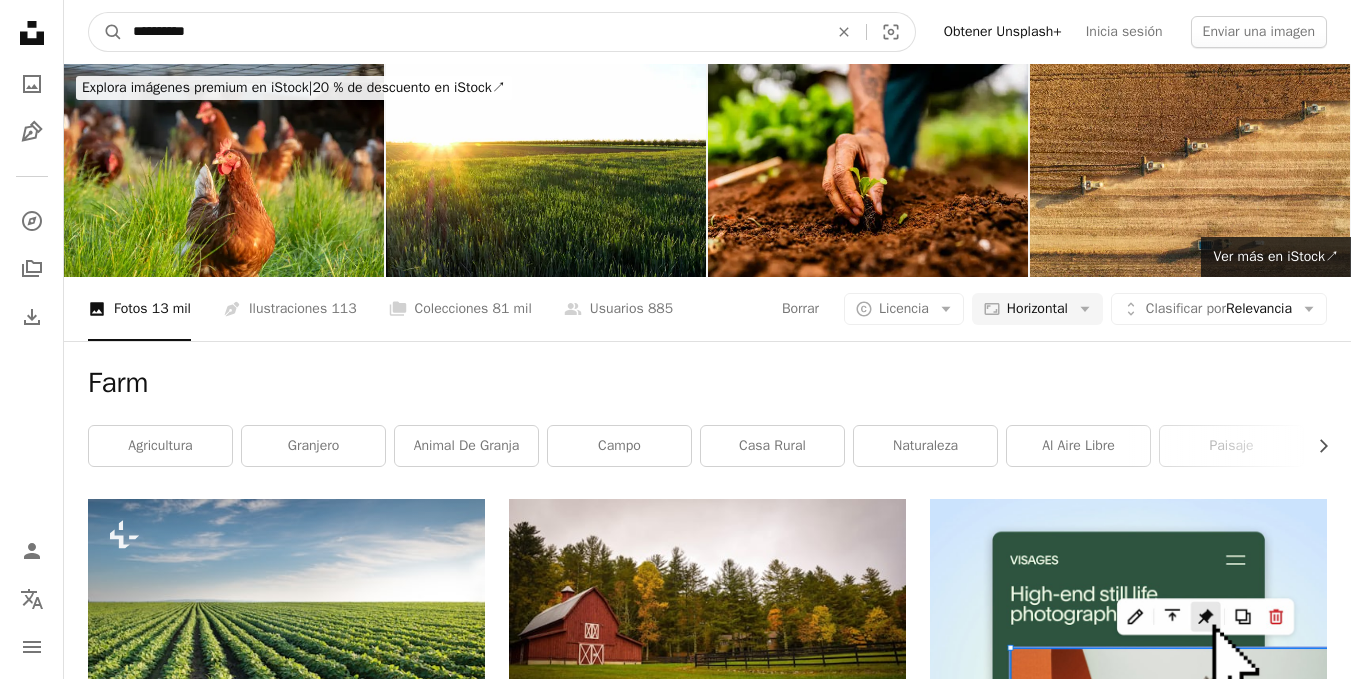 type on "**********" 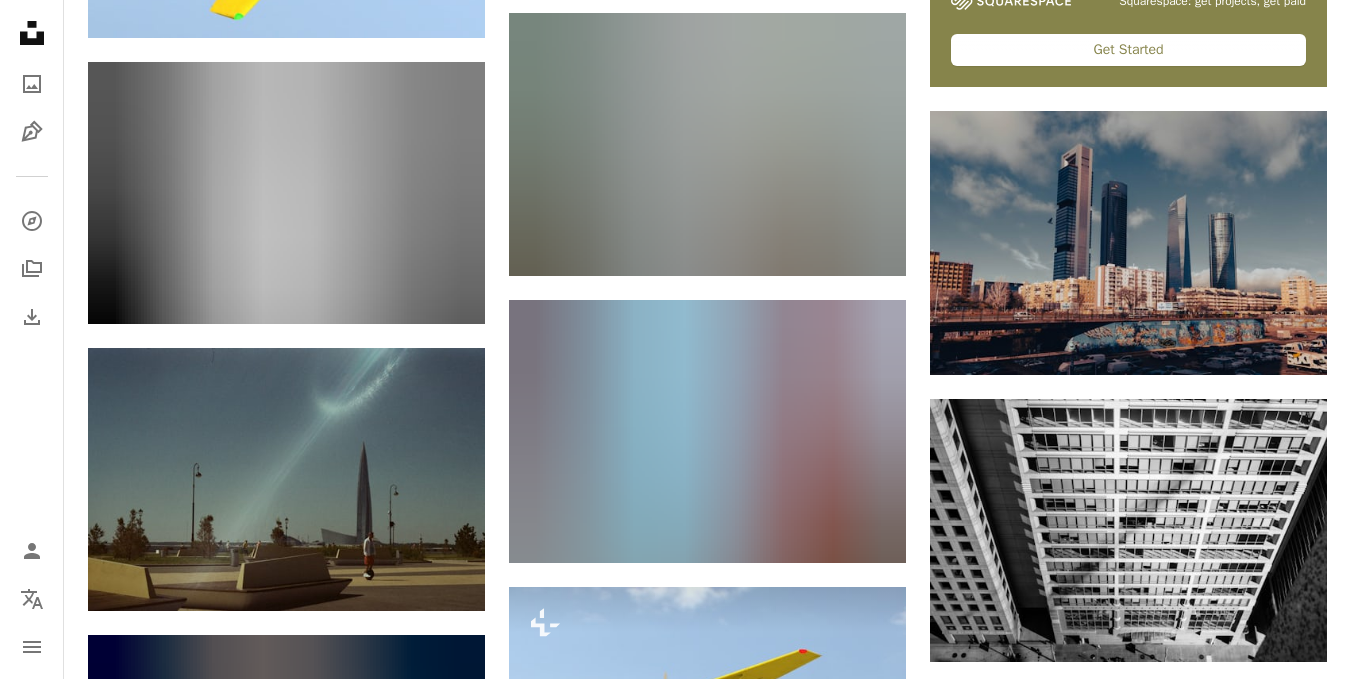 scroll, scrollTop: 900, scrollLeft: 0, axis: vertical 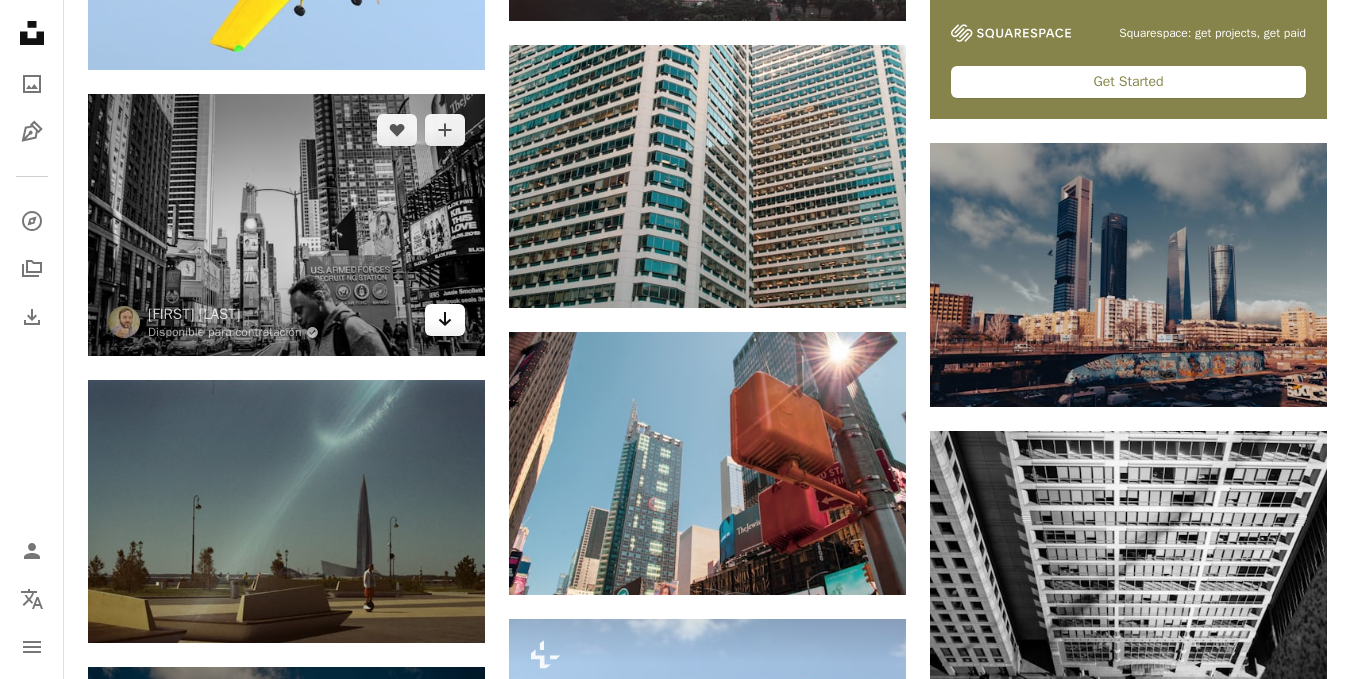 click on "Arrow pointing down" at bounding box center [445, 320] 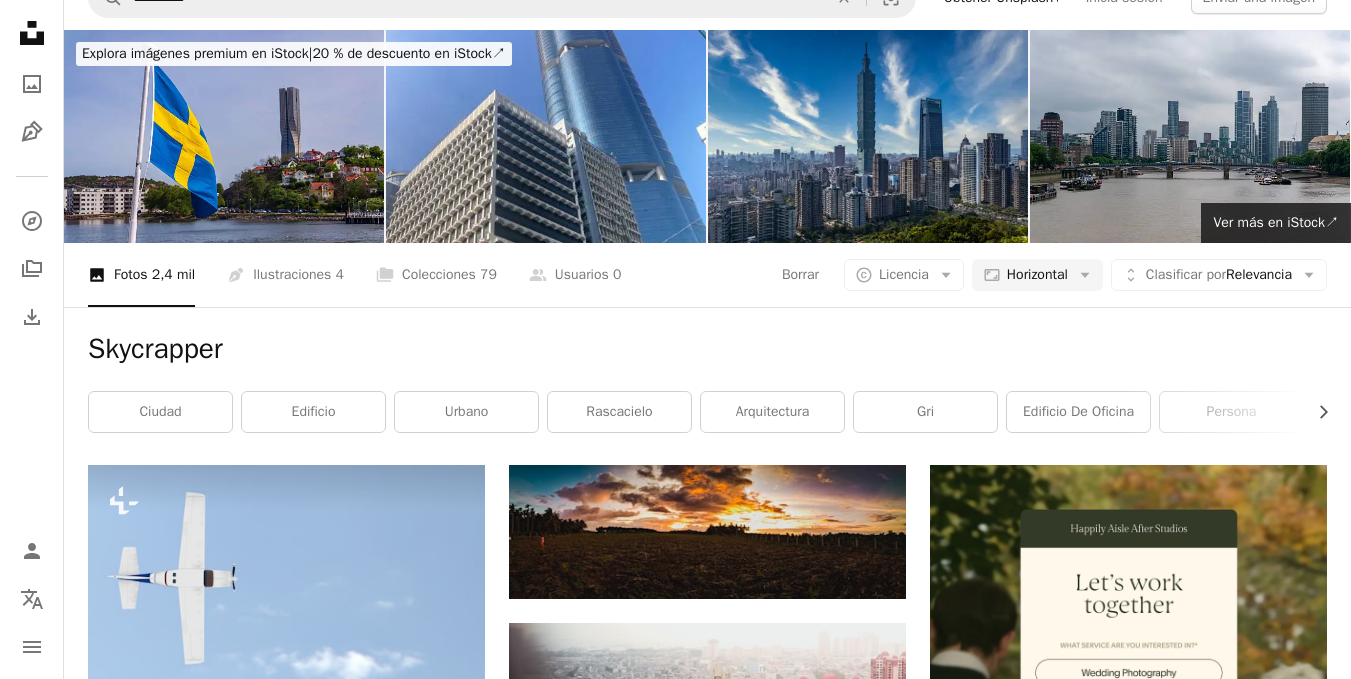 scroll, scrollTop: 0, scrollLeft: 0, axis: both 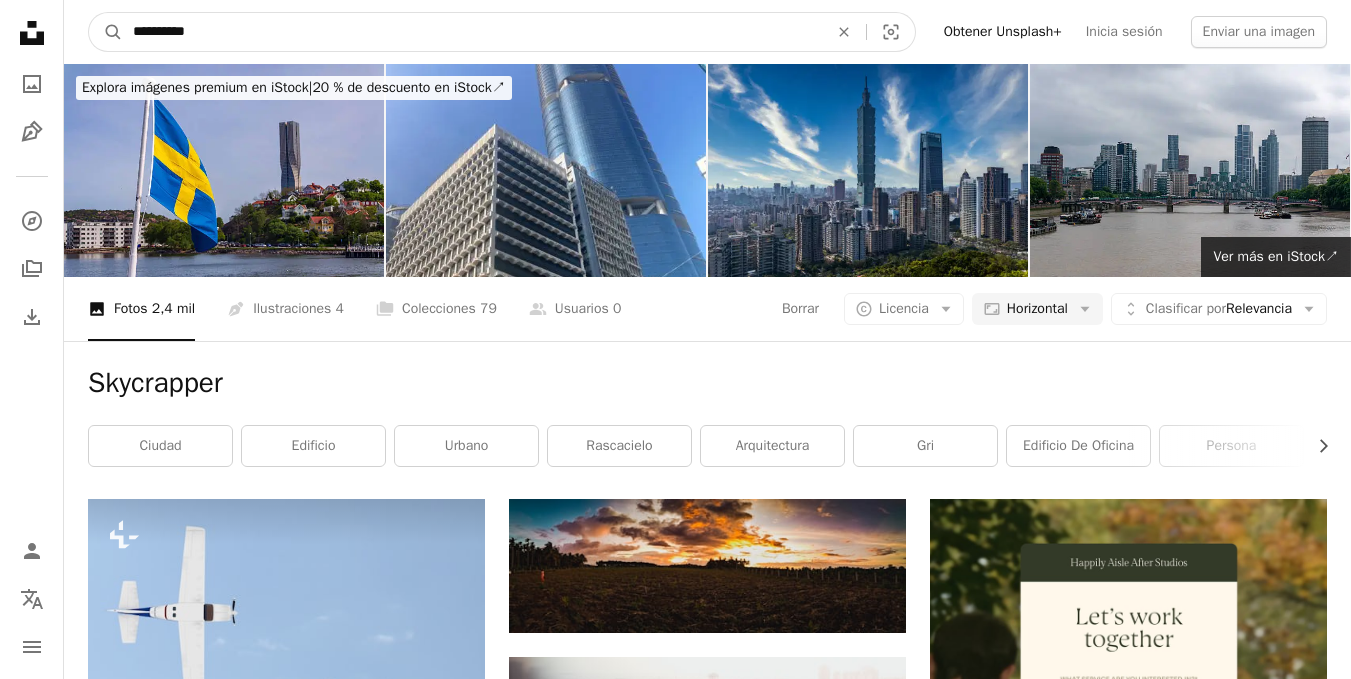 click on "**********" at bounding box center (472, 32) 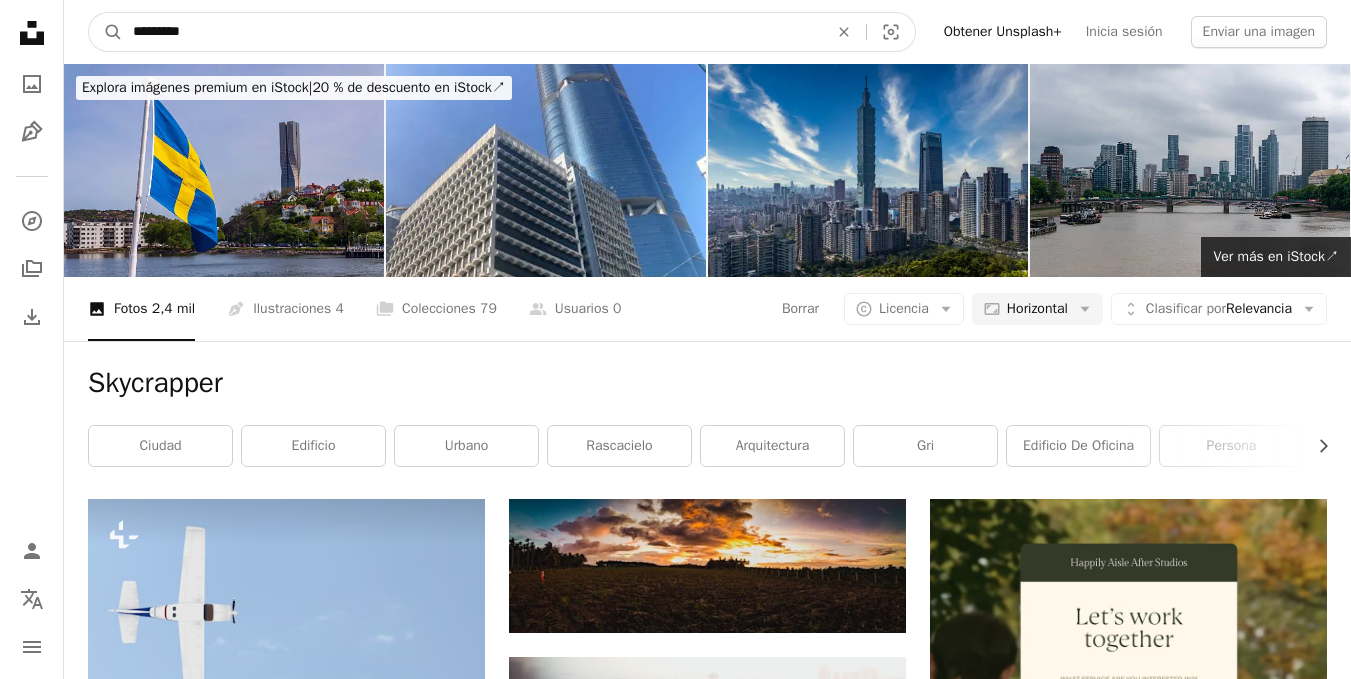 type on "*********" 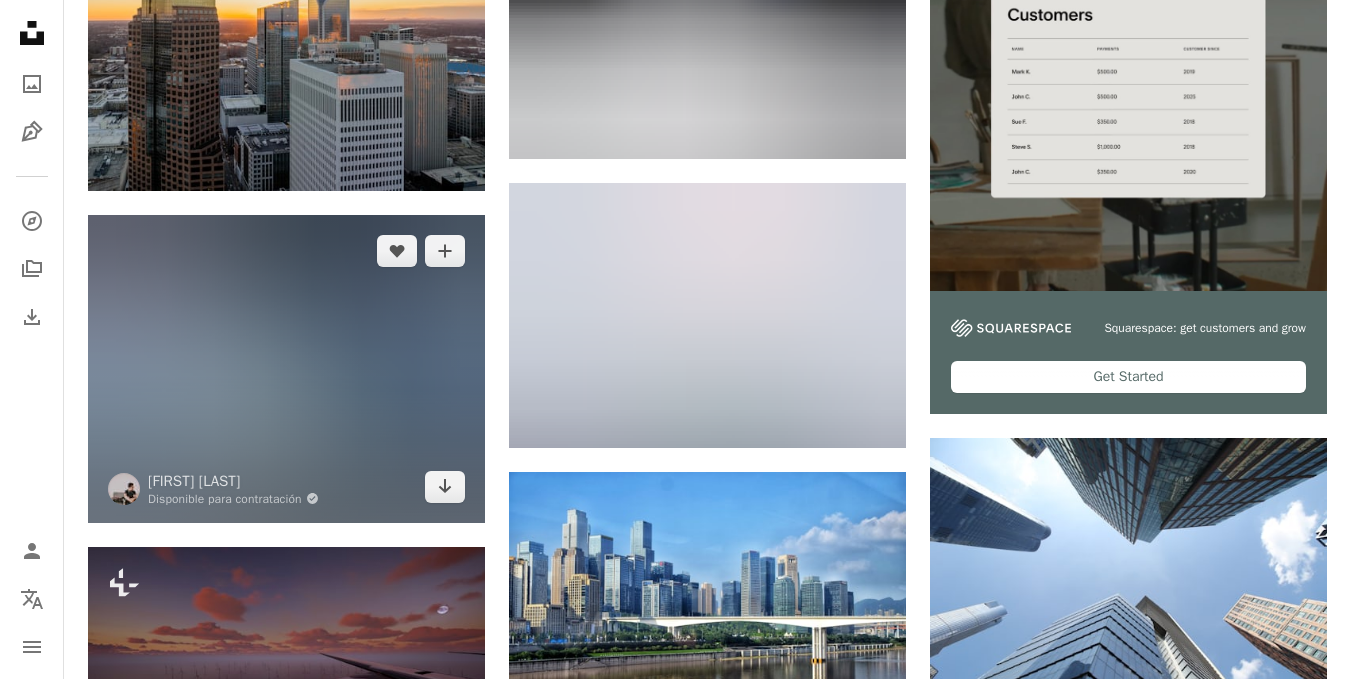 scroll, scrollTop: 0, scrollLeft: 0, axis: both 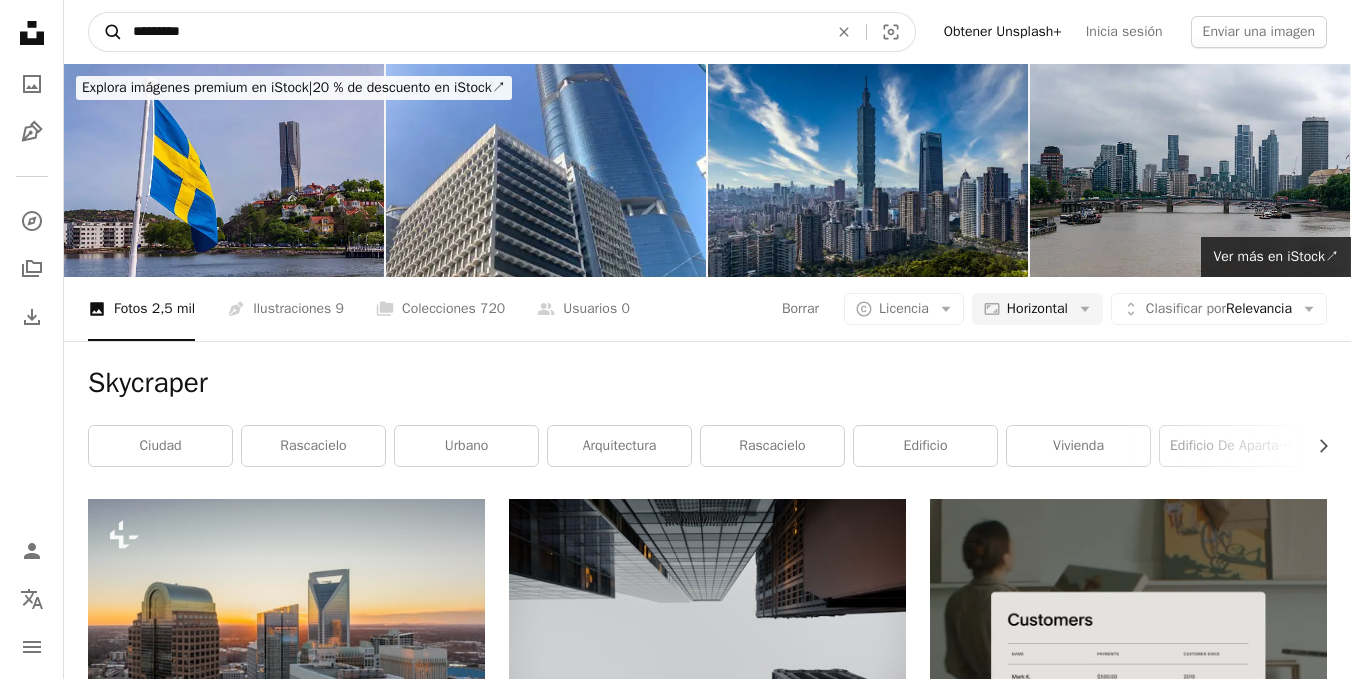 drag, startPoint x: 297, startPoint y: 39, endPoint x: 90, endPoint y: 26, distance: 207.4078 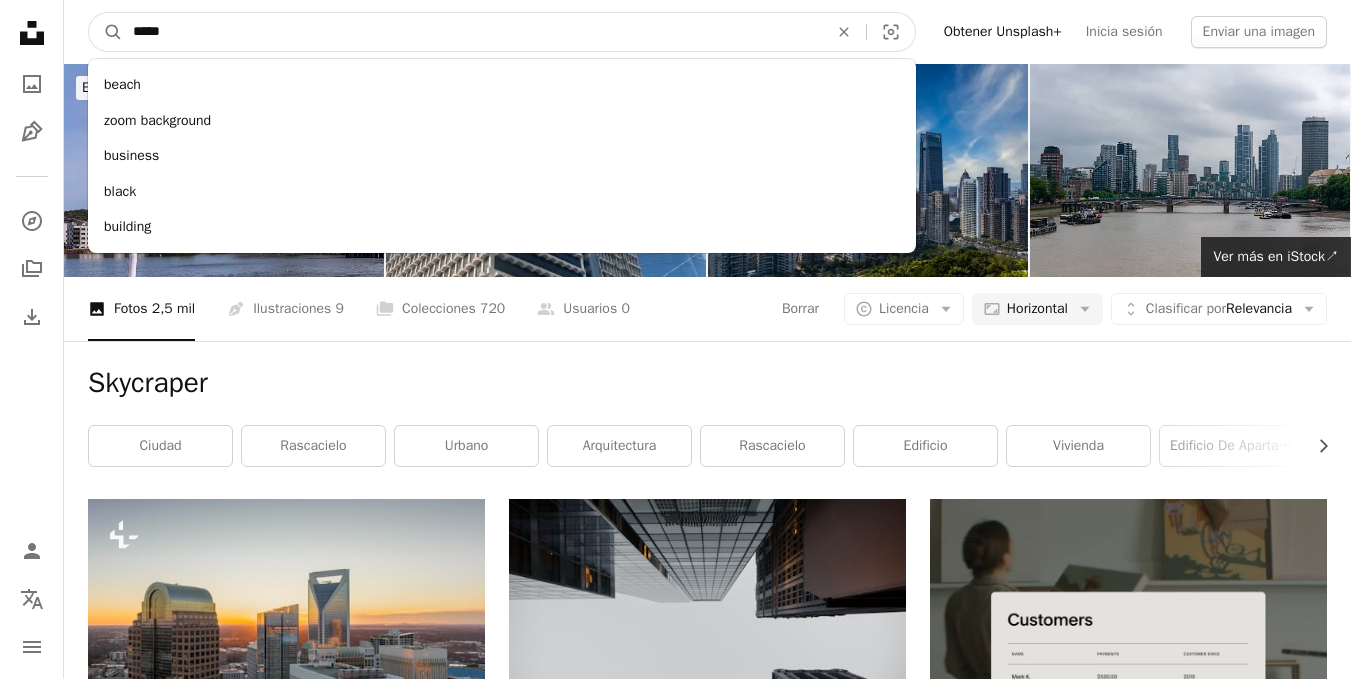 type on "*****" 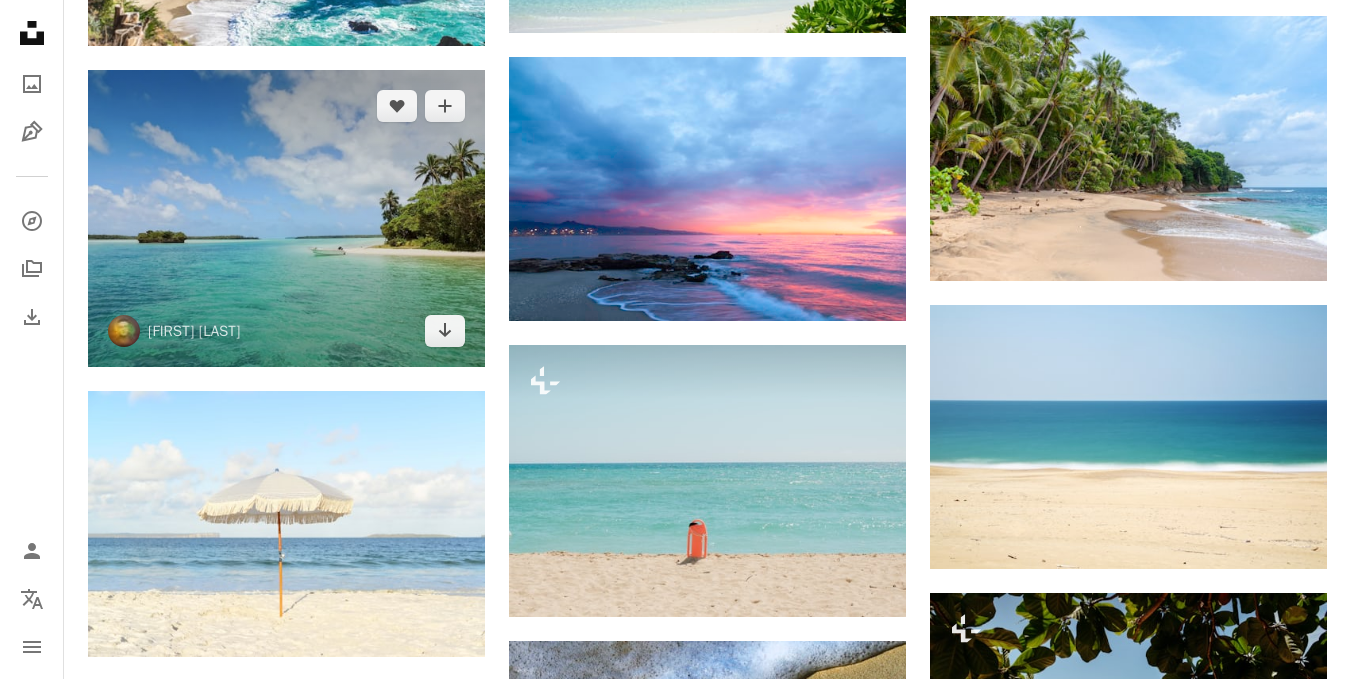 scroll, scrollTop: 1600, scrollLeft: 0, axis: vertical 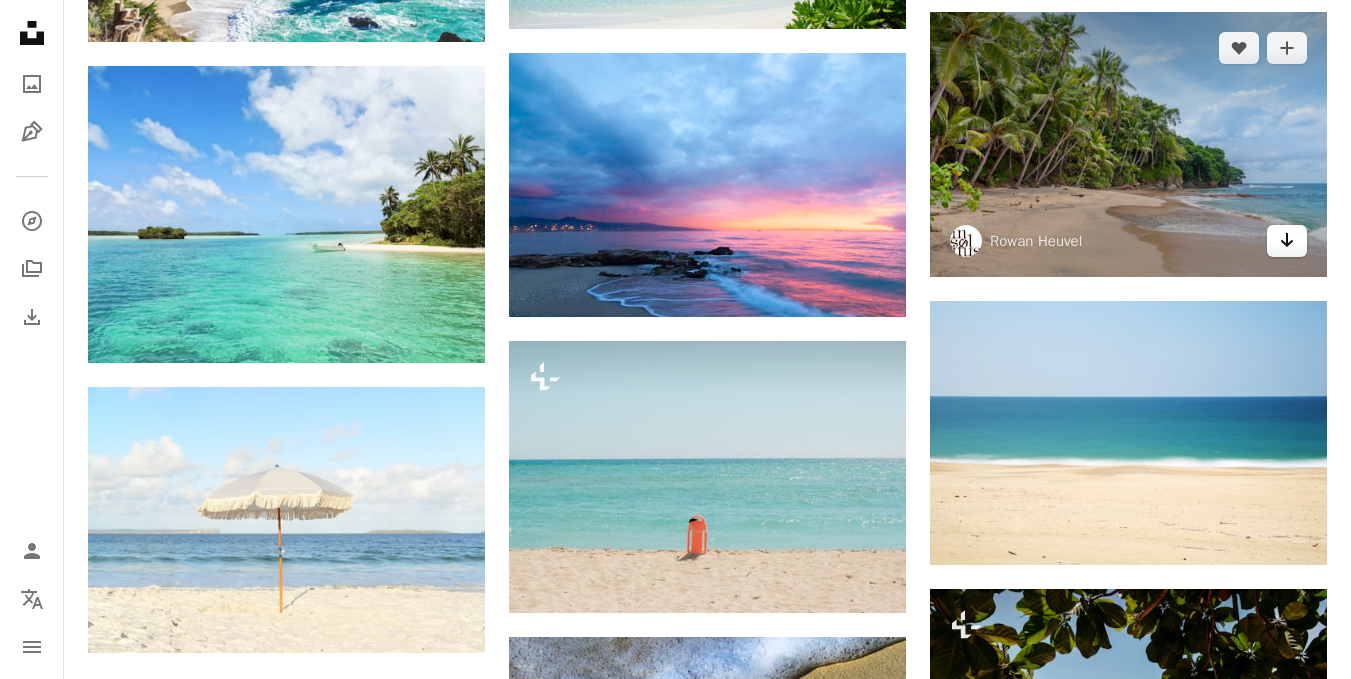 click on "Arrow pointing down" 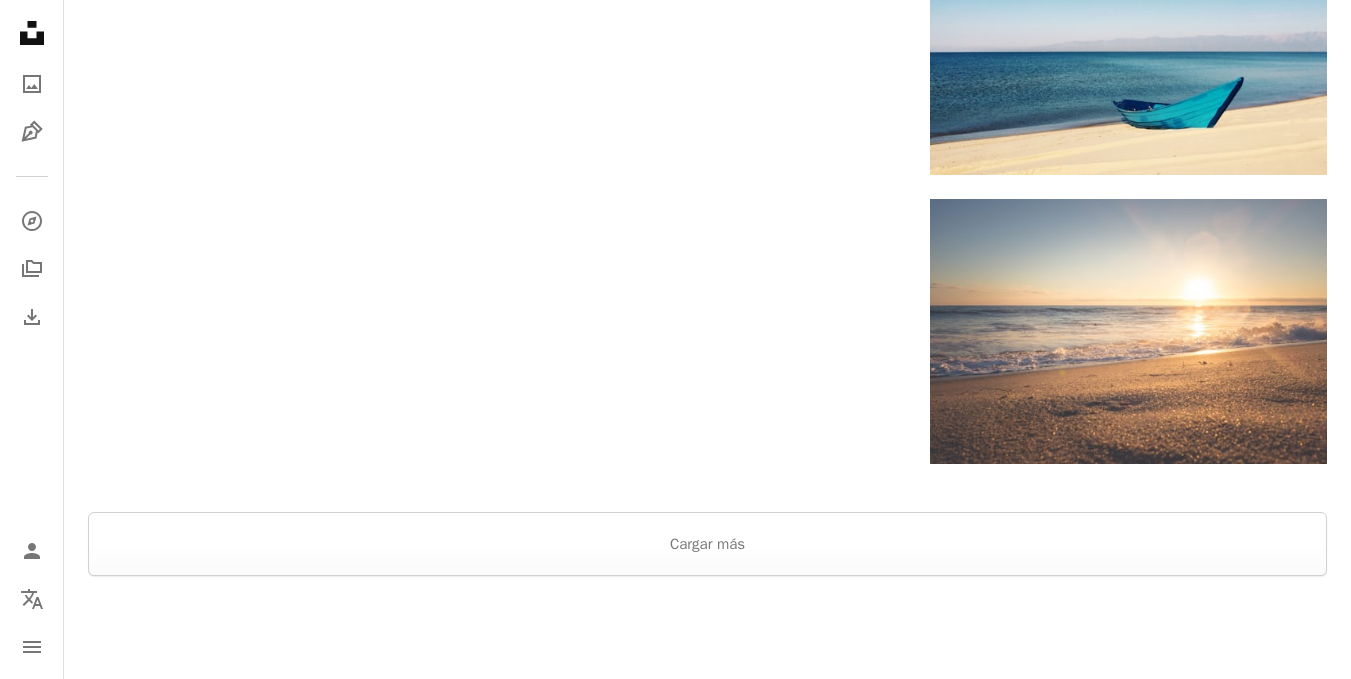 scroll, scrollTop: 3000, scrollLeft: 0, axis: vertical 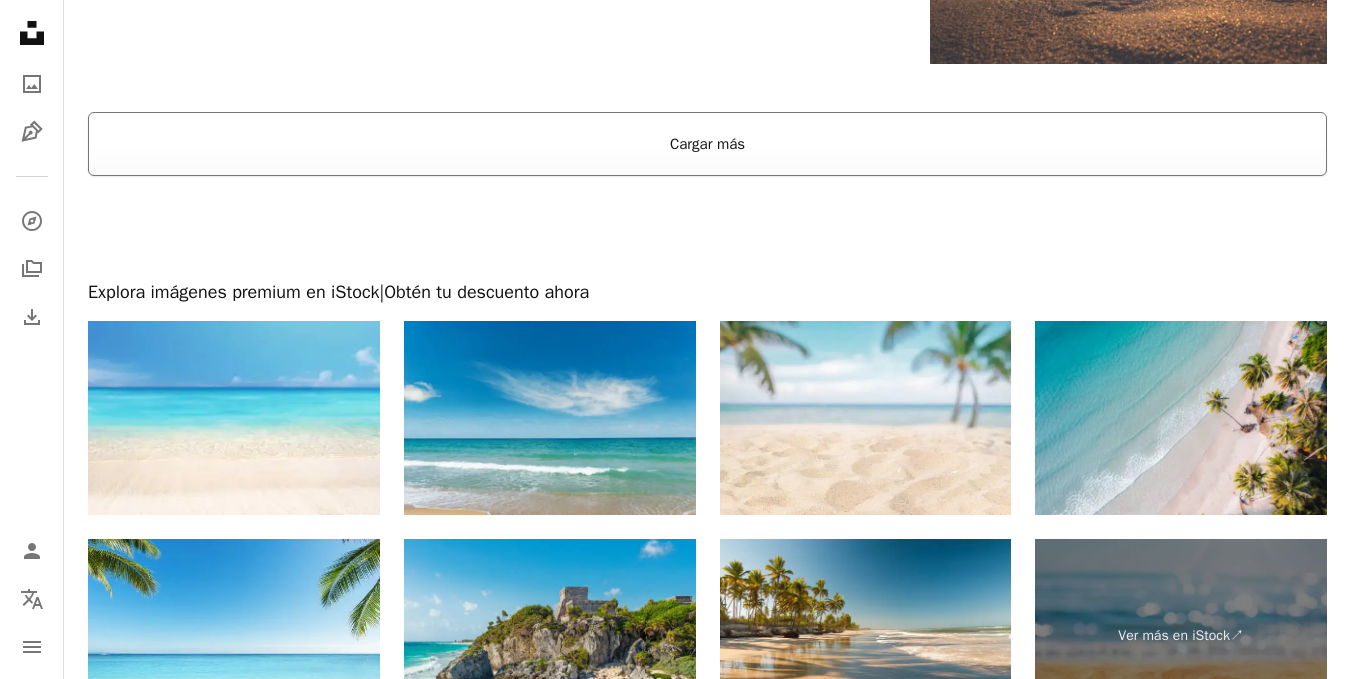 click on "Cargar más" at bounding box center [707, 144] 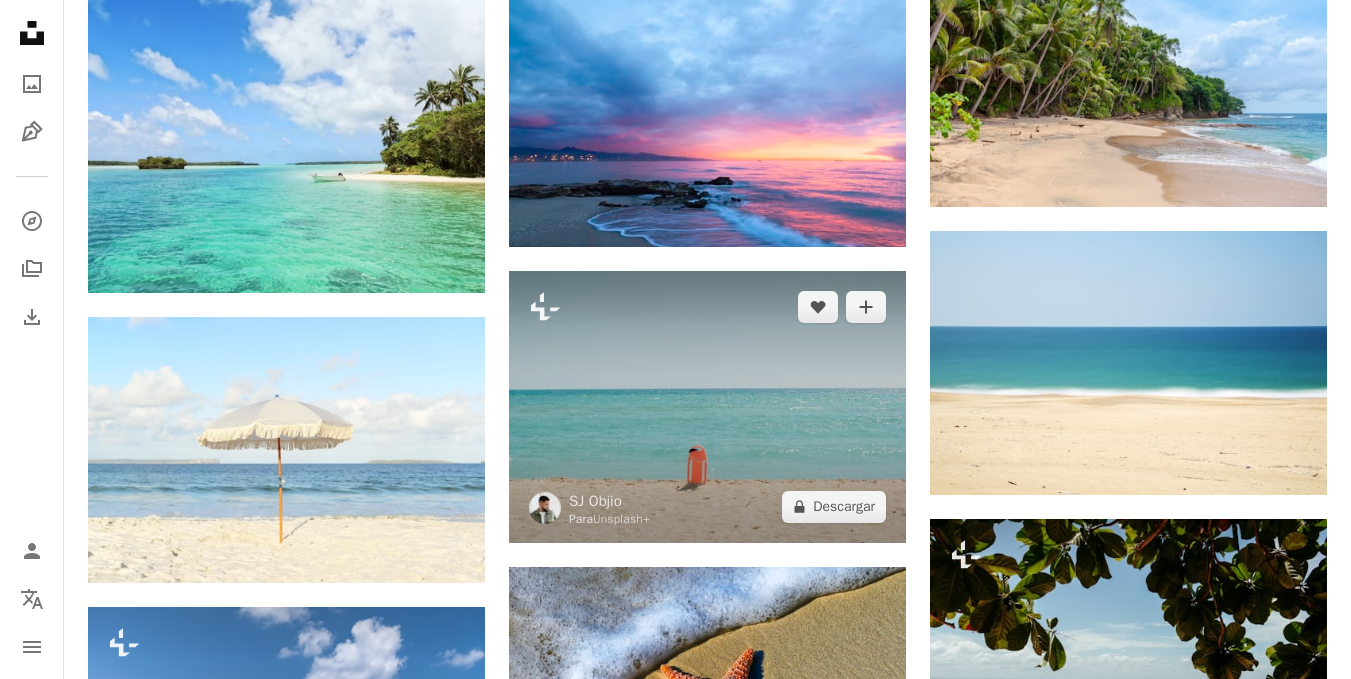 scroll, scrollTop: 1700, scrollLeft: 0, axis: vertical 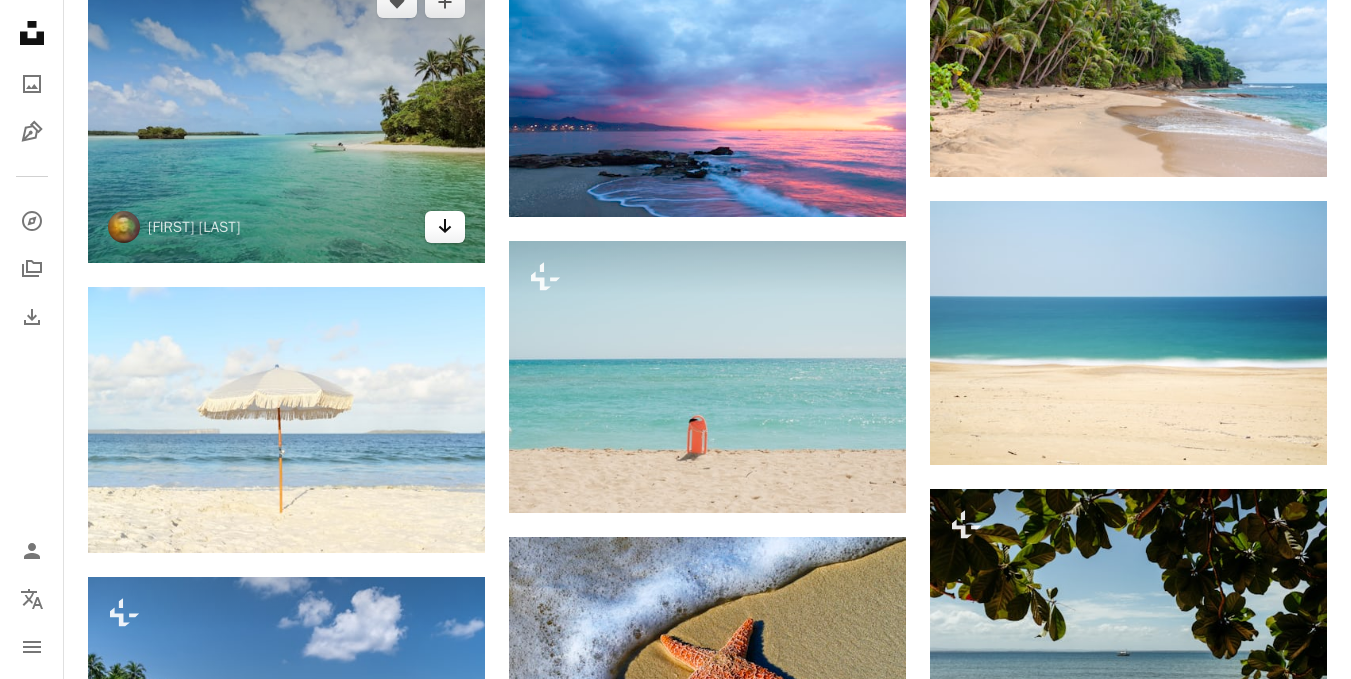 click on "Arrow pointing down" 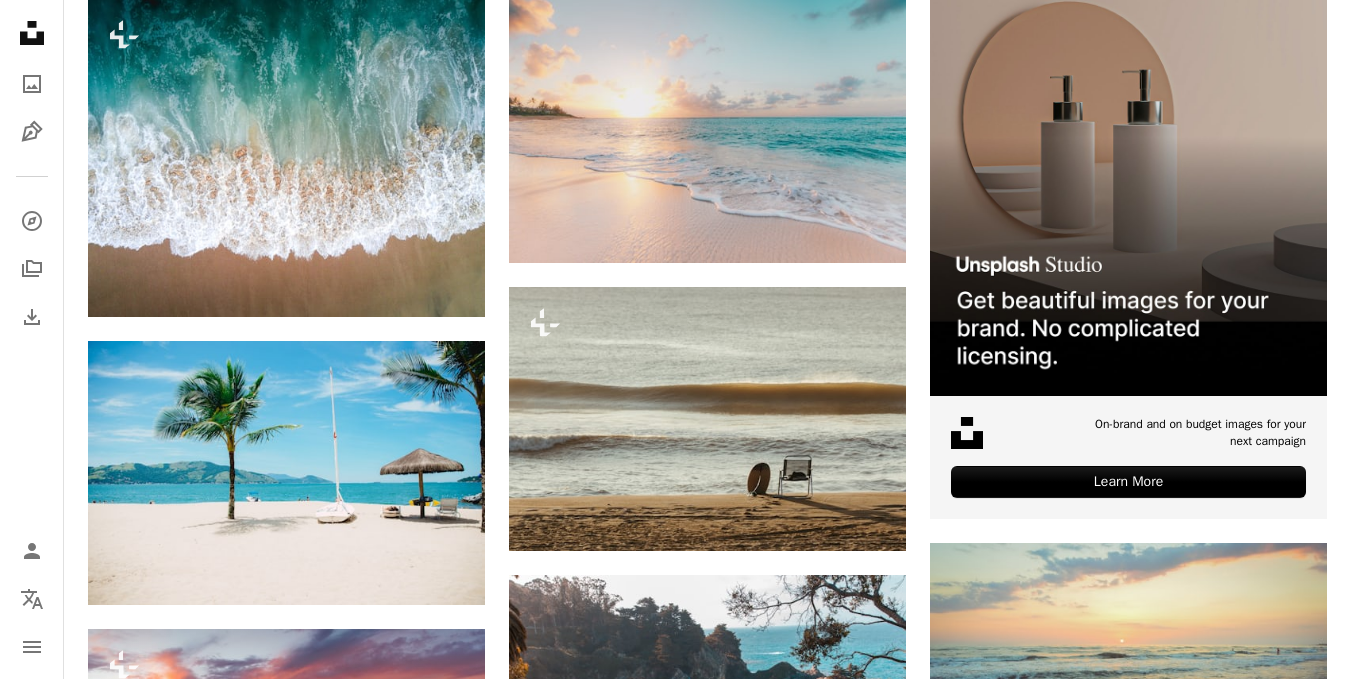 scroll, scrollTop: 0, scrollLeft: 0, axis: both 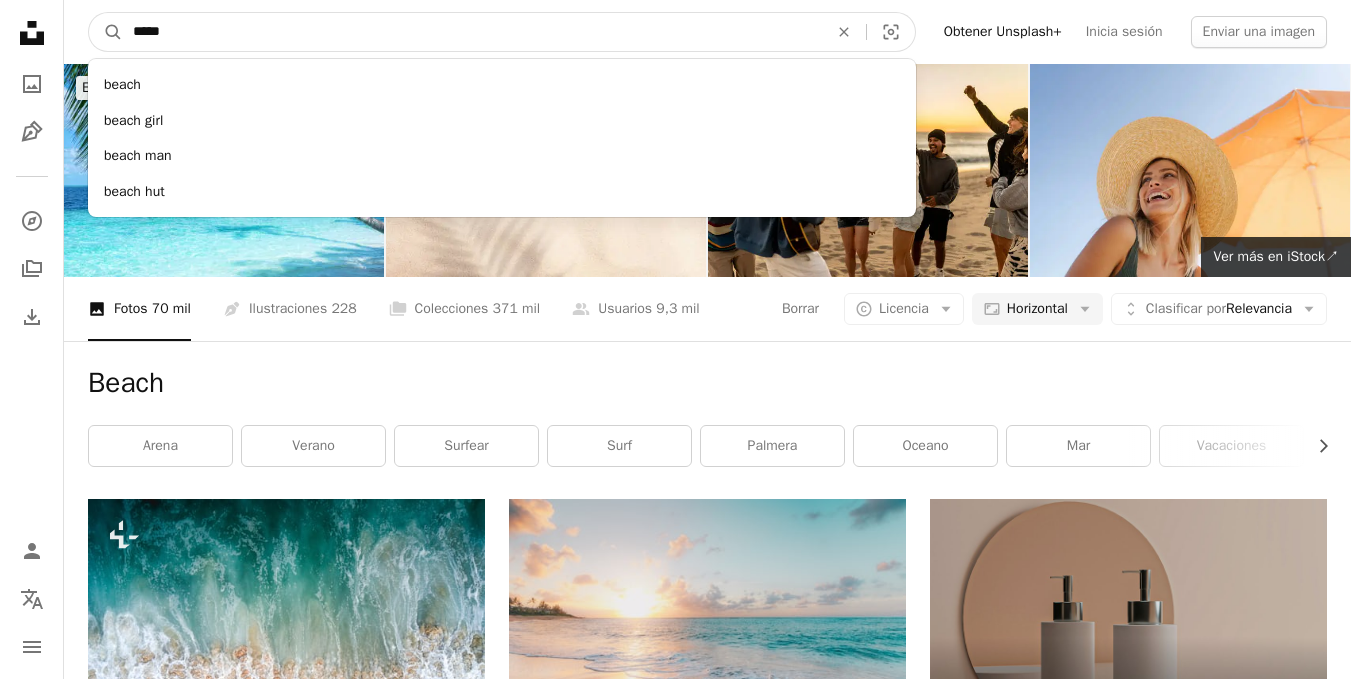 drag, startPoint x: 338, startPoint y: 32, endPoint x: 106, endPoint y: 53, distance: 232.94849 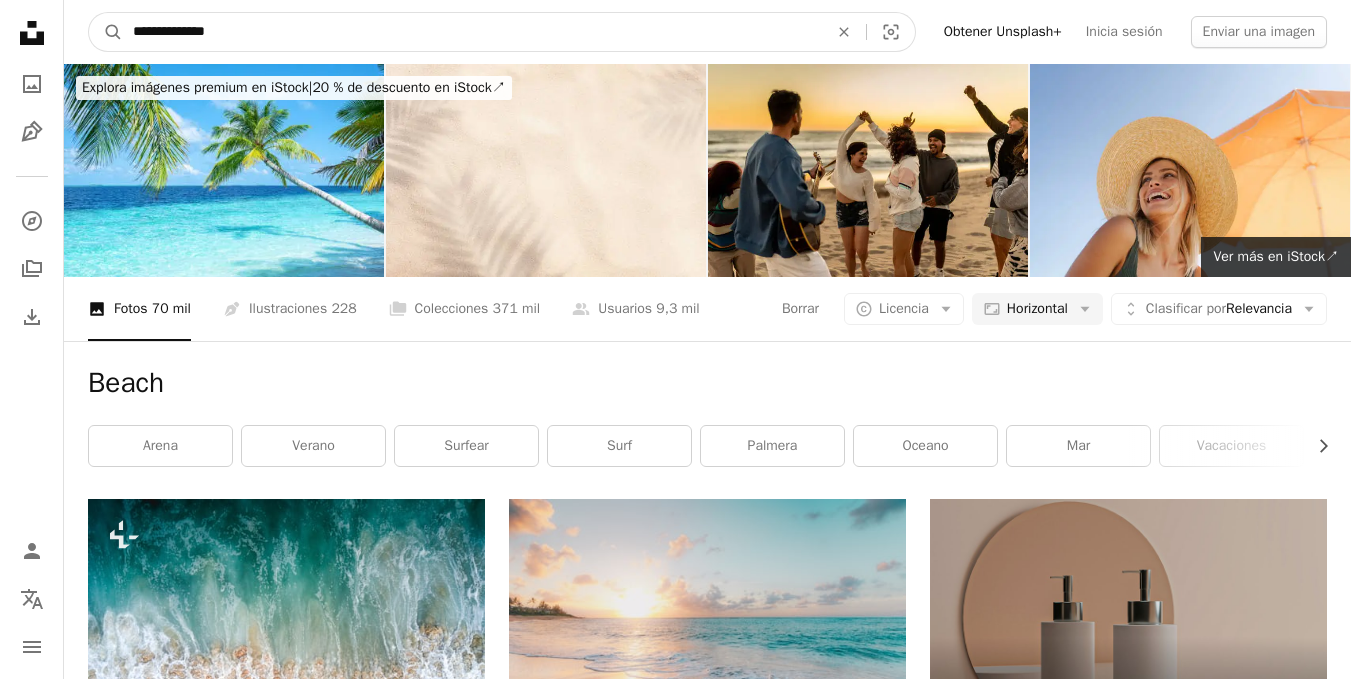 type on "**********" 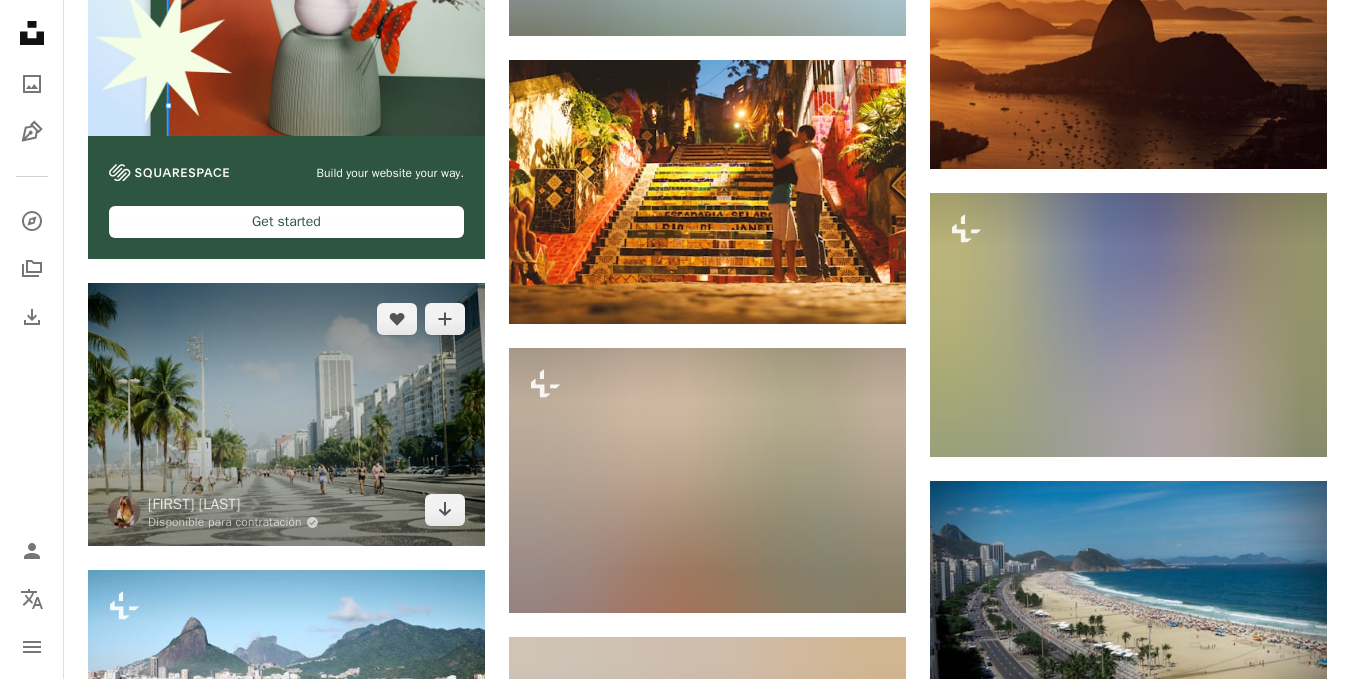 scroll, scrollTop: 3500, scrollLeft: 0, axis: vertical 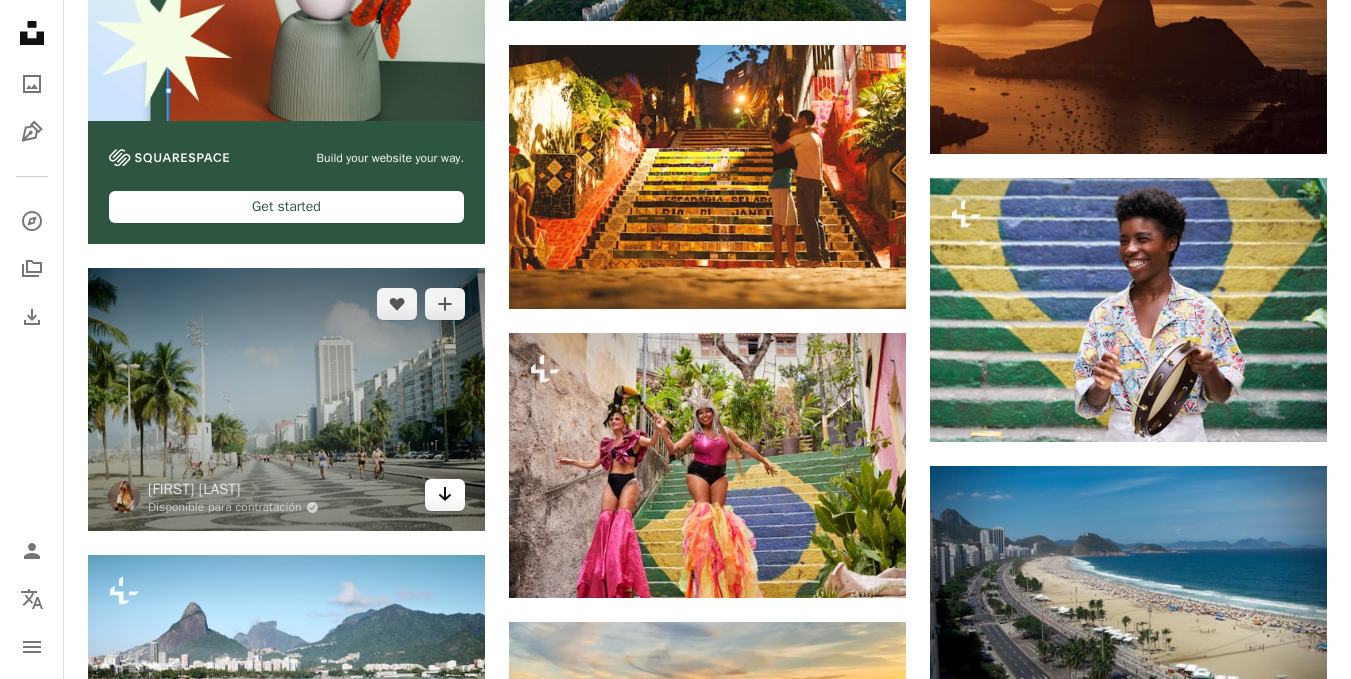 click on "Arrow pointing down" at bounding box center [445, 495] 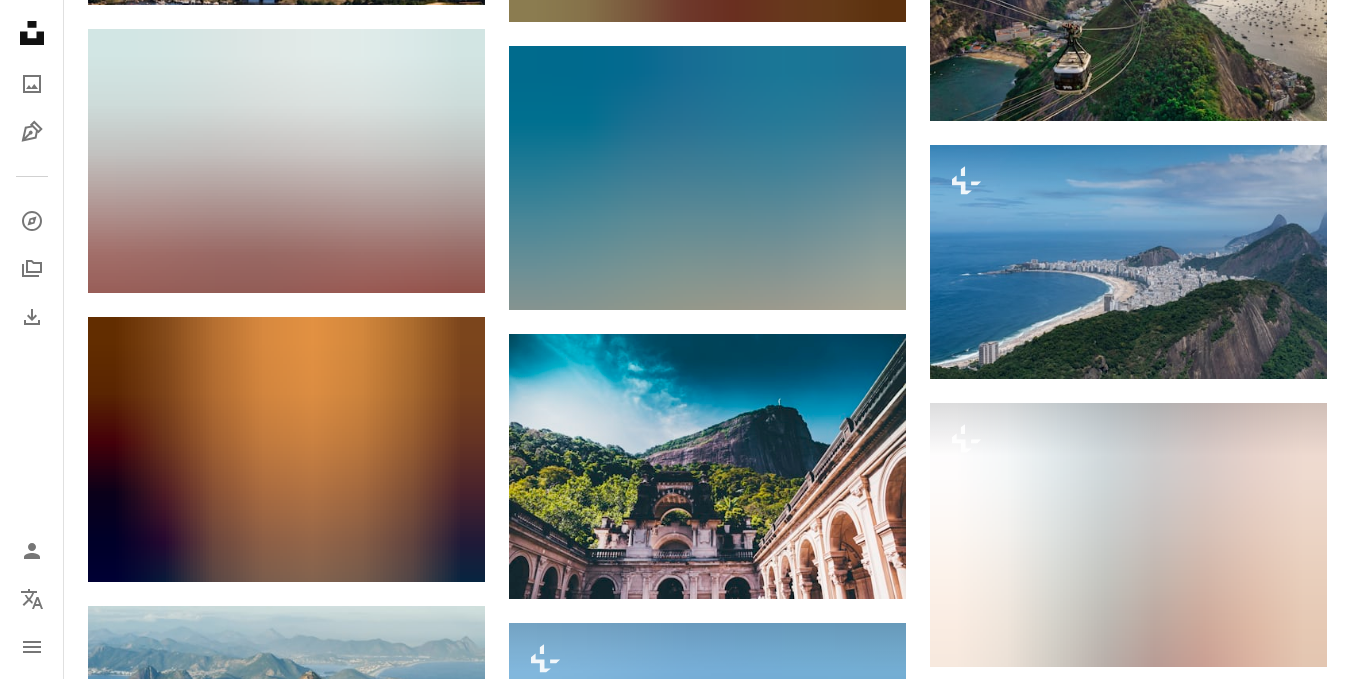 scroll, scrollTop: 5500, scrollLeft: 0, axis: vertical 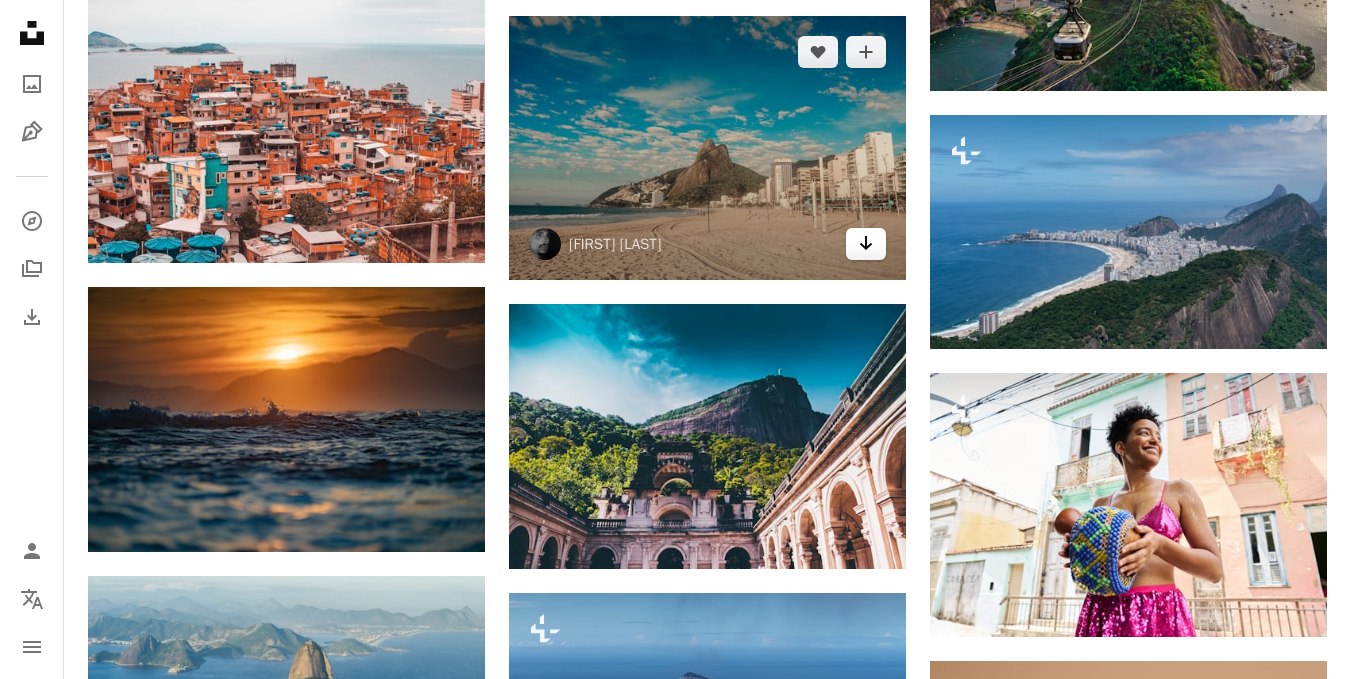 click on "Arrow pointing down" 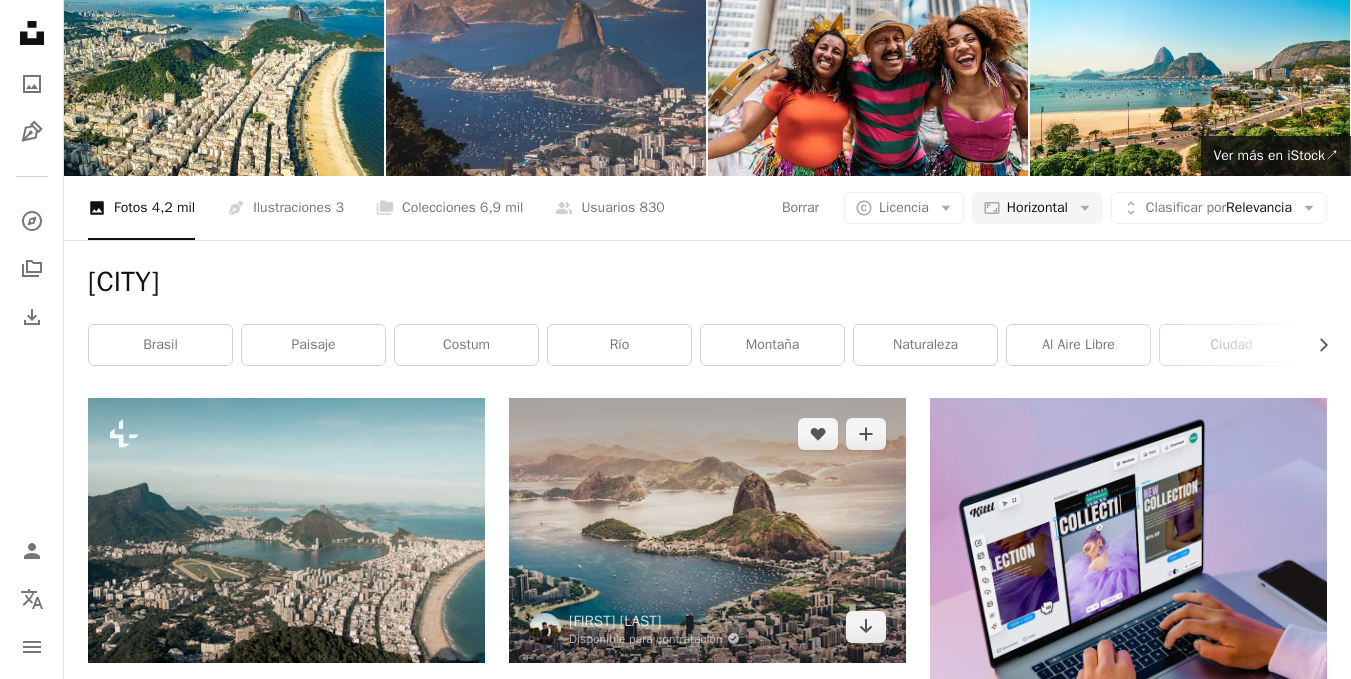 scroll, scrollTop: 0, scrollLeft: 0, axis: both 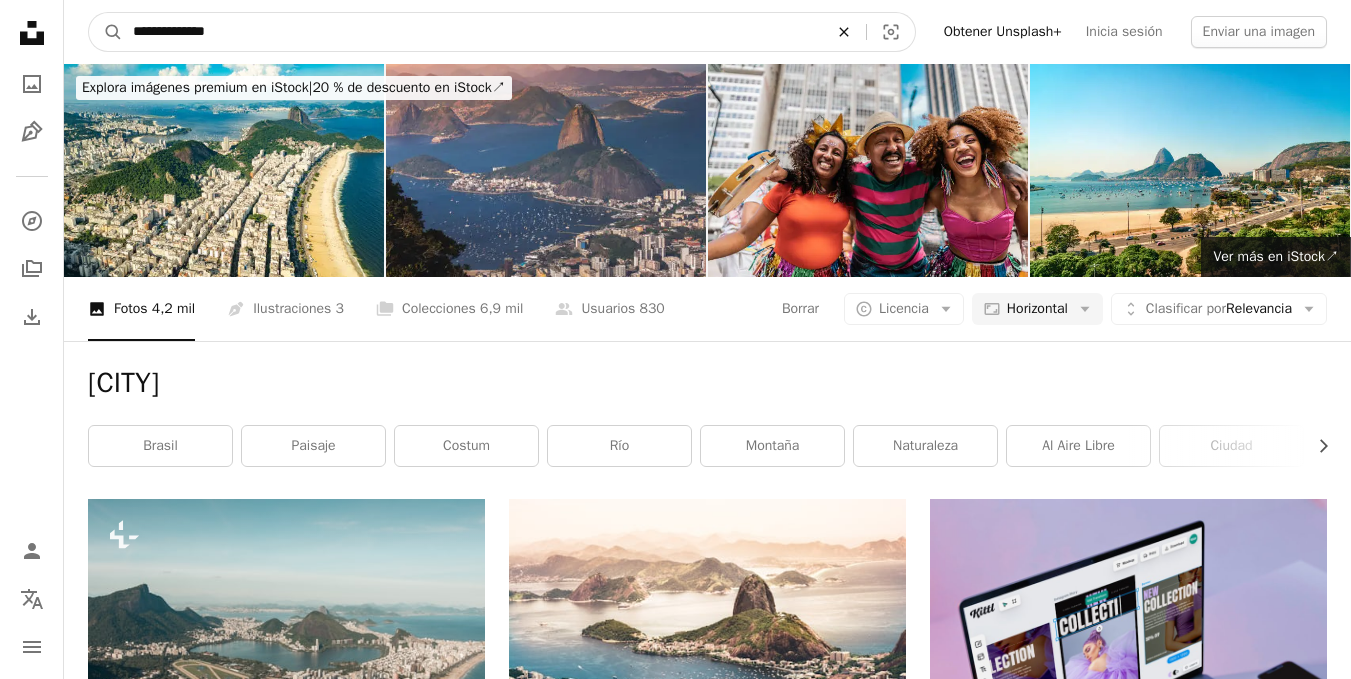 click on "An X shape" 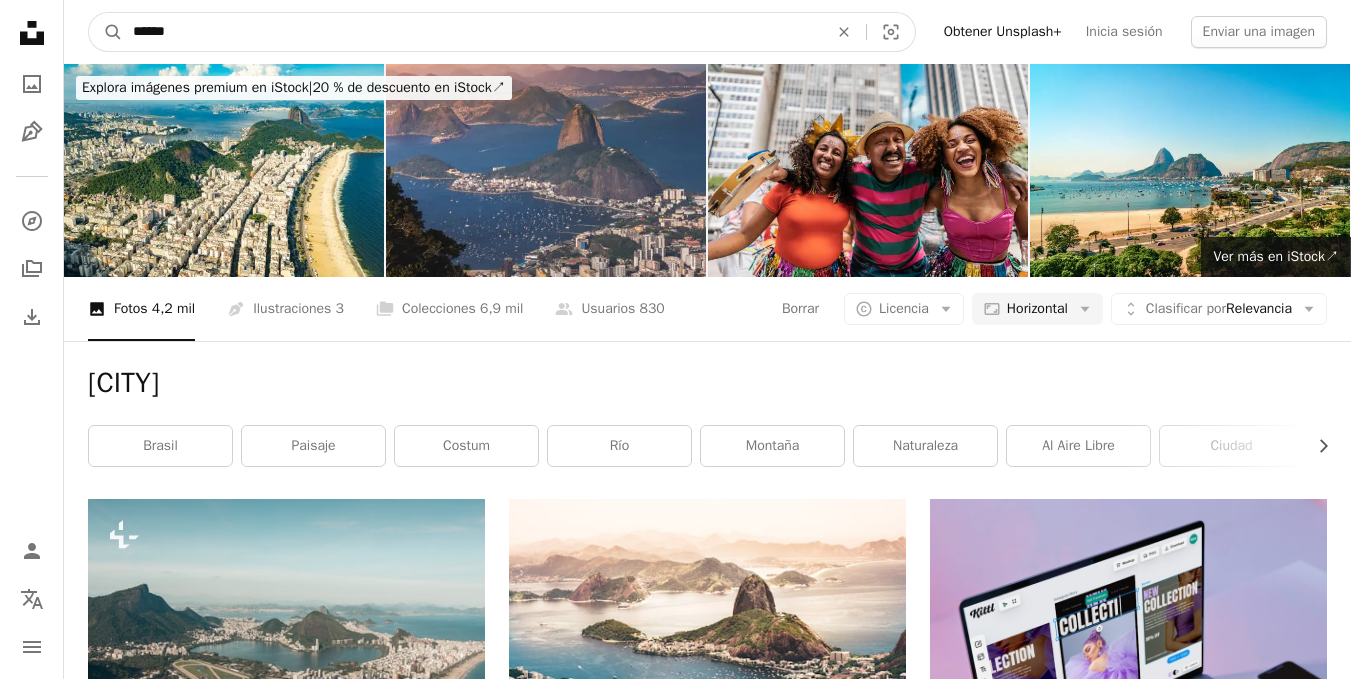 type on "******" 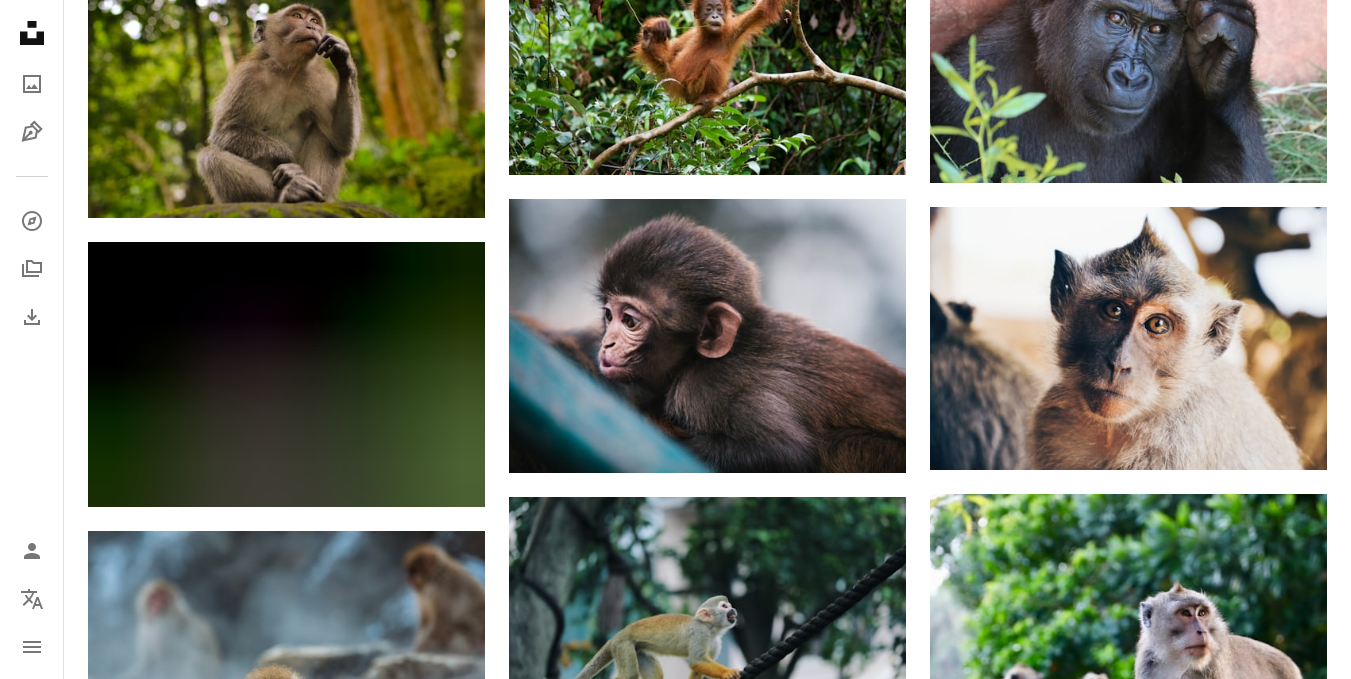 scroll, scrollTop: 2200, scrollLeft: 0, axis: vertical 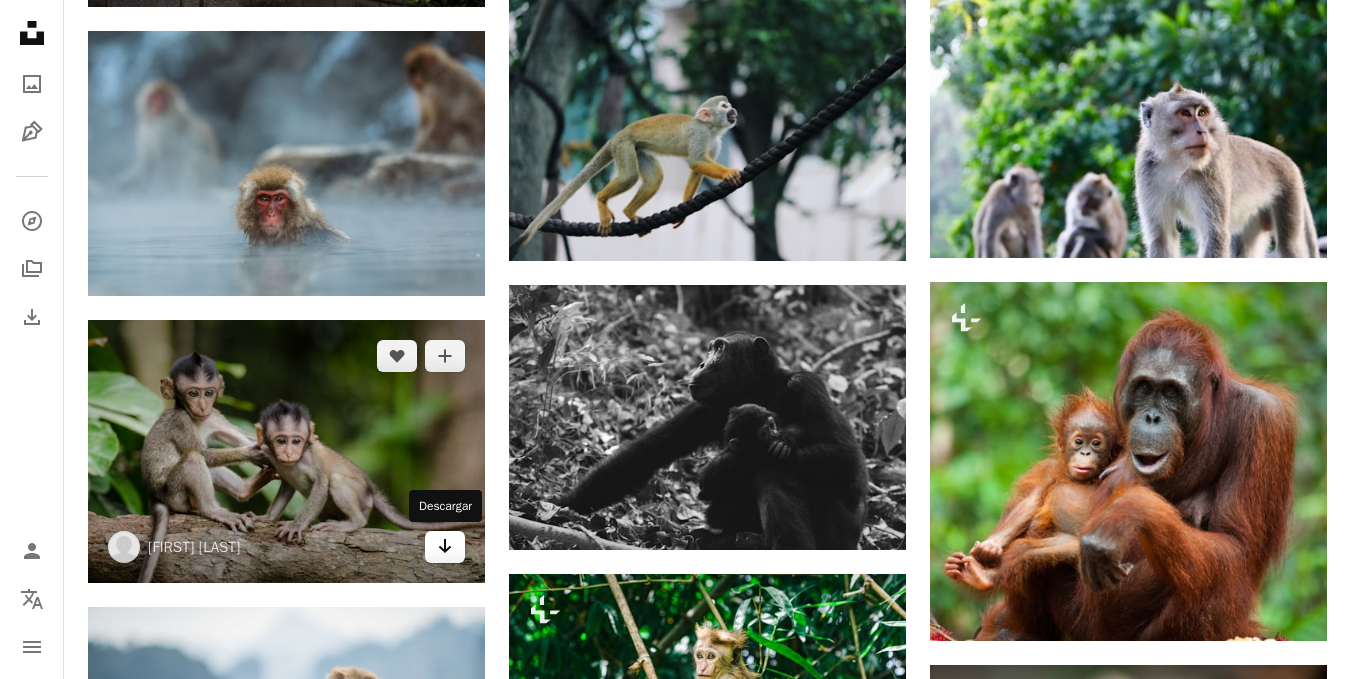 click on "Arrow pointing down" 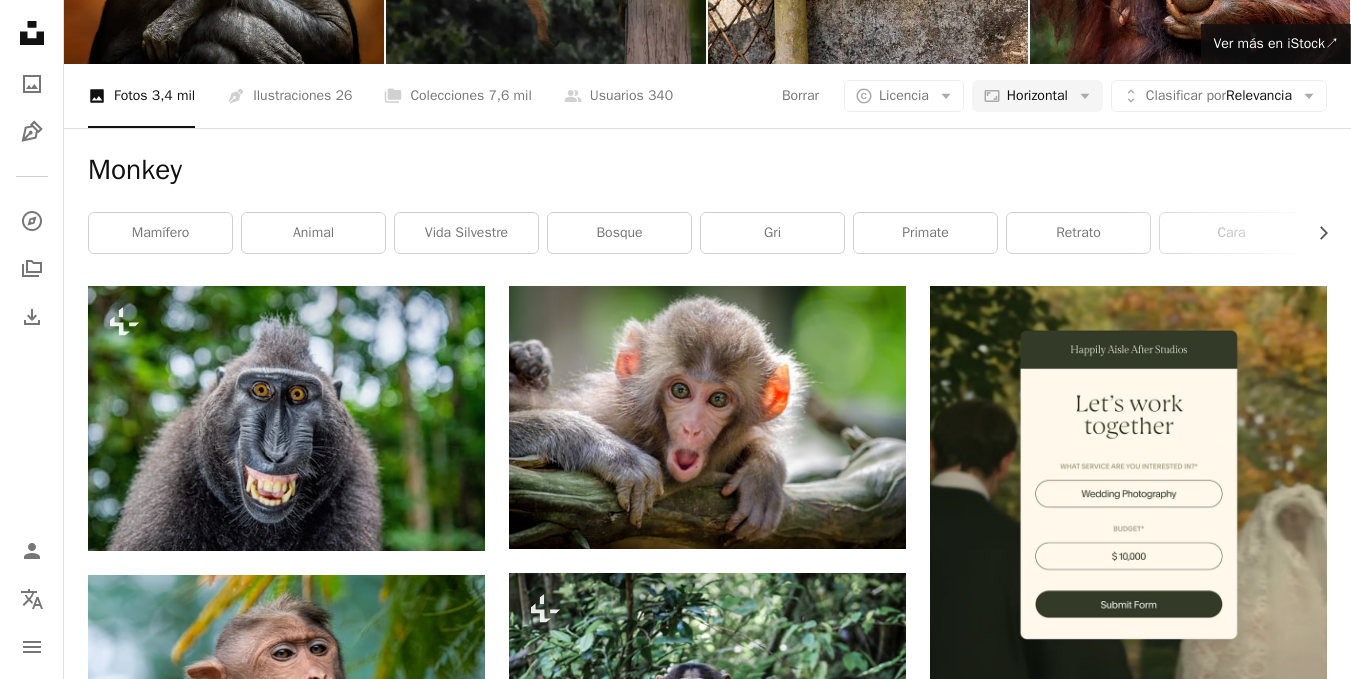 scroll, scrollTop: 0, scrollLeft: 0, axis: both 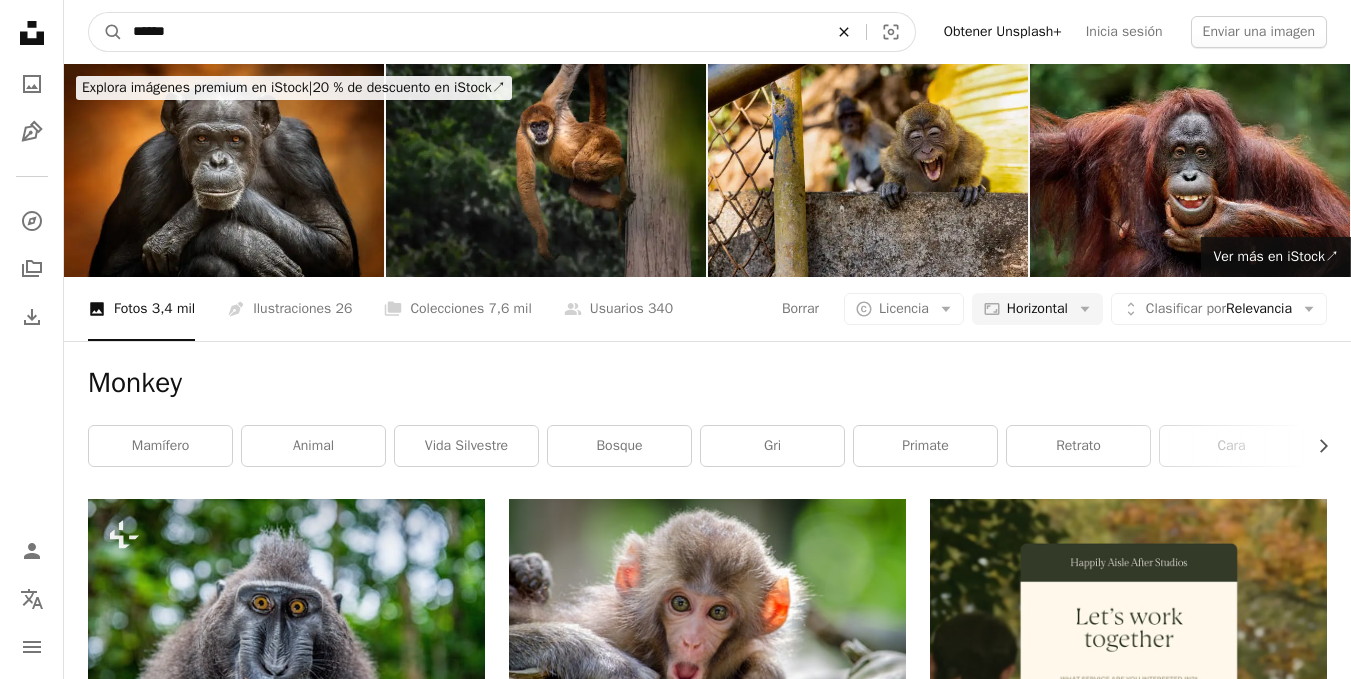 click on "An X shape" 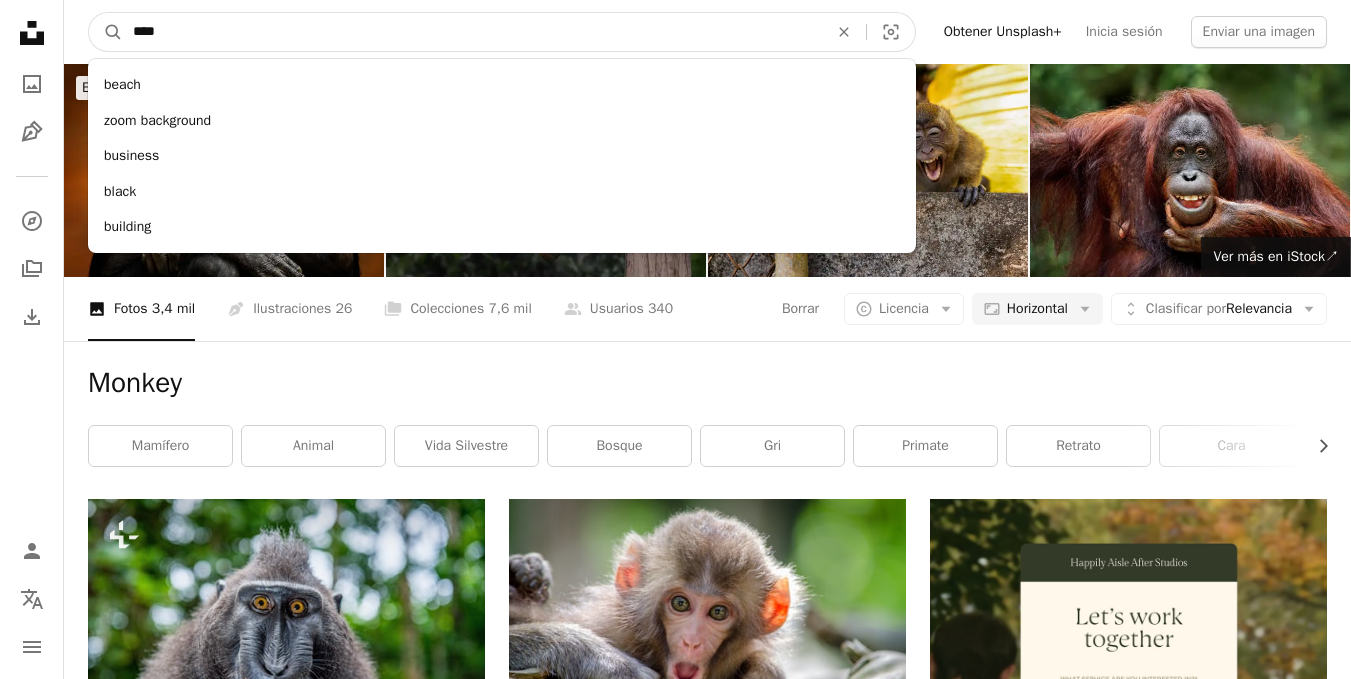 type on "****" 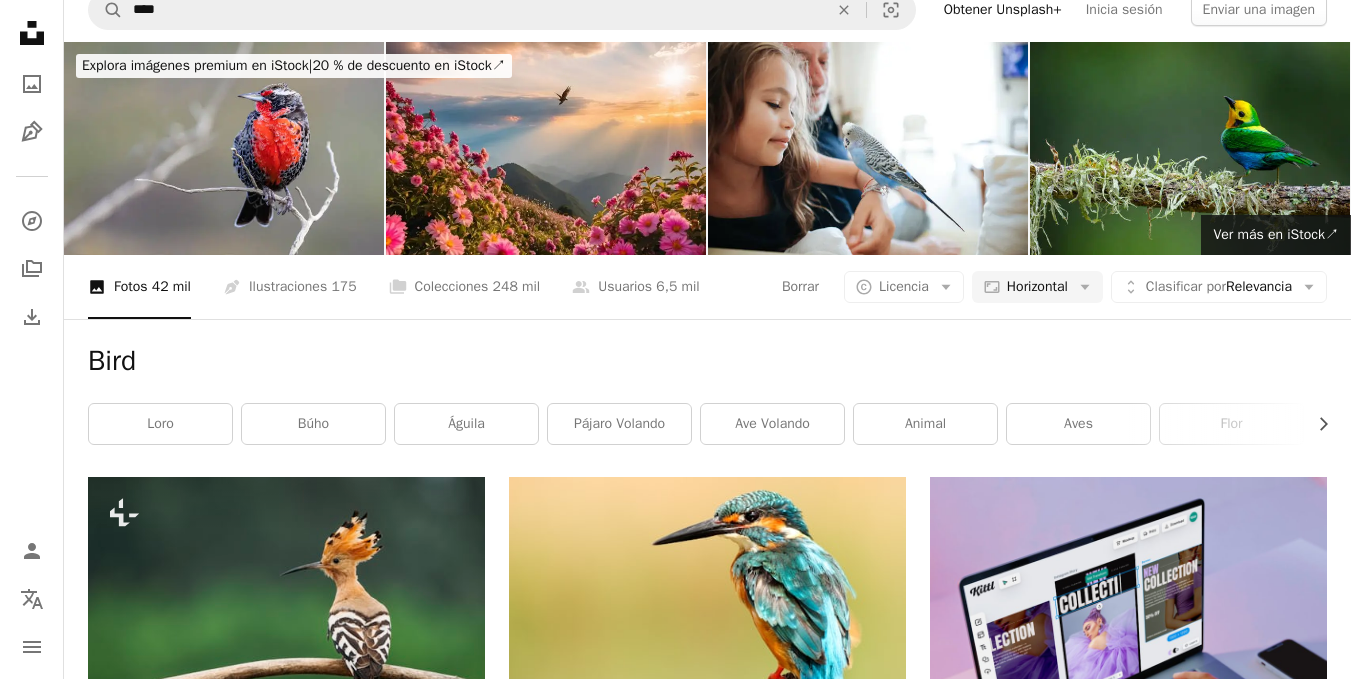 scroll, scrollTop: 0, scrollLeft: 0, axis: both 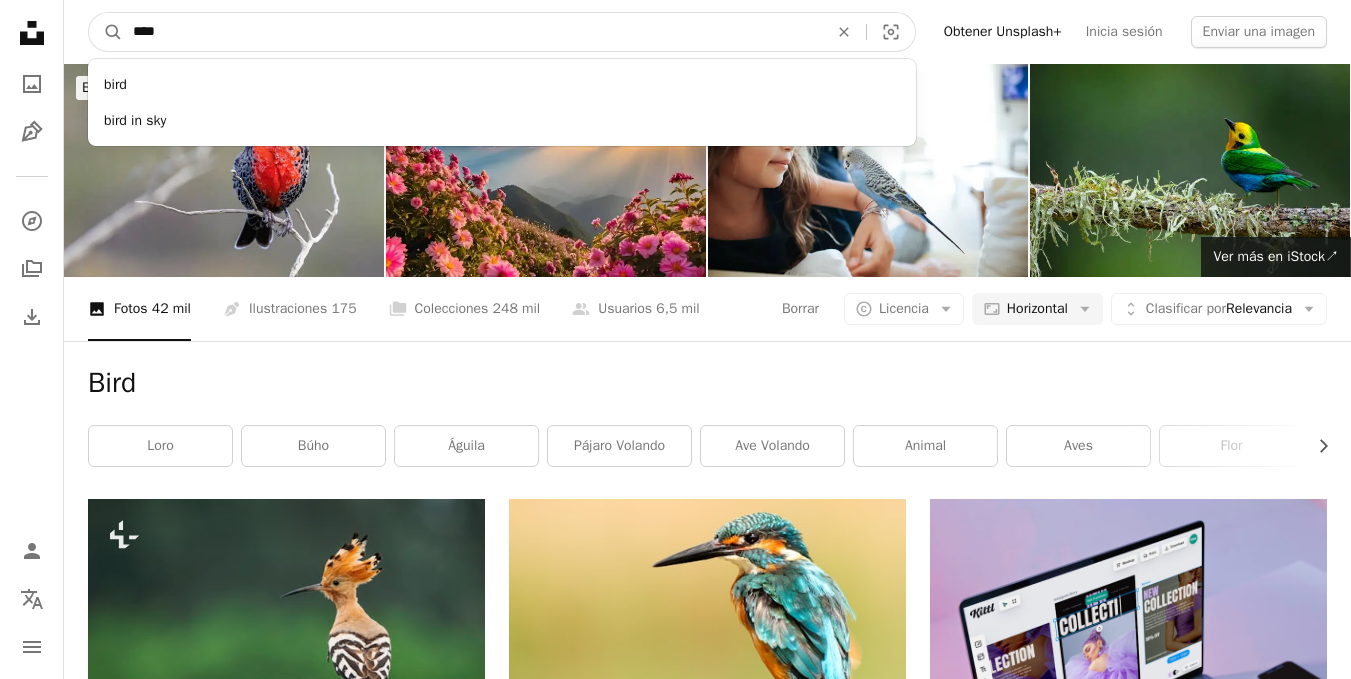 drag, startPoint x: 287, startPoint y: 40, endPoint x: 49, endPoint y: 42, distance: 238.0084 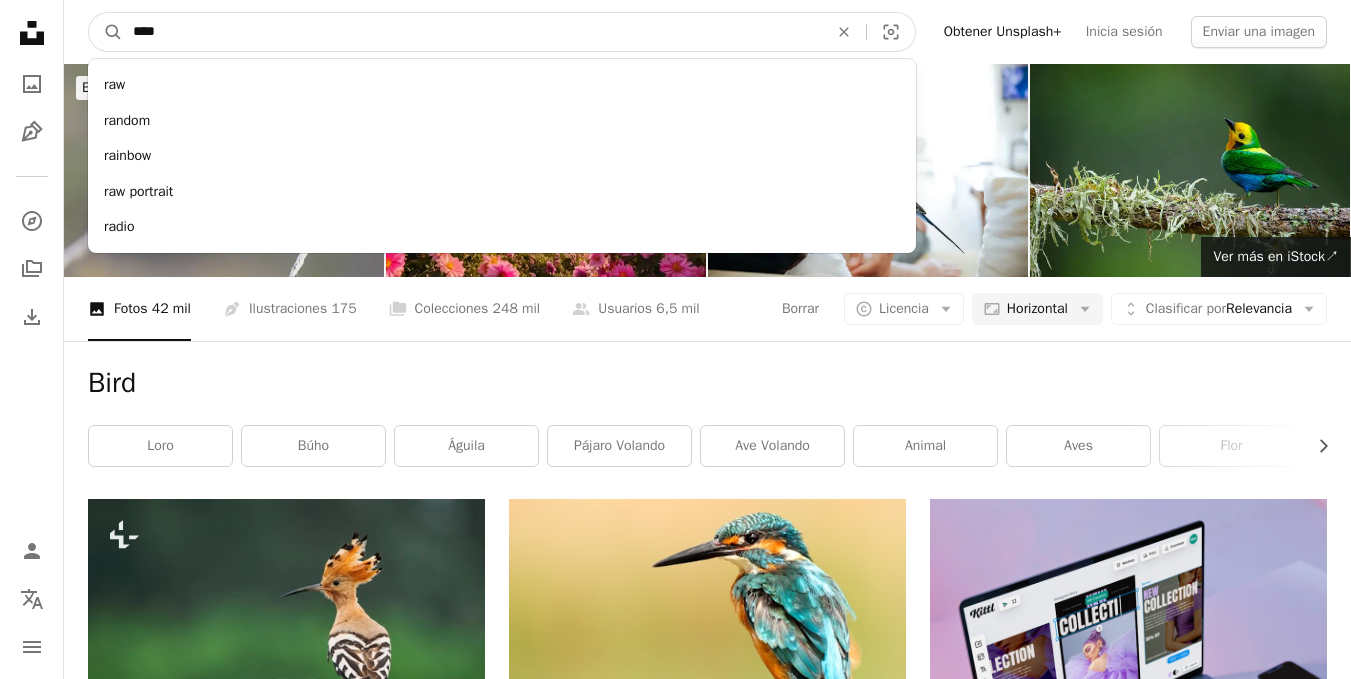 type on "****" 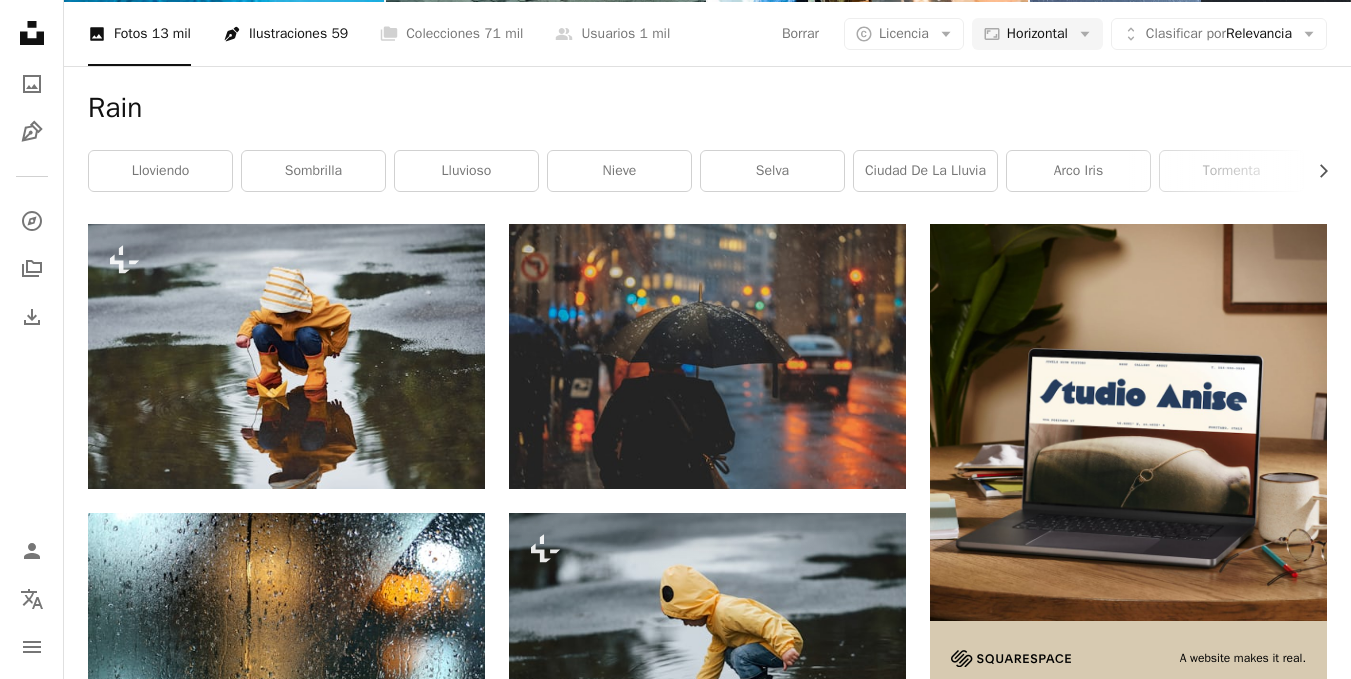 scroll, scrollTop: 300, scrollLeft: 0, axis: vertical 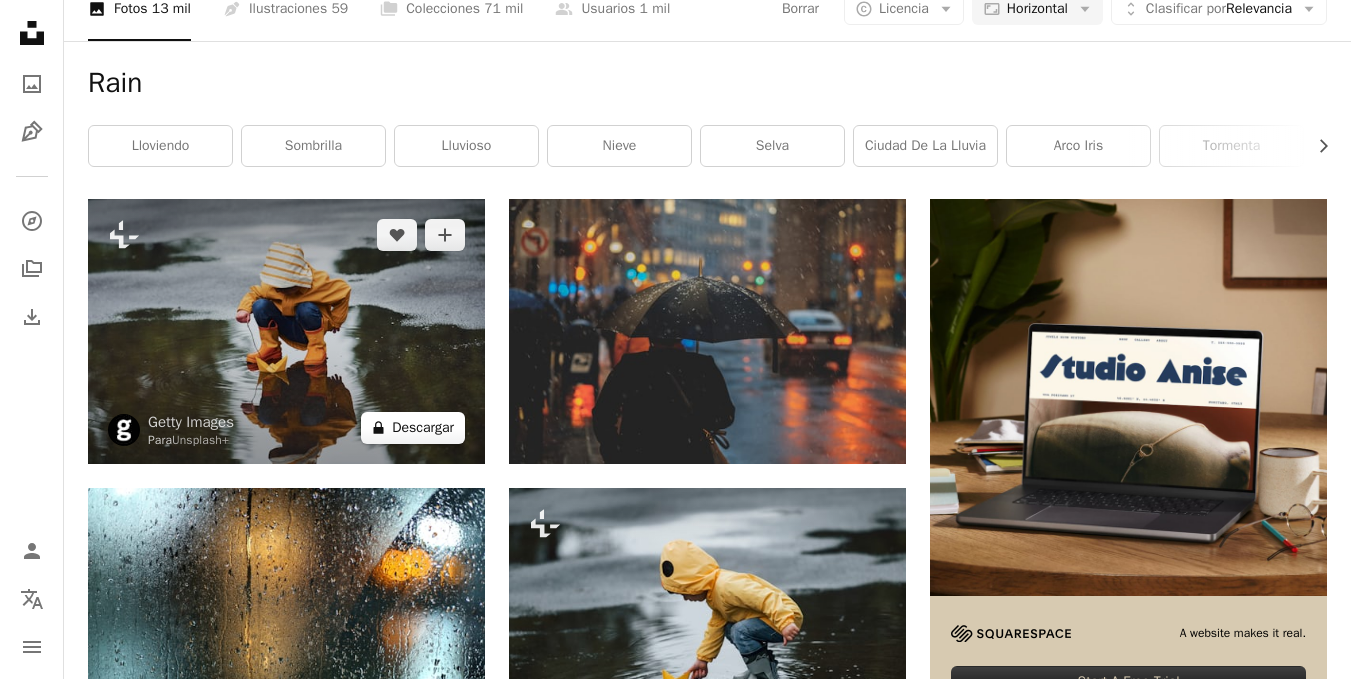 click on "A lock Descargar" at bounding box center [413, 428] 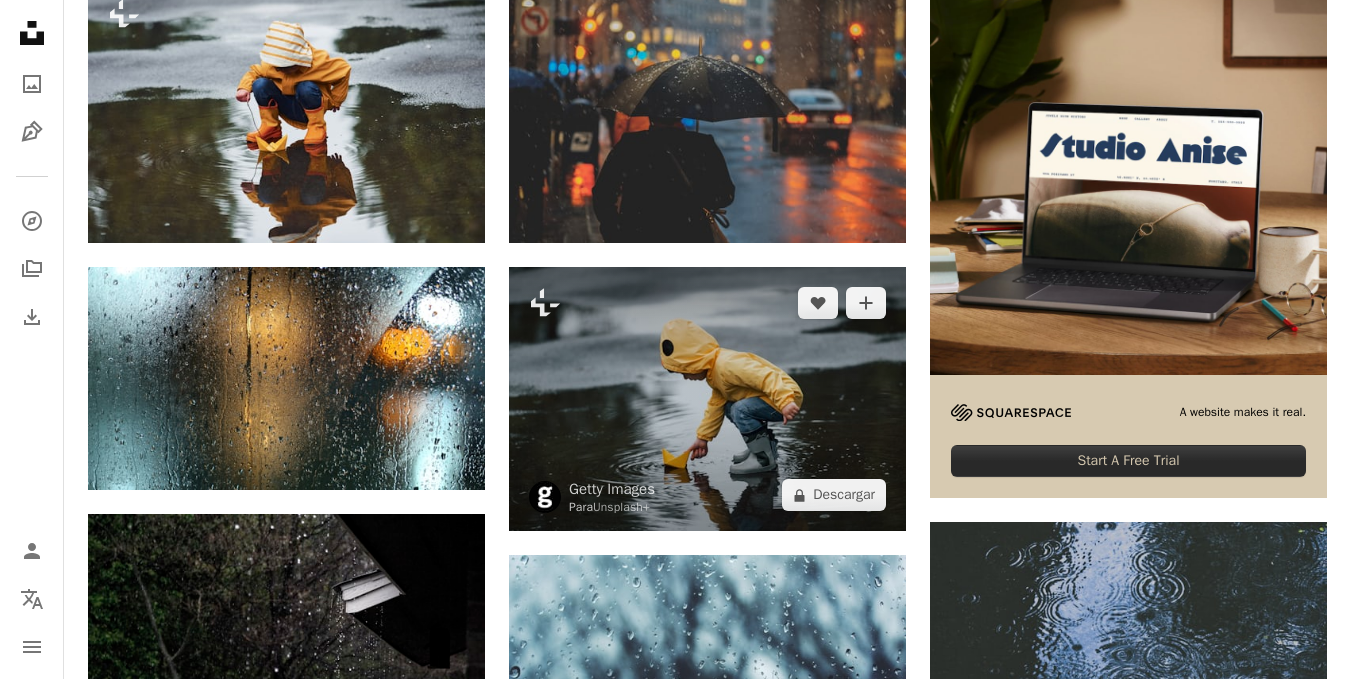 scroll, scrollTop: 500, scrollLeft: 0, axis: vertical 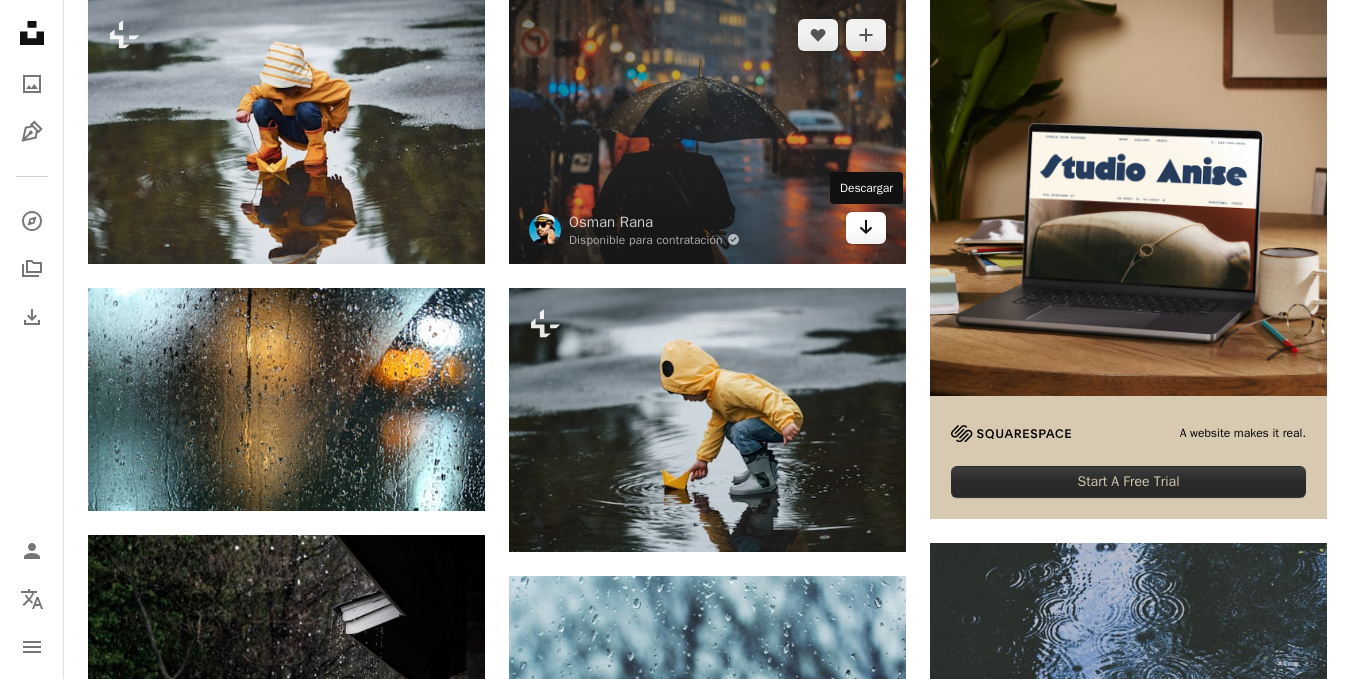 click on "Arrow pointing down" at bounding box center [866, 228] 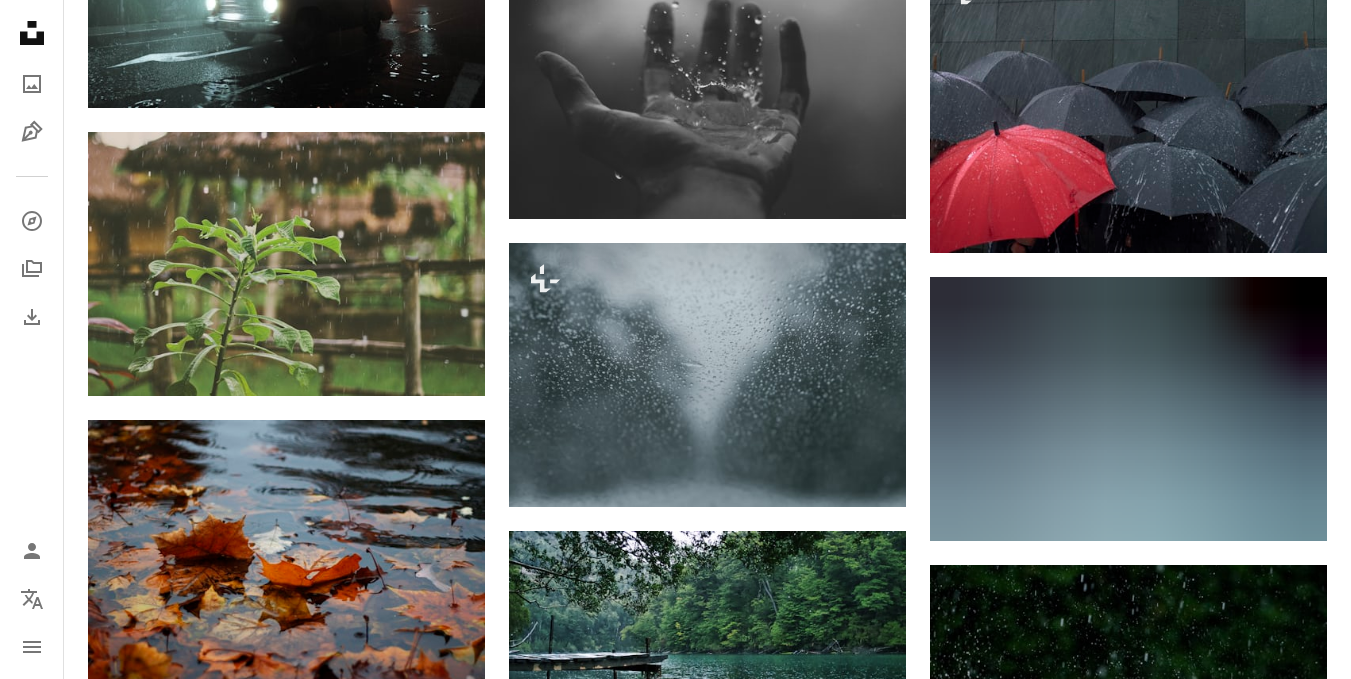 scroll, scrollTop: 1700, scrollLeft: 0, axis: vertical 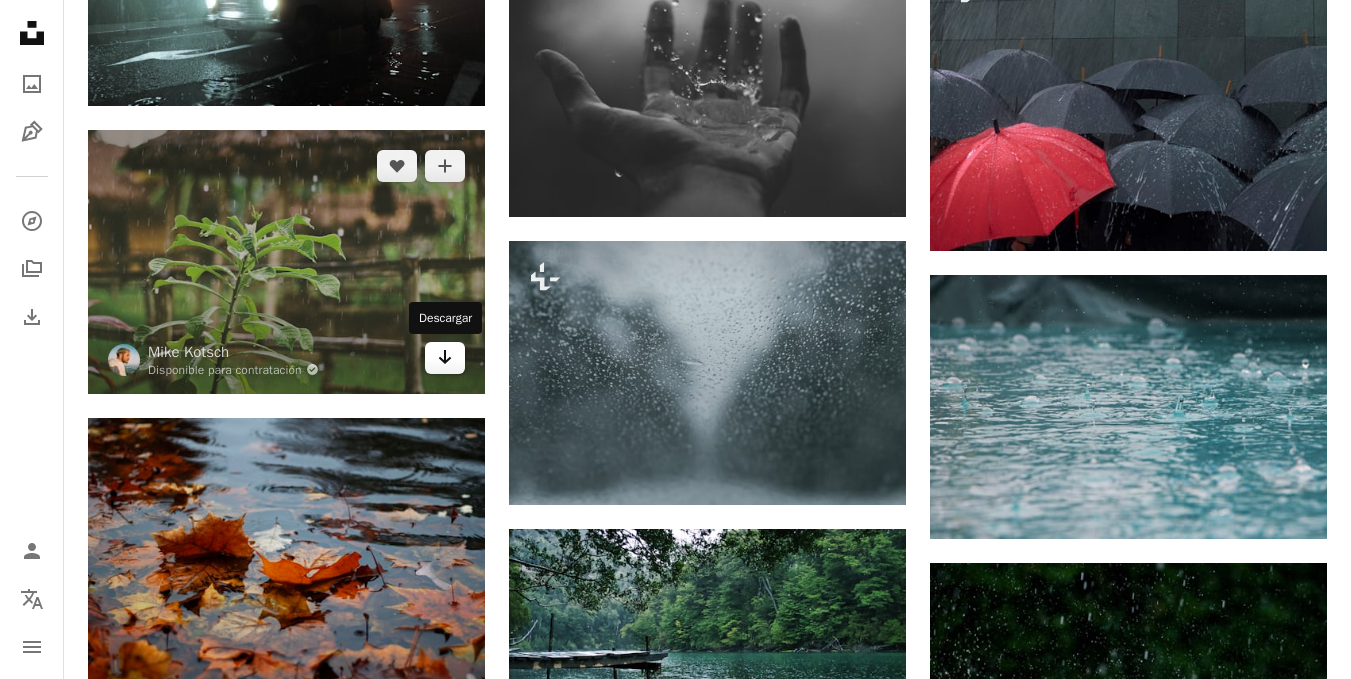 click on "Arrow pointing down" 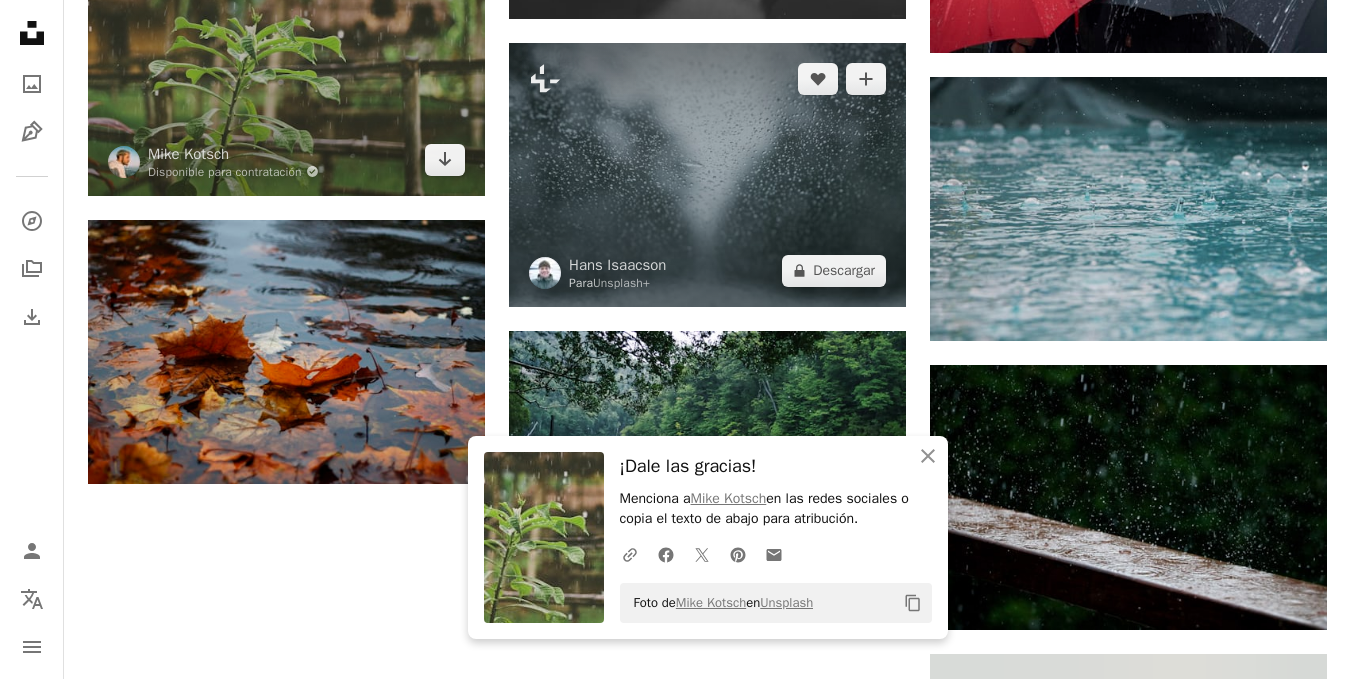 scroll, scrollTop: 1900, scrollLeft: 0, axis: vertical 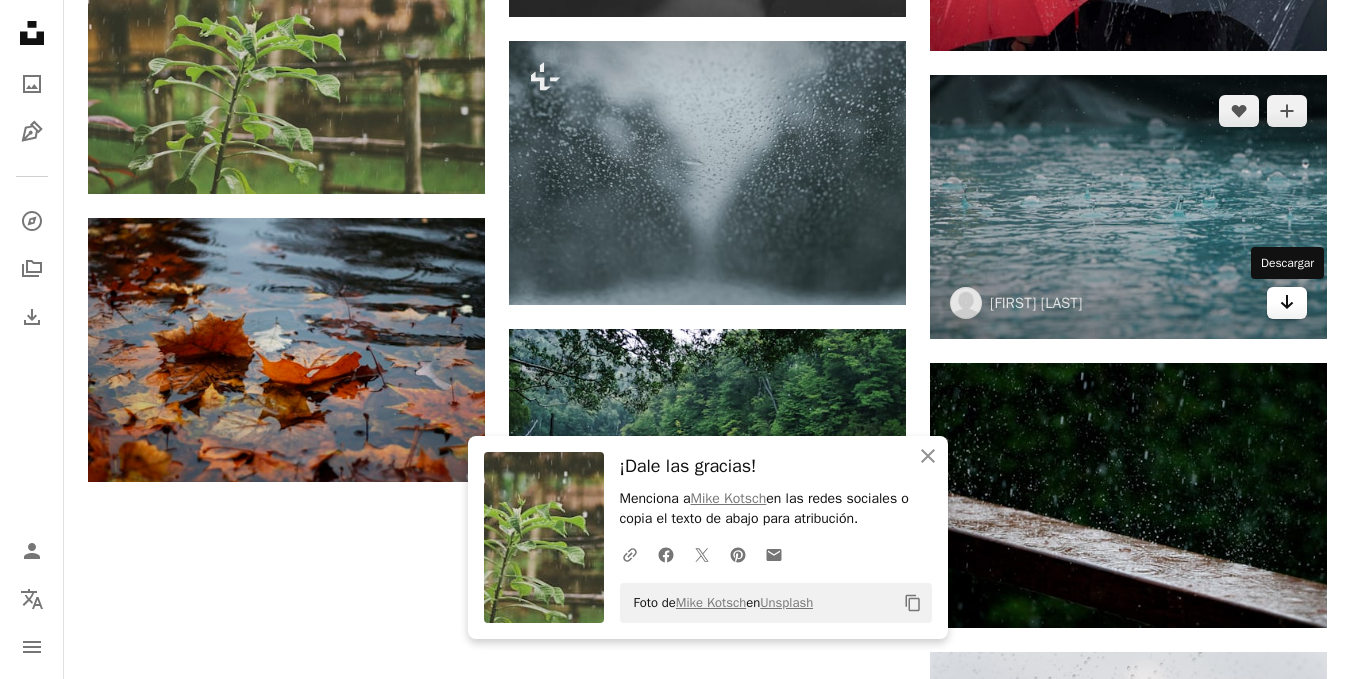 click on "Arrow pointing down" 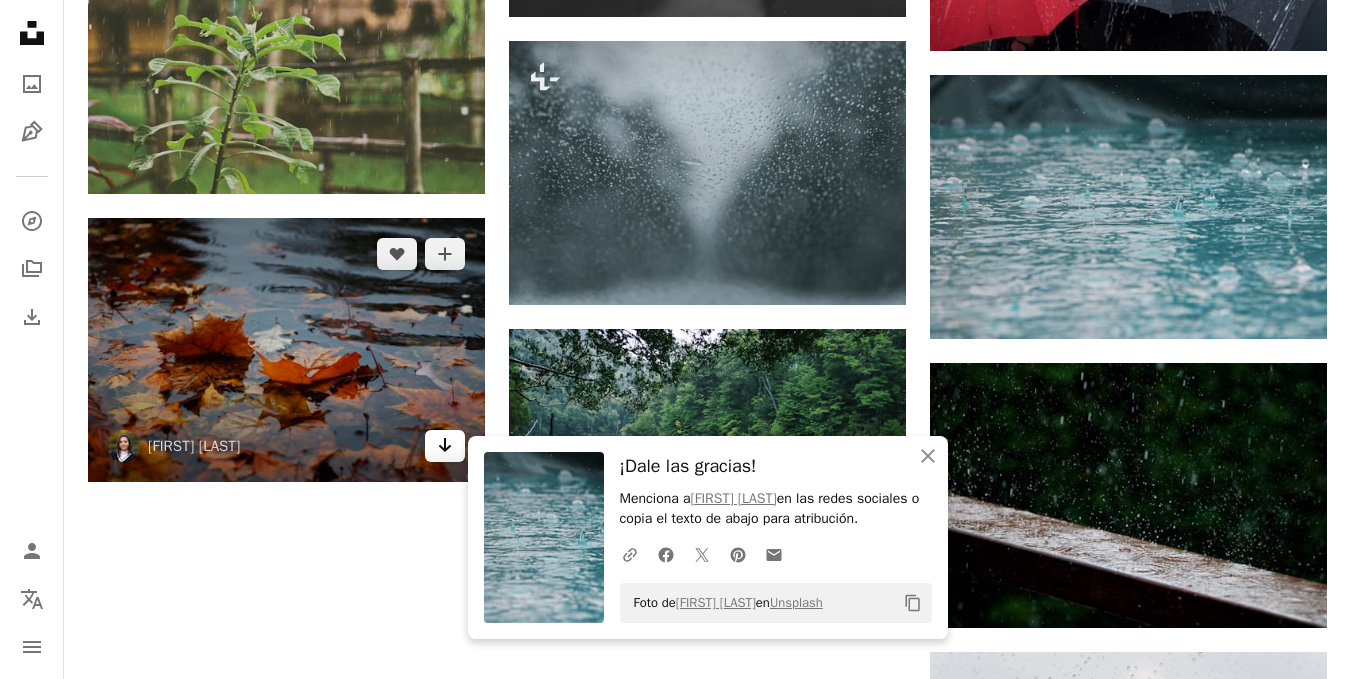 click on "Arrow pointing down" 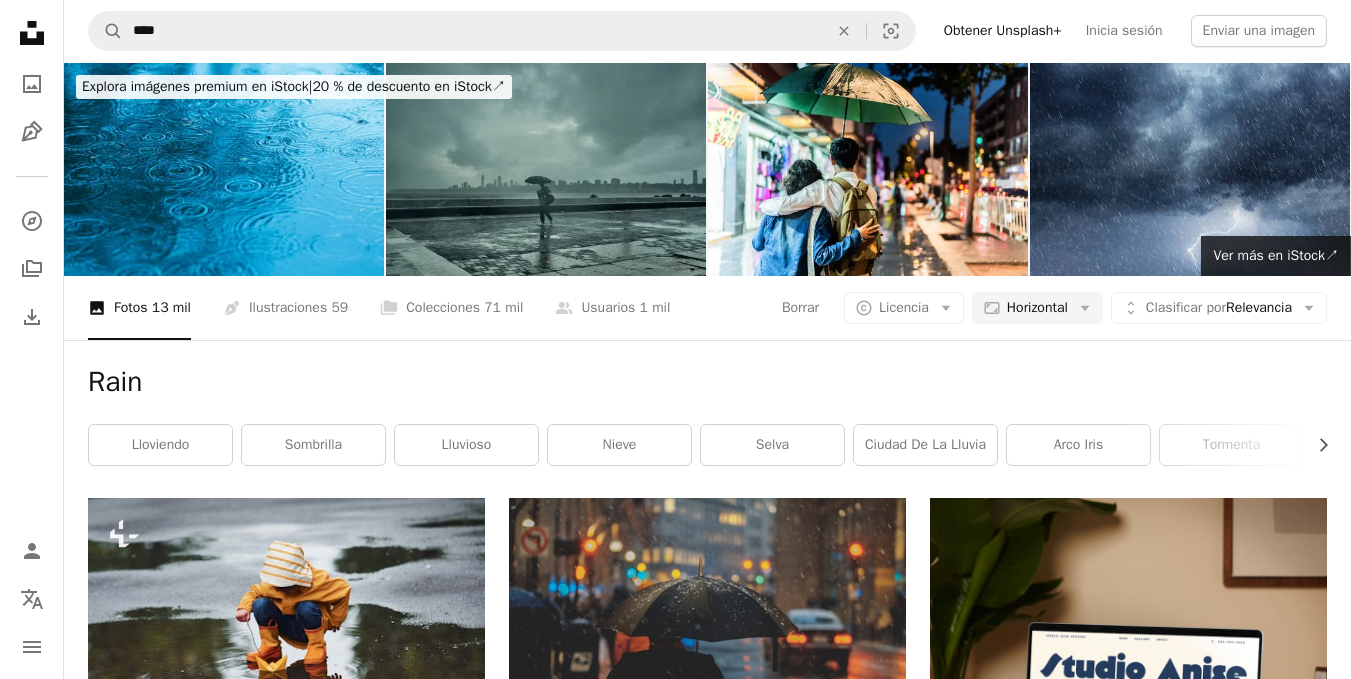 scroll, scrollTop: 0, scrollLeft: 0, axis: both 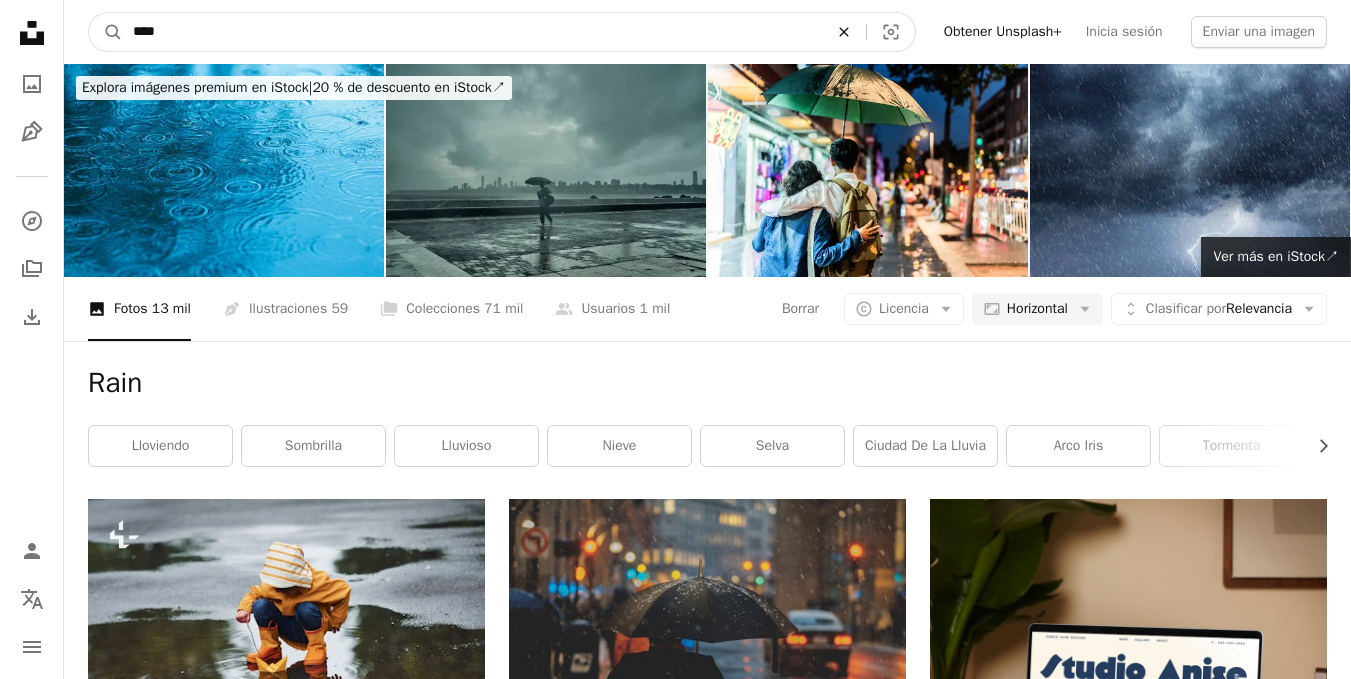 click 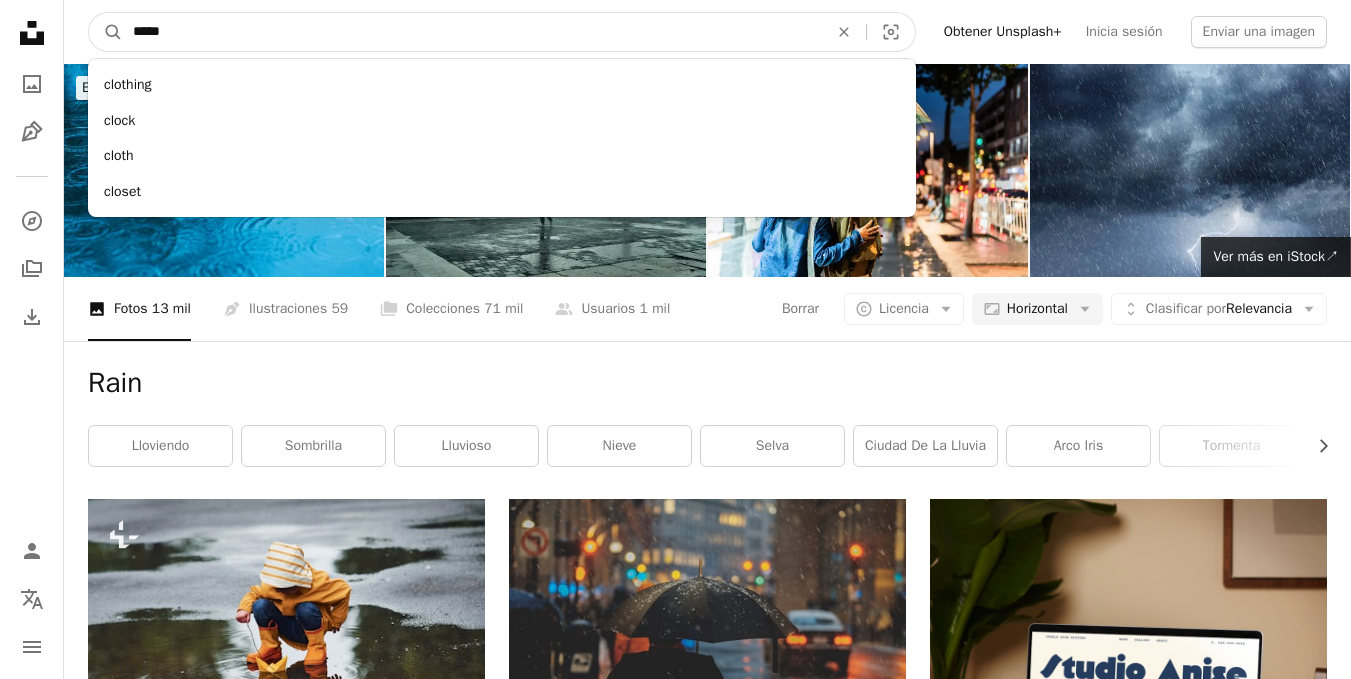 type on "*****" 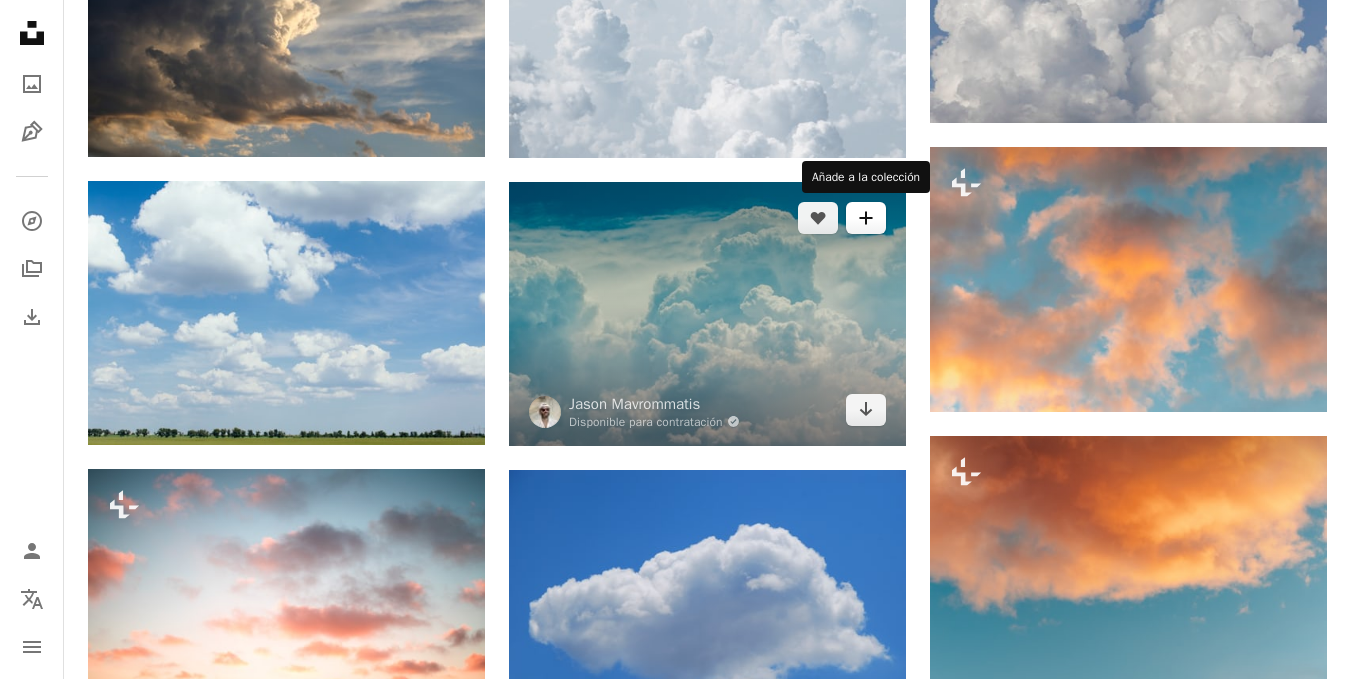 scroll, scrollTop: 1300, scrollLeft: 0, axis: vertical 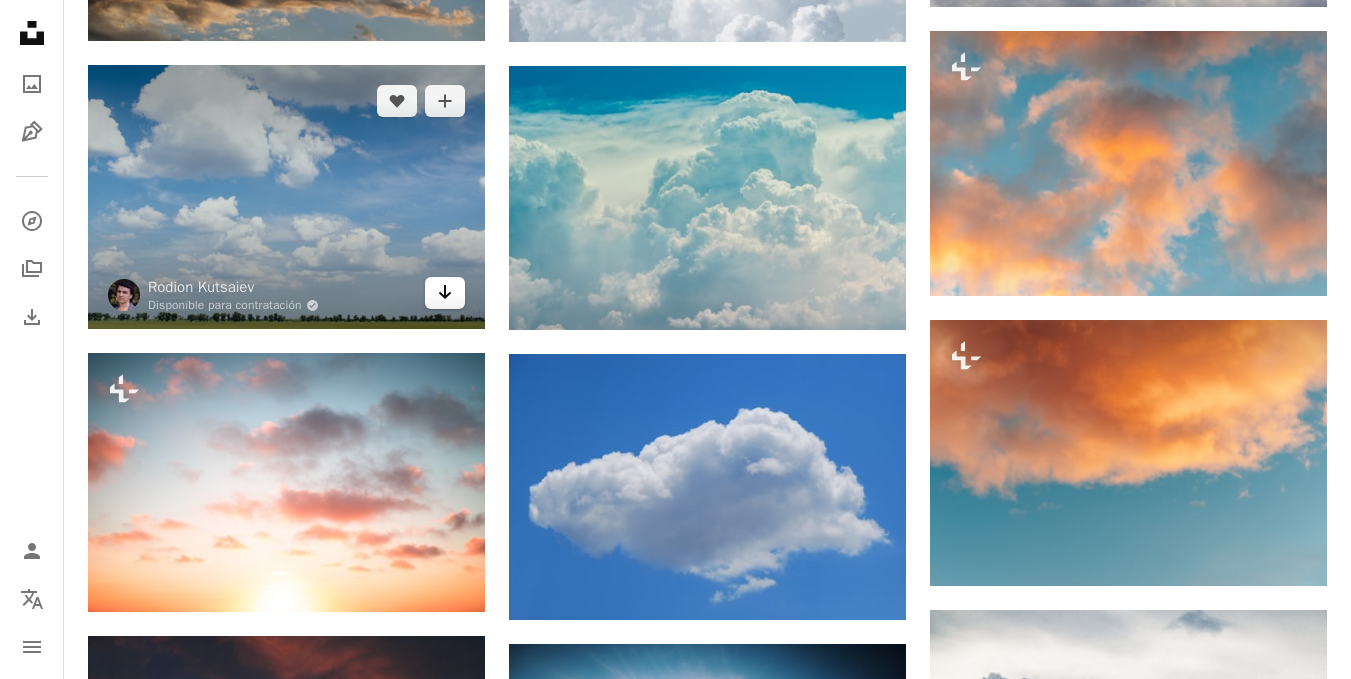 click on "Arrow pointing down" 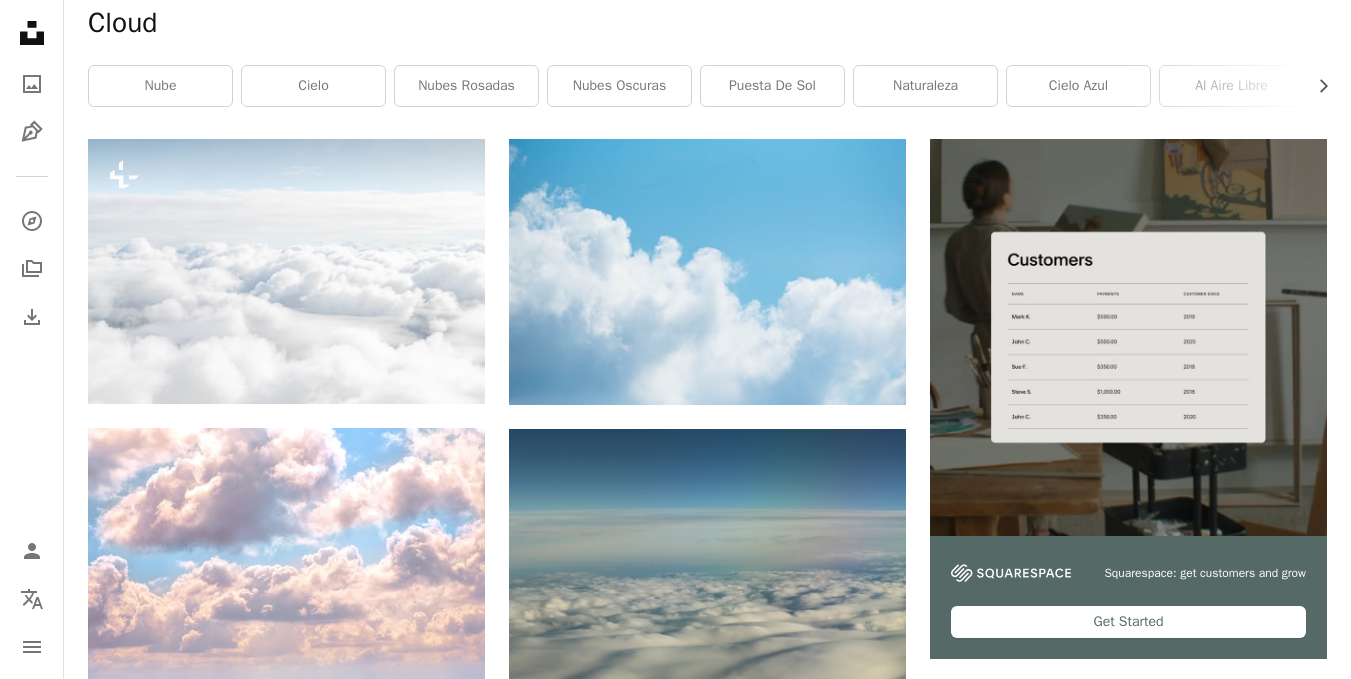 scroll, scrollTop: 0, scrollLeft: 0, axis: both 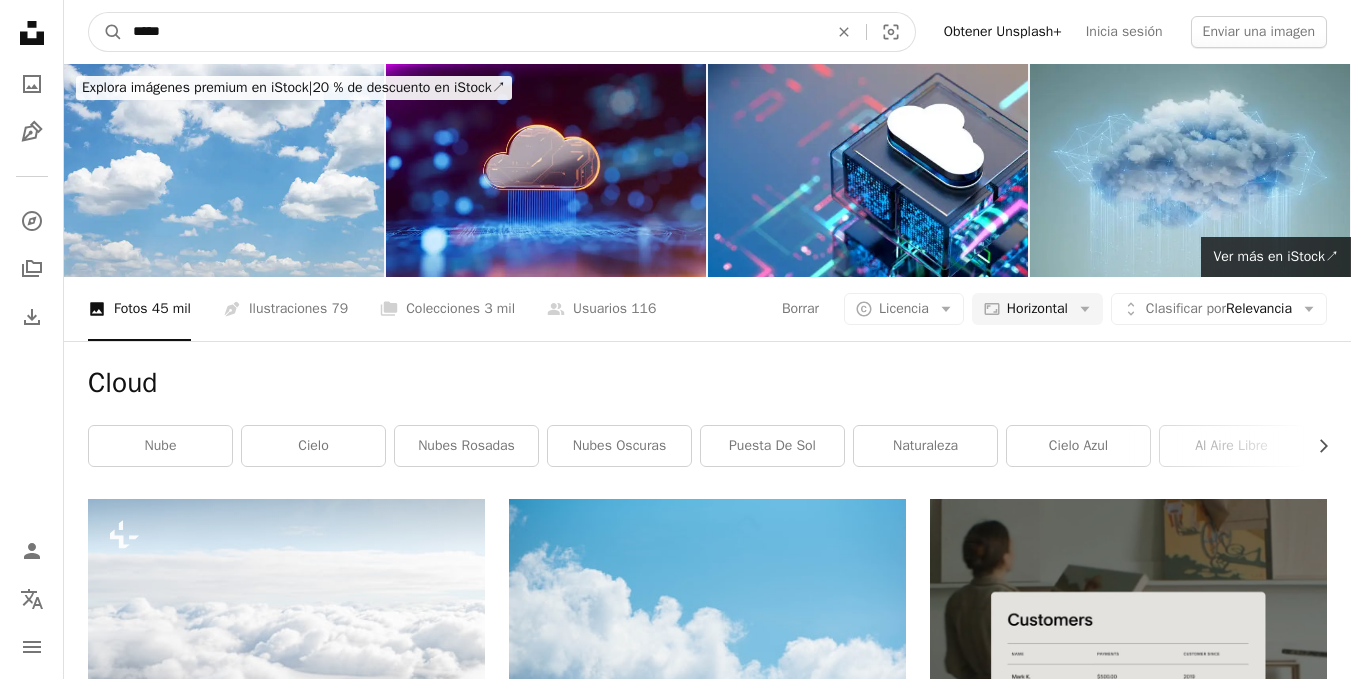 drag, startPoint x: 354, startPoint y: 46, endPoint x: 0, endPoint y: 33, distance: 354.23862 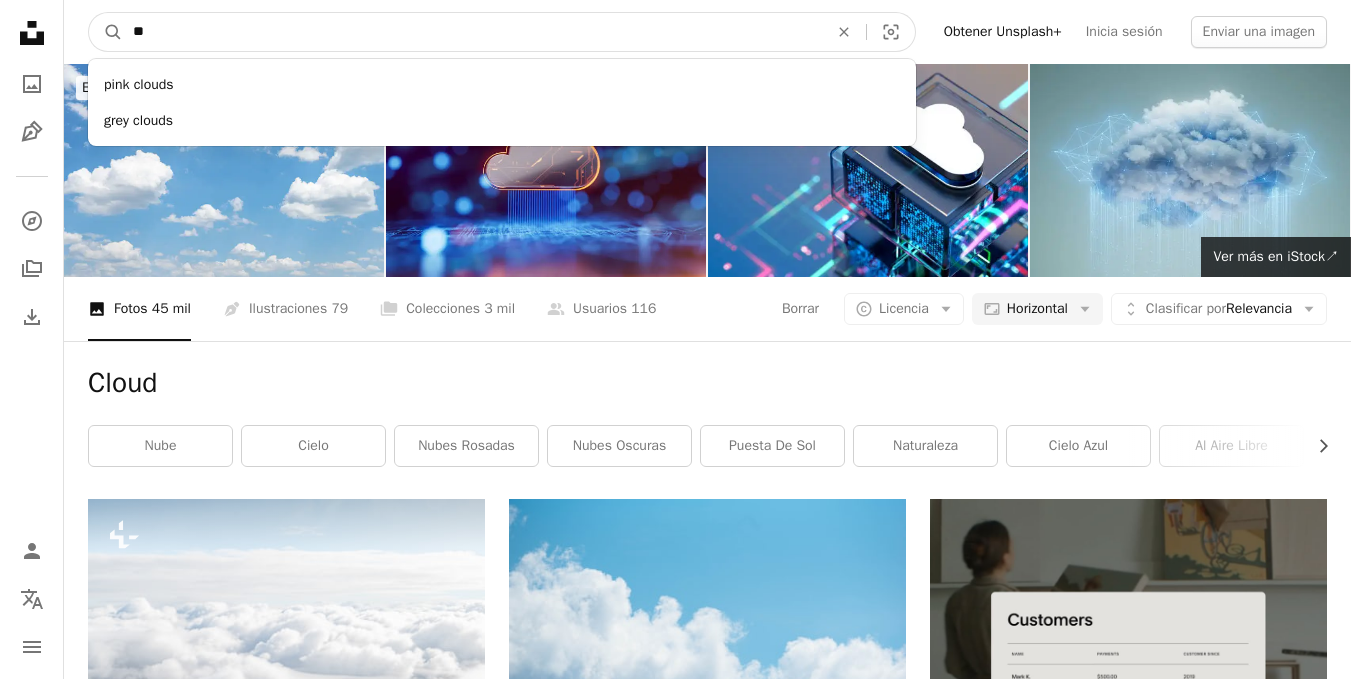 type on "***" 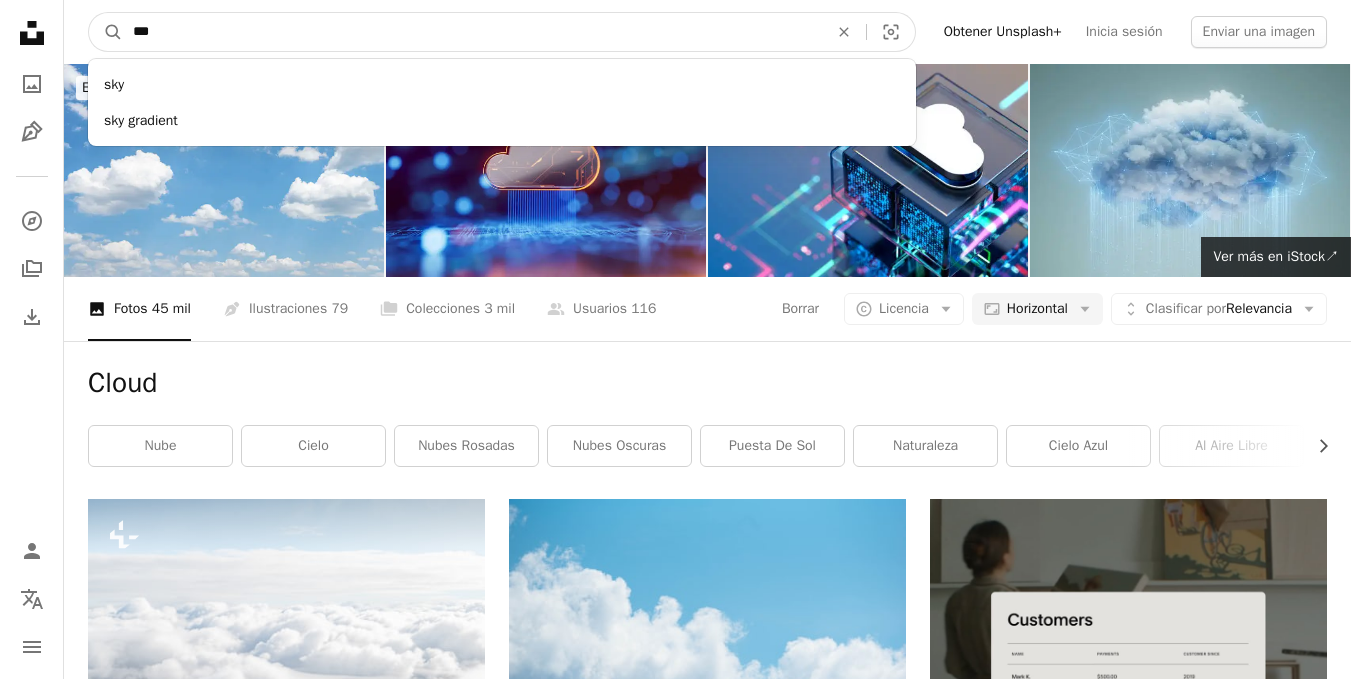 click on "A magnifying glass" at bounding box center [106, 32] 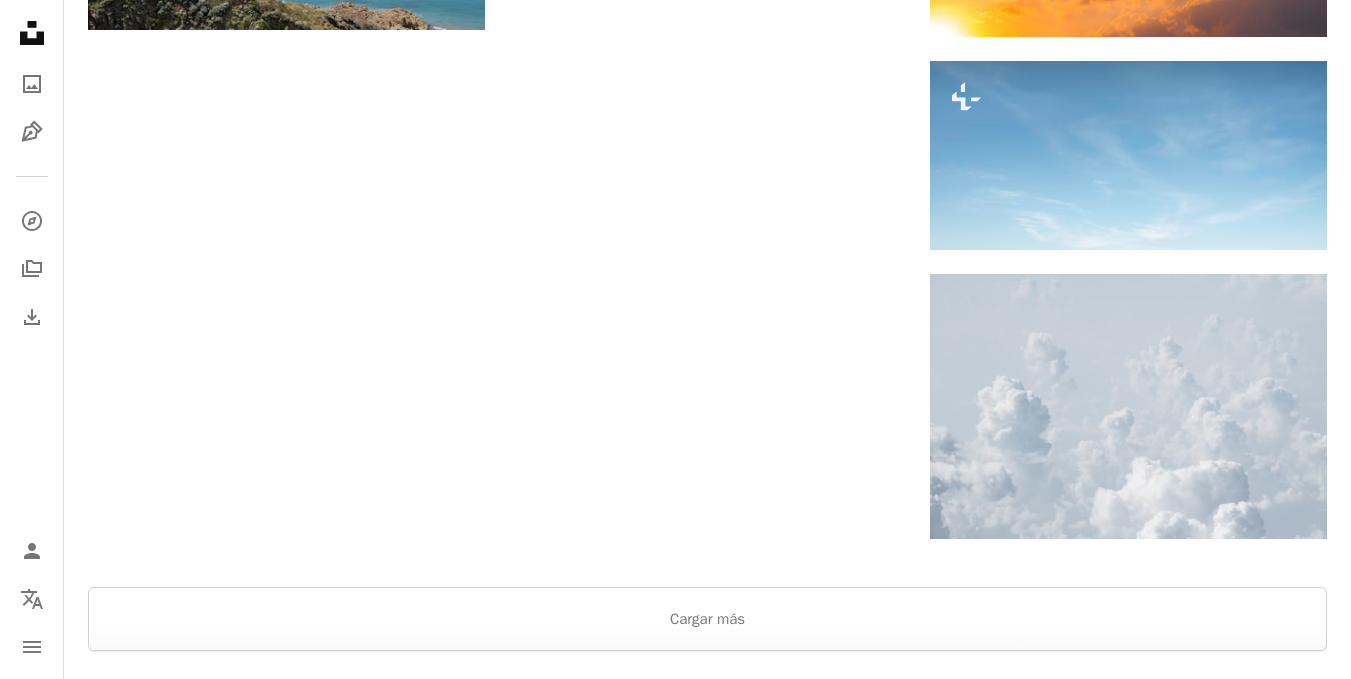 scroll, scrollTop: 2200, scrollLeft: 0, axis: vertical 